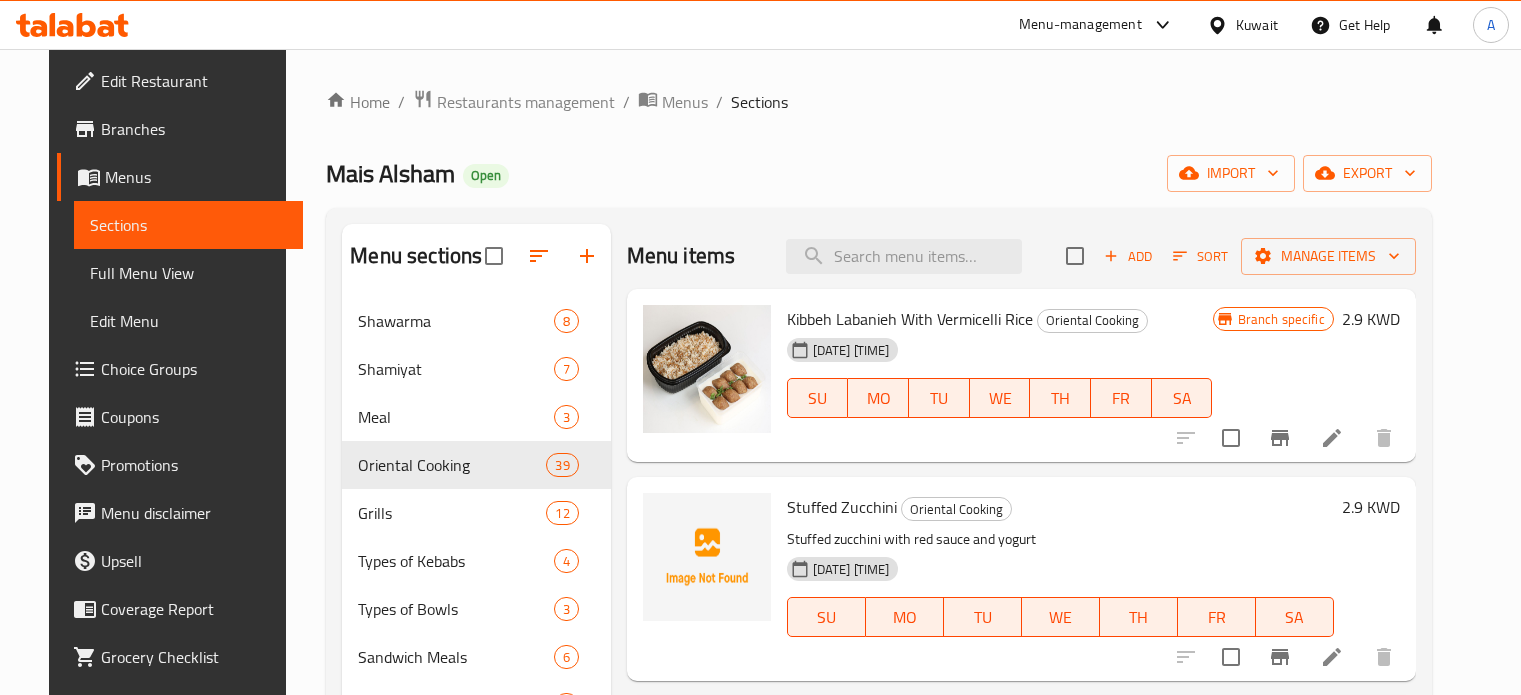 scroll, scrollTop: 80, scrollLeft: 0, axis: vertical 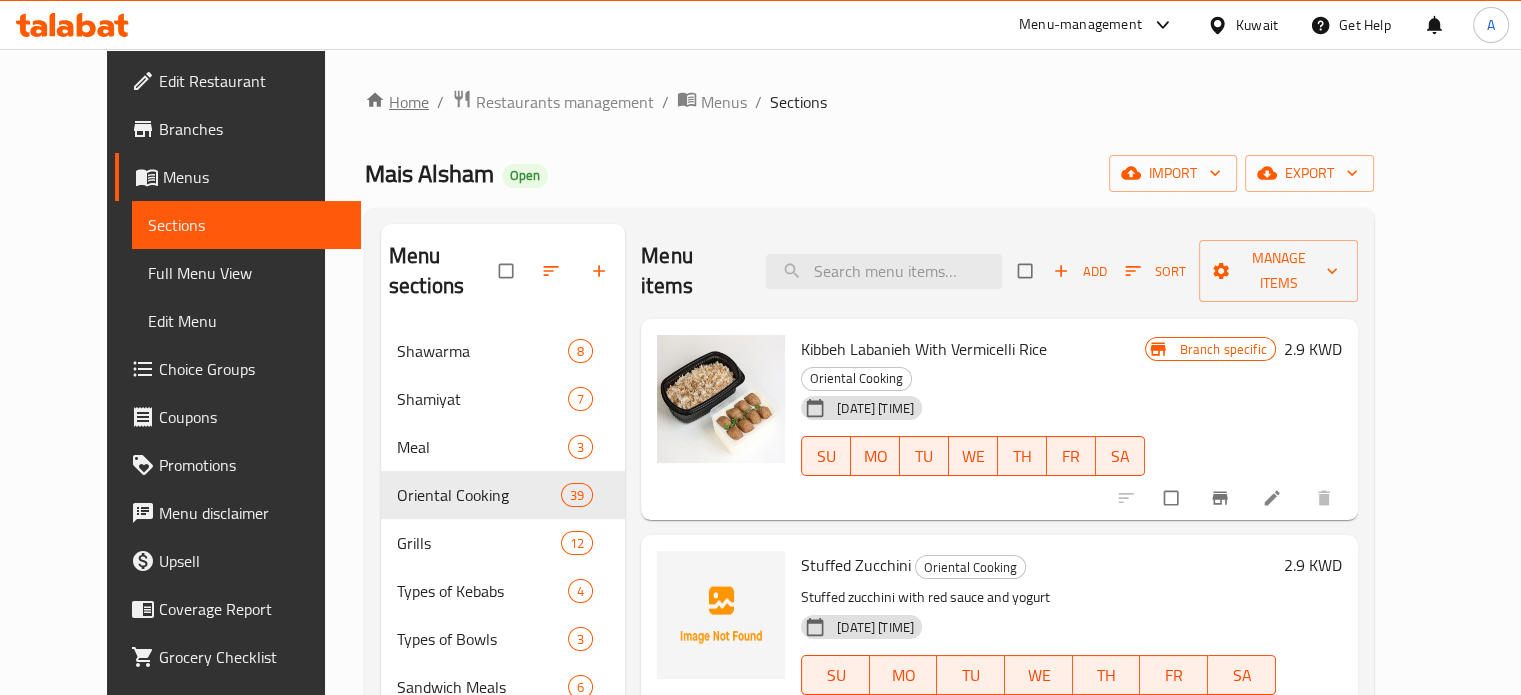 click on "Home" at bounding box center [397, 102] 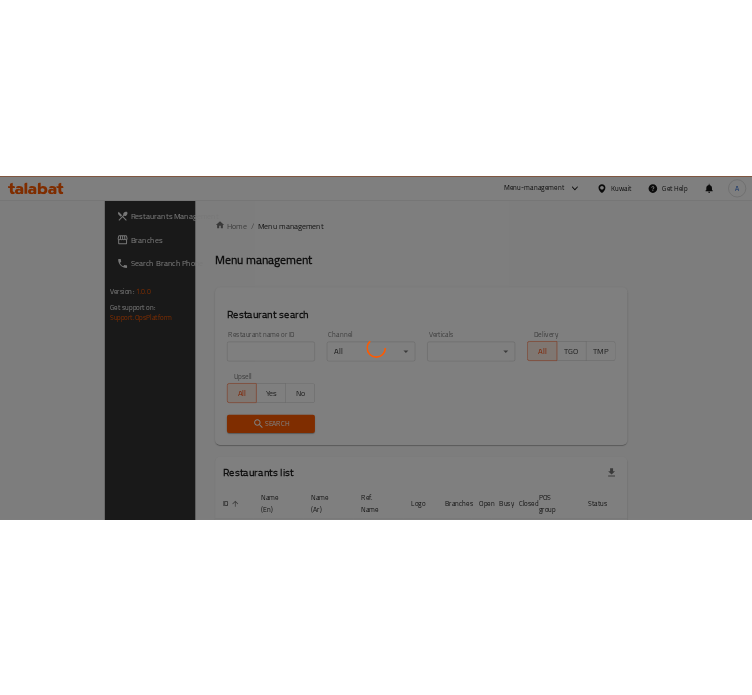 scroll, scrollTop: 0, scrollLeft: 0, axis: both 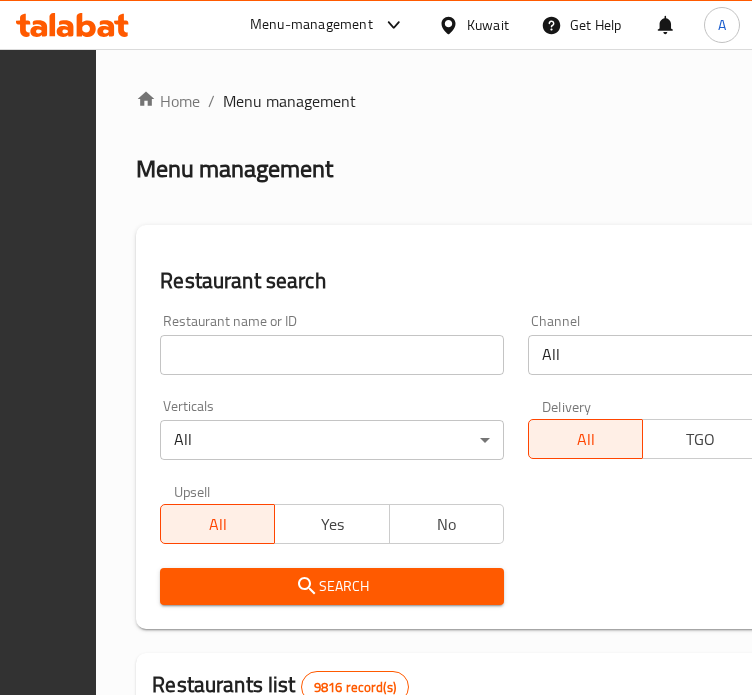click at bounding box center (332, 355) 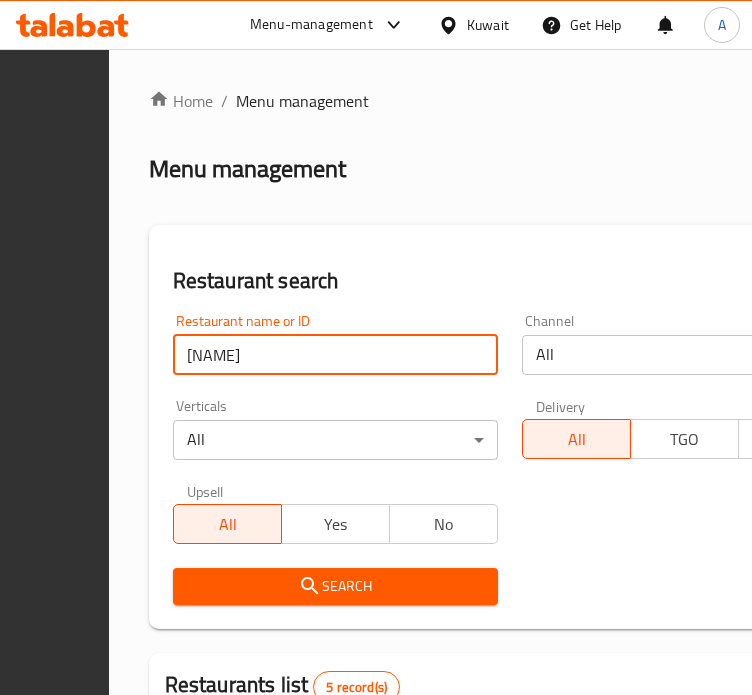 scroll, scrollTop: 351, scrollLeft: 0, axis: vertical 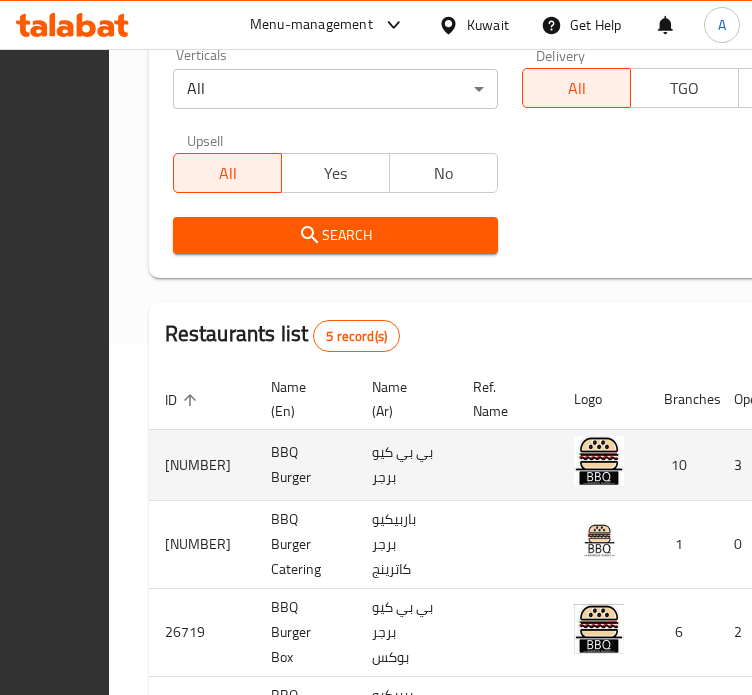 click on "[NUMBER]" at bounding box center [202, 465] 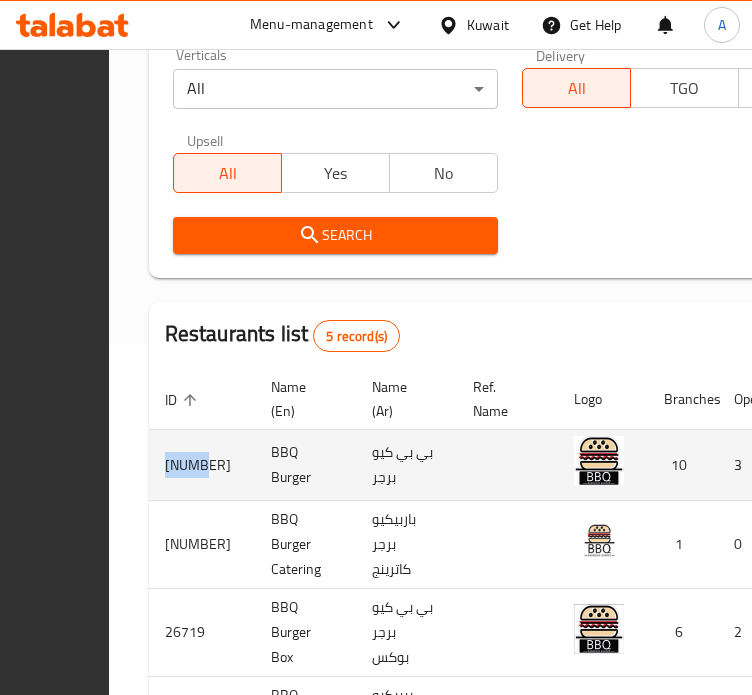 click on "[NUMBER]" at bounding box center [202, 465] 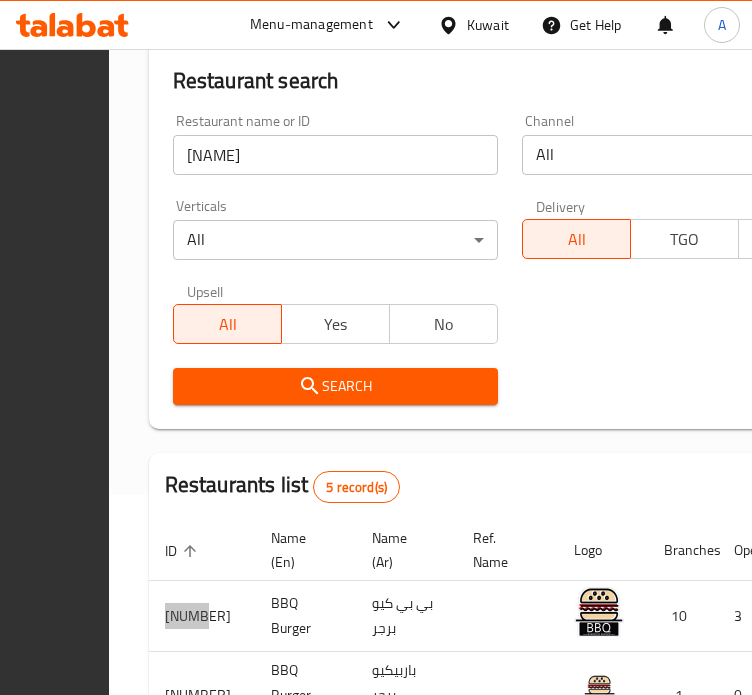 scroll, scrollTop: 179, scrollLeft: 0, axis: vertical 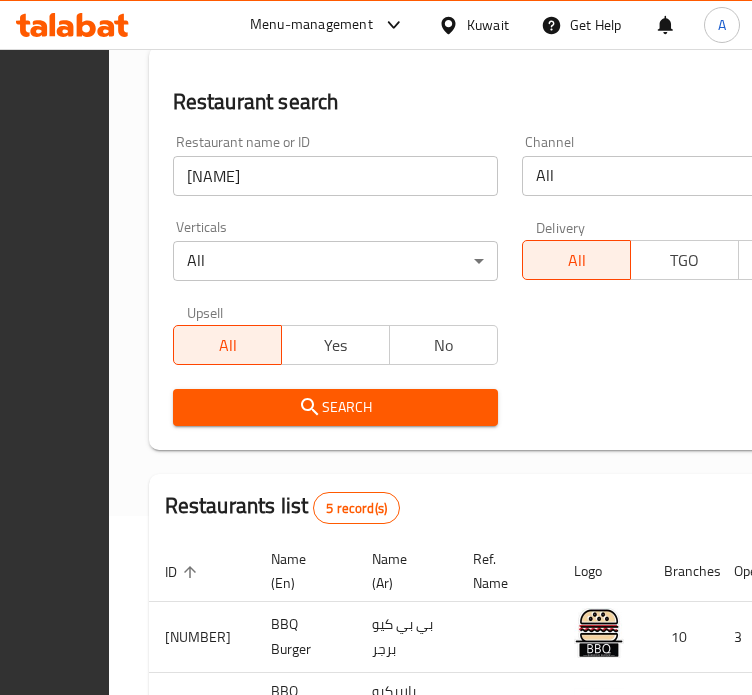 click on "[NAME]" at bounding box center [335, 176] 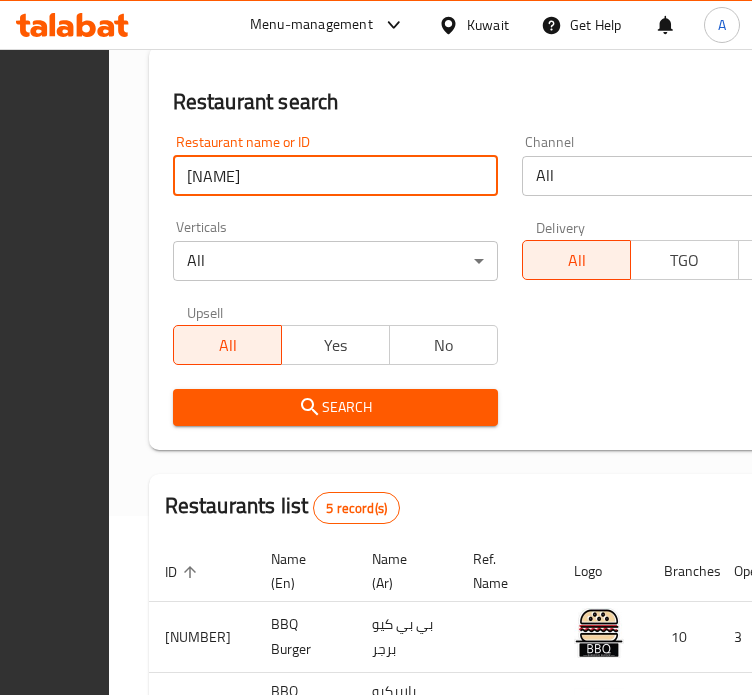 click on "[NAME]" at bounding box center (335, 176) 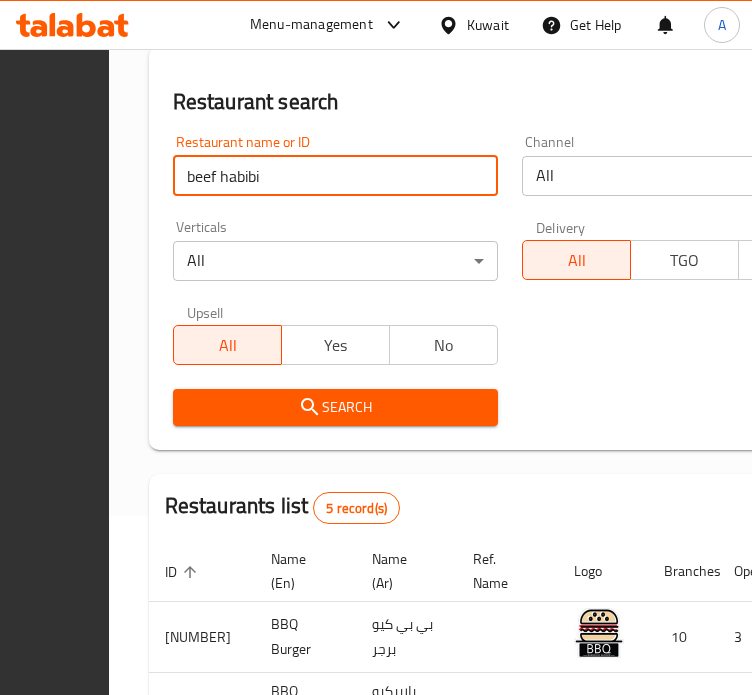 click on "Search" at bounding box center [335, 407] 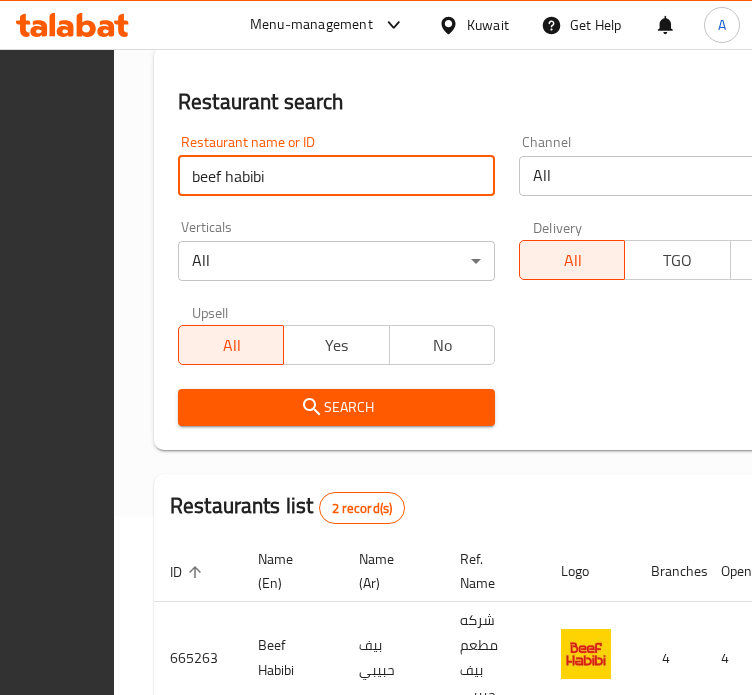 scroll, scrollTop: 306, scrollLeft: 0, axis: vertical 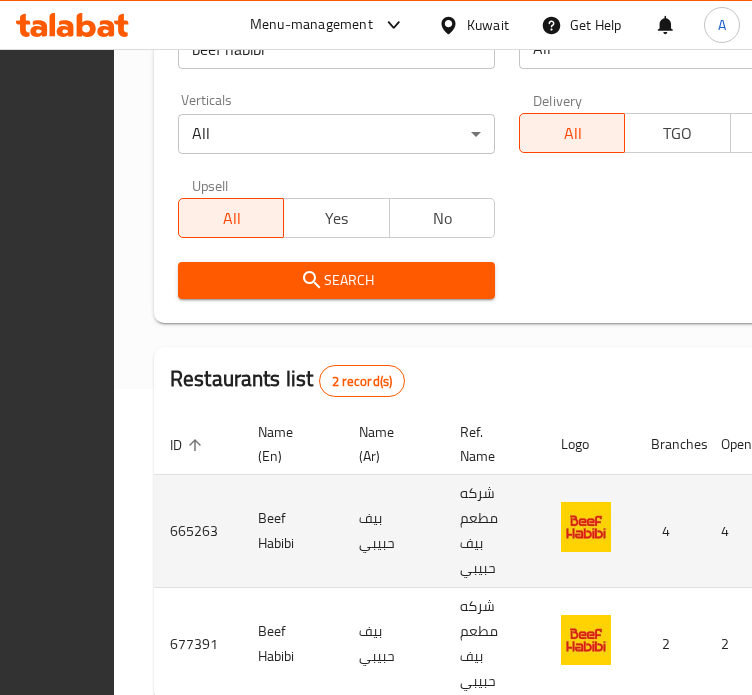 click on "665263" at bounding box center (198, 531) 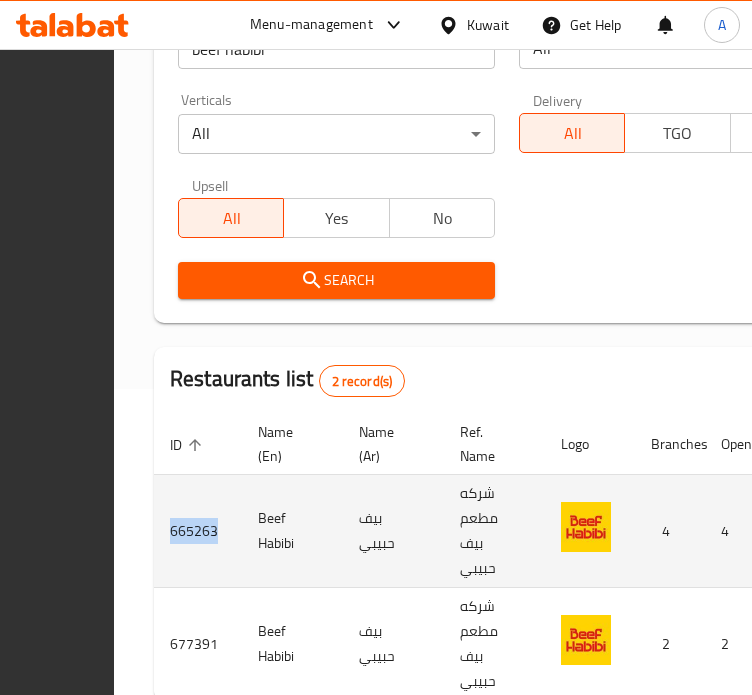 click on "665263" at bounding box center (198, 531) 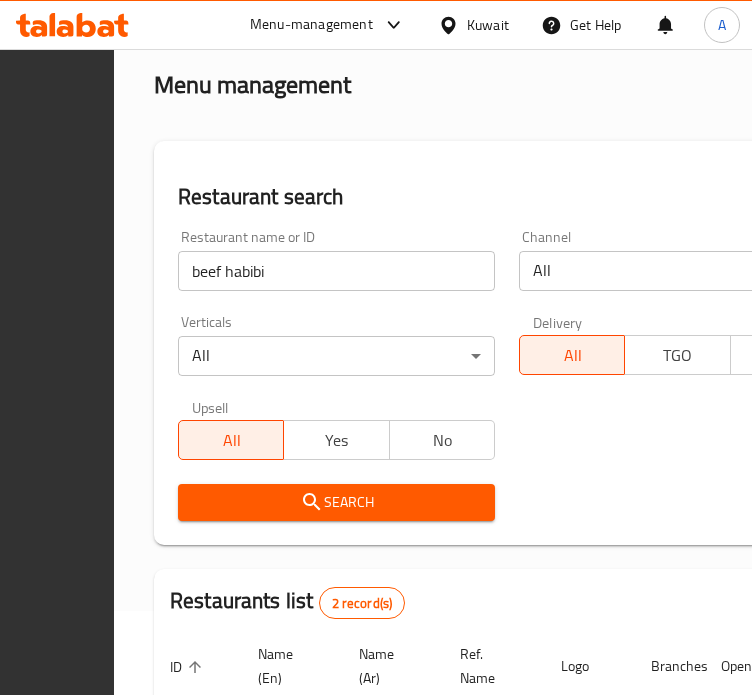 scroll, scrollTop: 83, scrollLeft: 0, axis: vertical 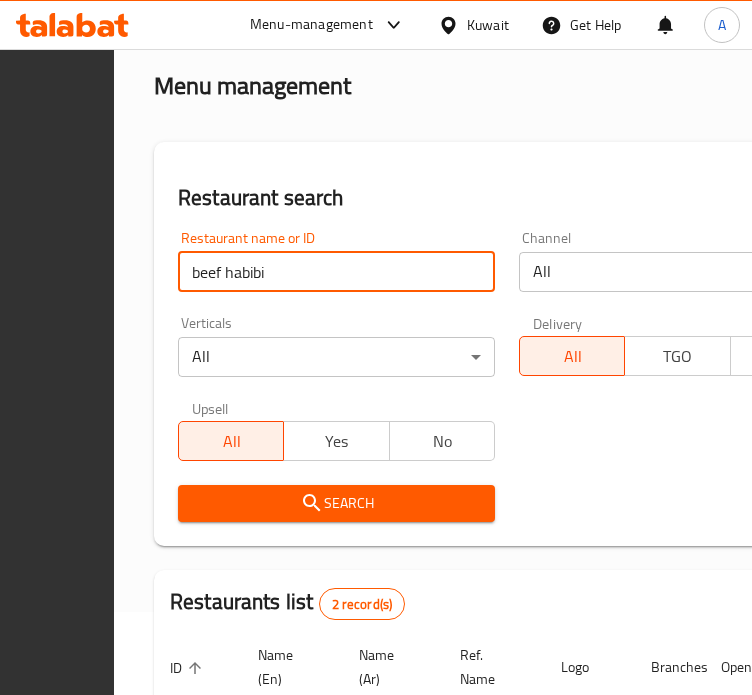 click on "beef habibi" at bounding box center [336, 272] 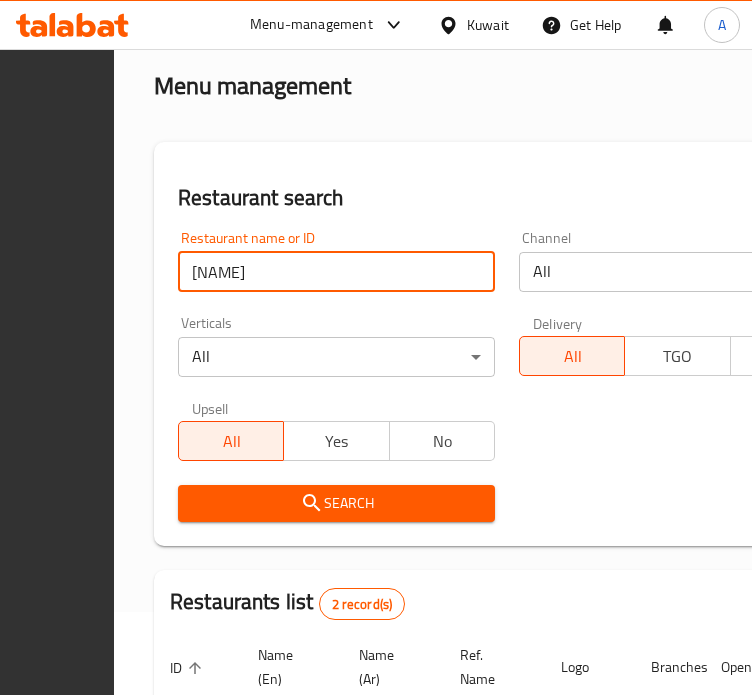 click on "Search" at bounding box center (336, 503) 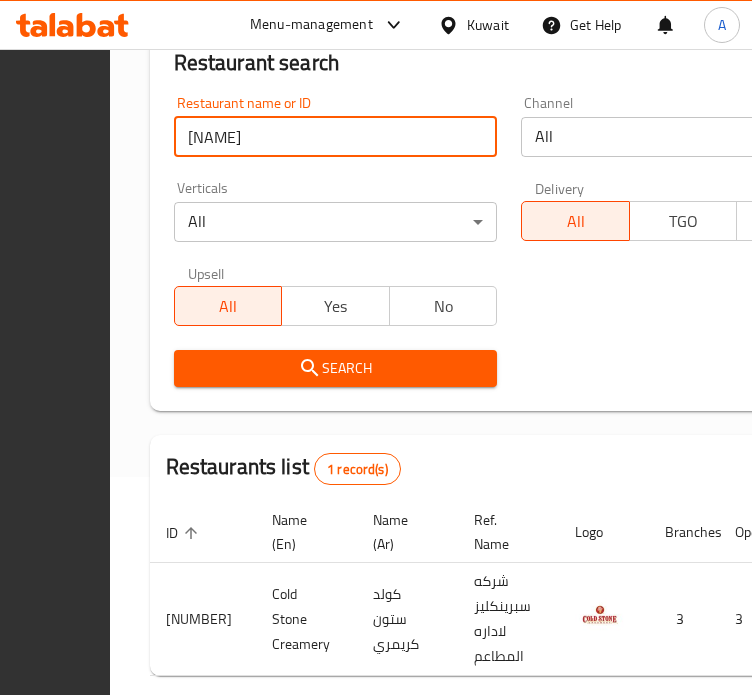 scroll, scrollTop: 219, scrollLeft: 0, axis: vertical 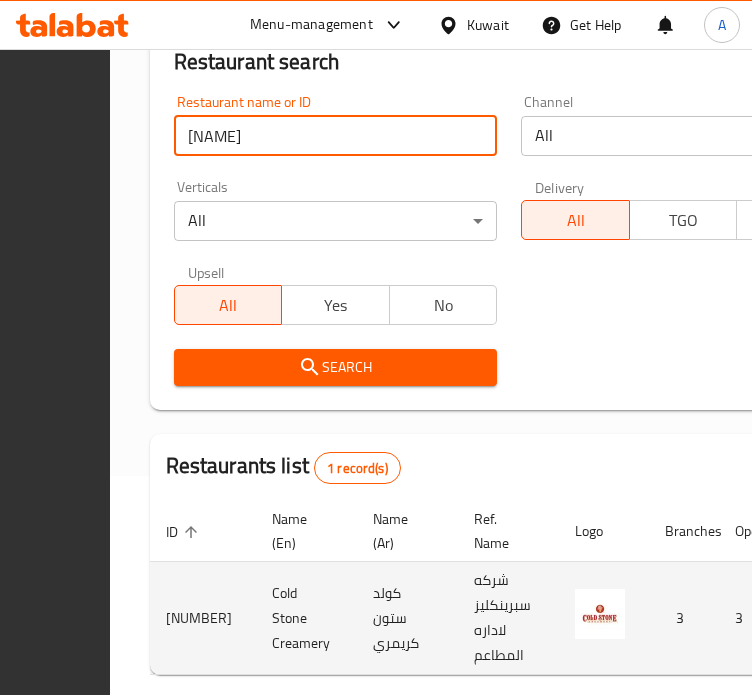 click on "[NUMBER]" at bounding box center (203, 618) 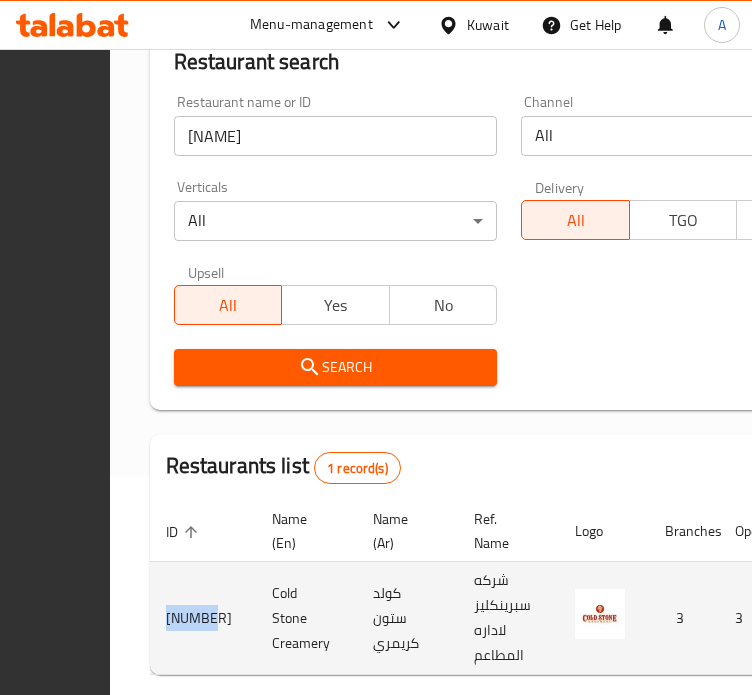 click on "[NUMBER]" at bounding box center [203, 618] 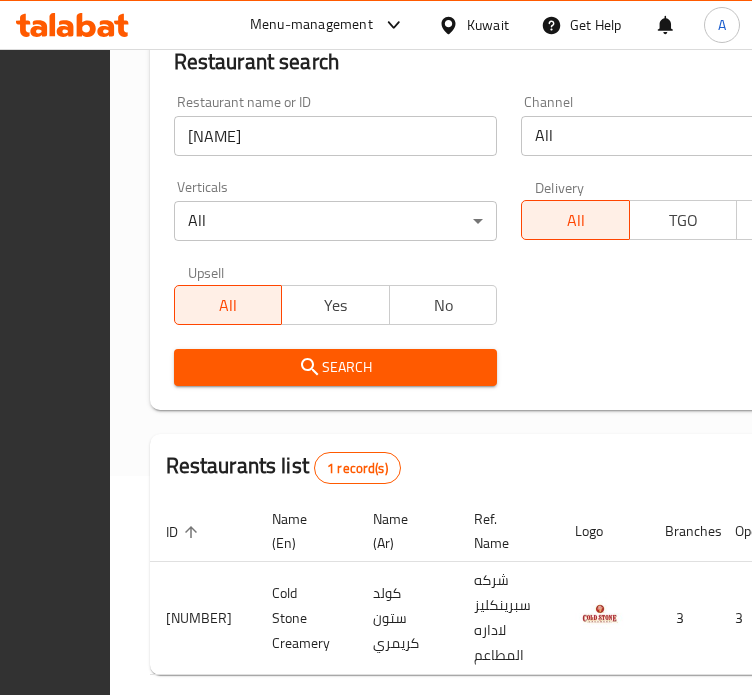 click on "[NAME]" at bounding box center [336, 136] 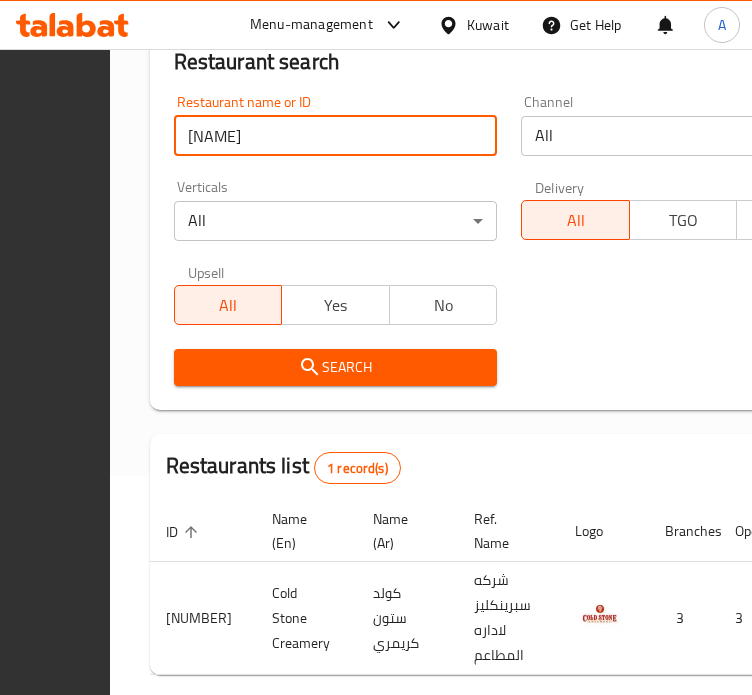 click on "[NAME]" at bounding box center (336, 136) 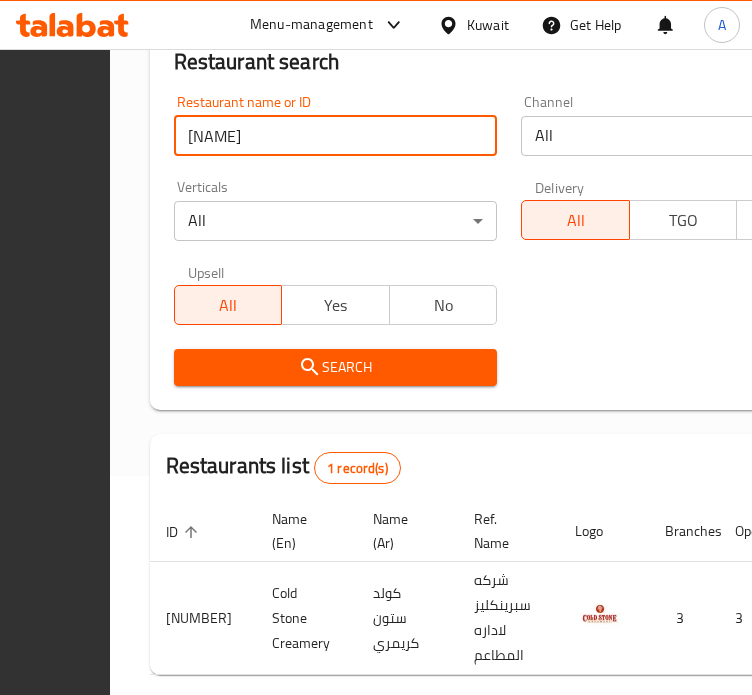 type on "[NAME]" 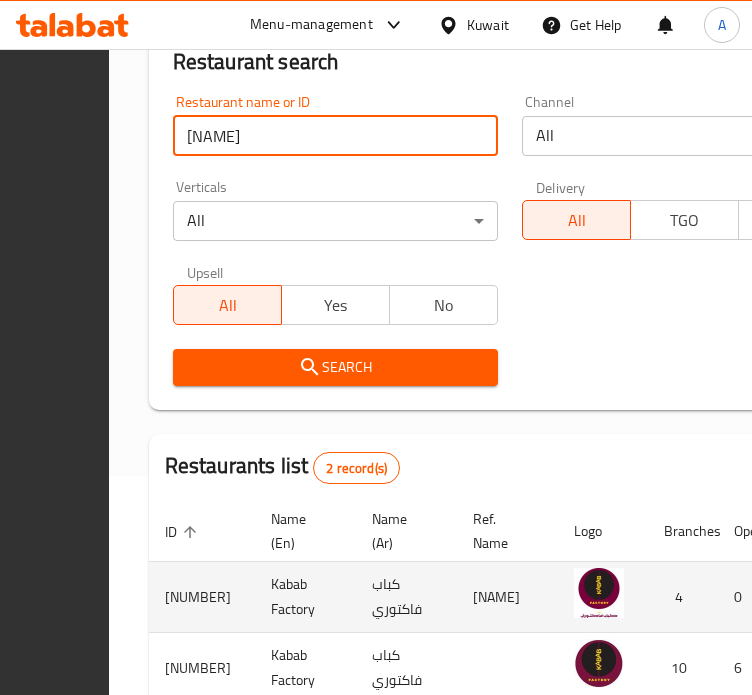 click on "[NUMBER]" at bounding box center (202, 597) 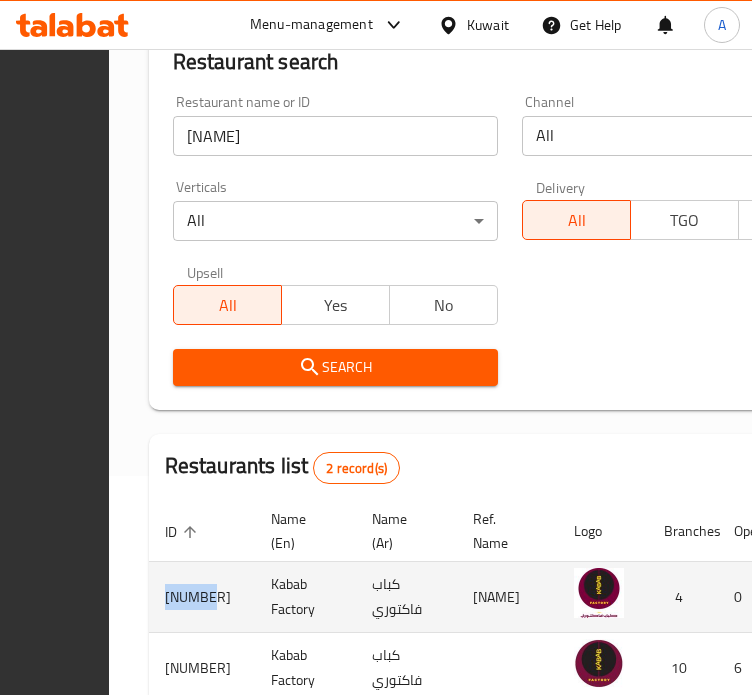 click on "[NUMBER]" at bounding box center [202, 597] 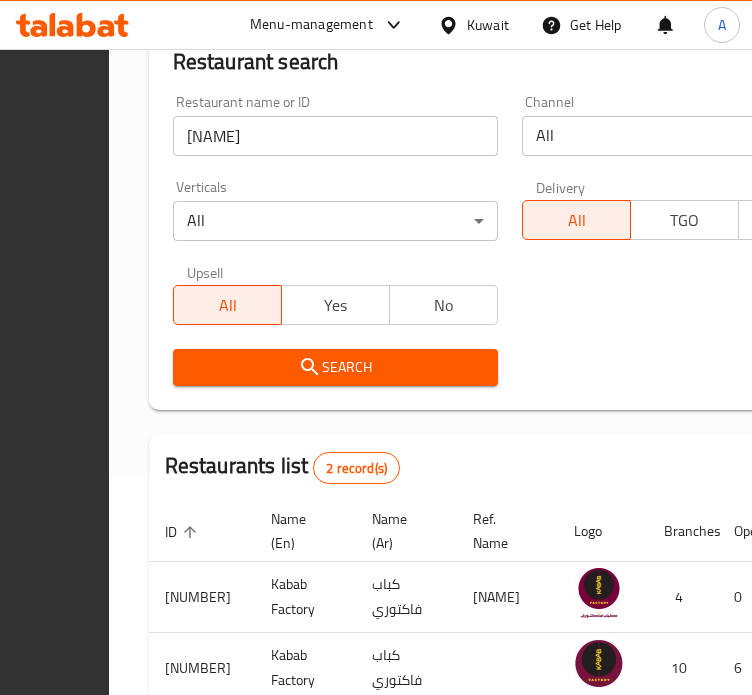 click on "[NAME]" at bounding box center (335, 136) 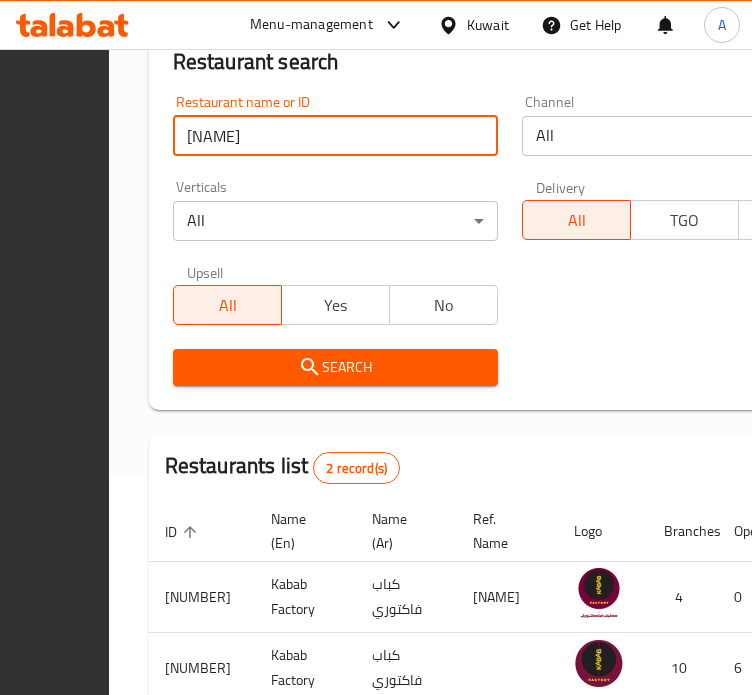 click on "[NAME]" at bounding box center [335, 136] 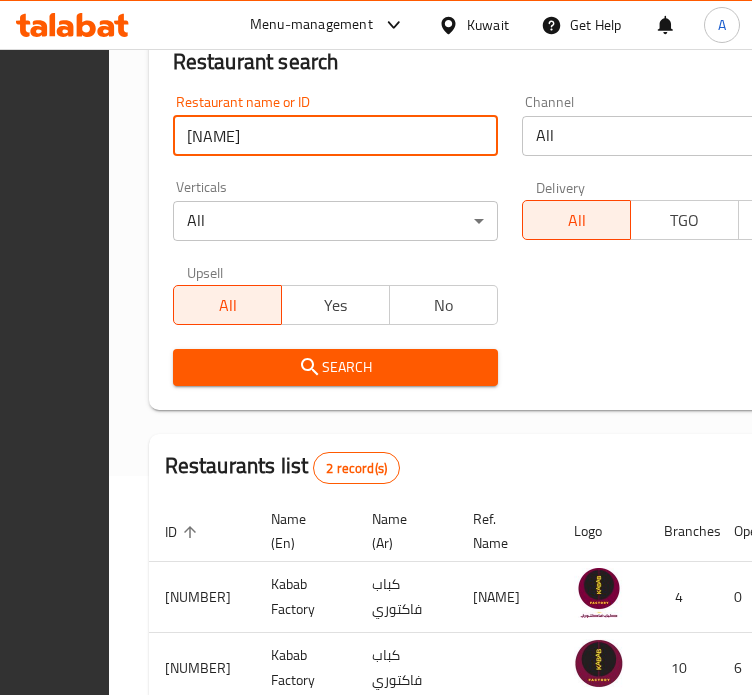 type on "[NAME]" 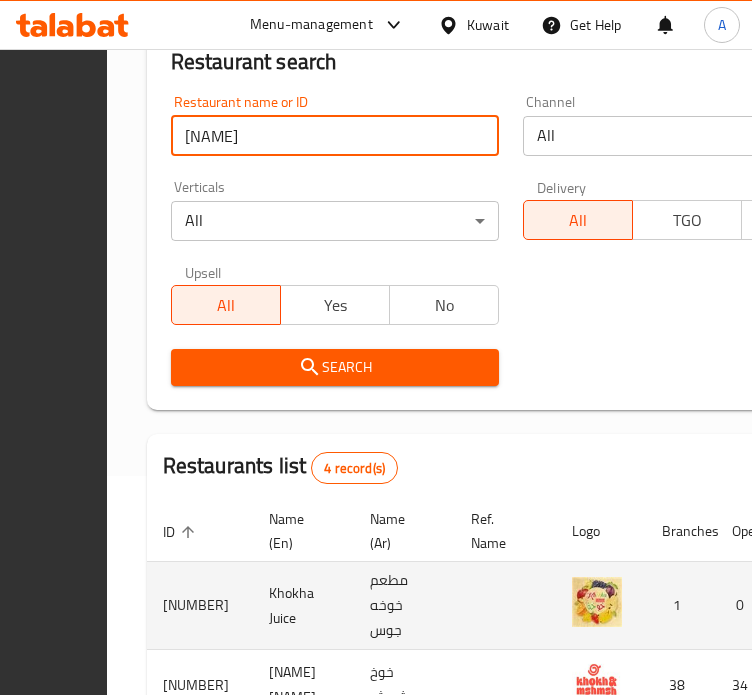 scroll, scrollTop: 275, scrollLeft: 0, axis: vertical 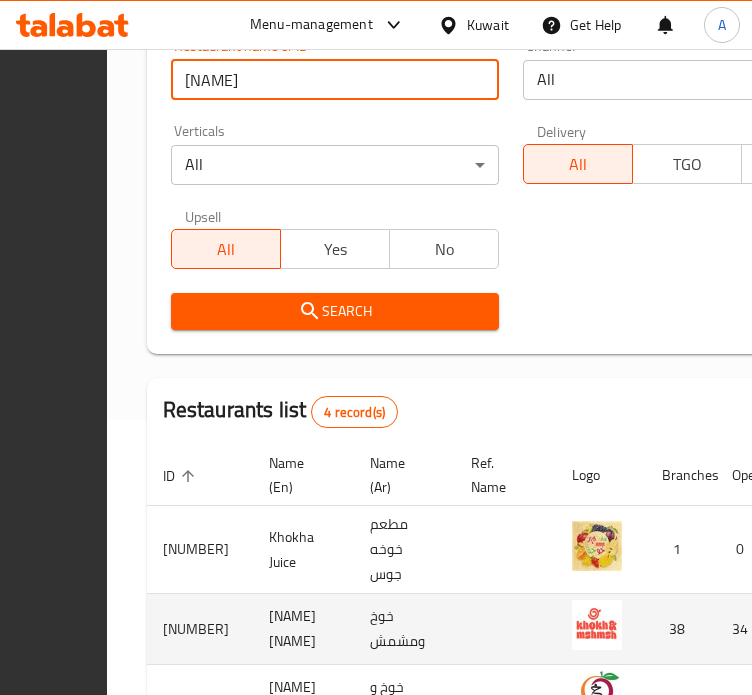 click on "[NUMBER]" at bounding box center (200, 629) 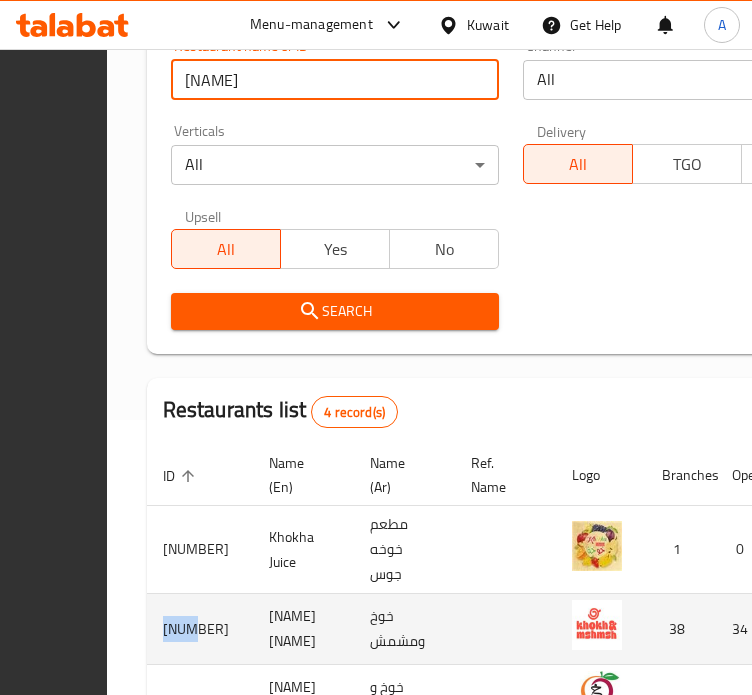 click on "[NUMBER]" at bounding box center (200, 629) 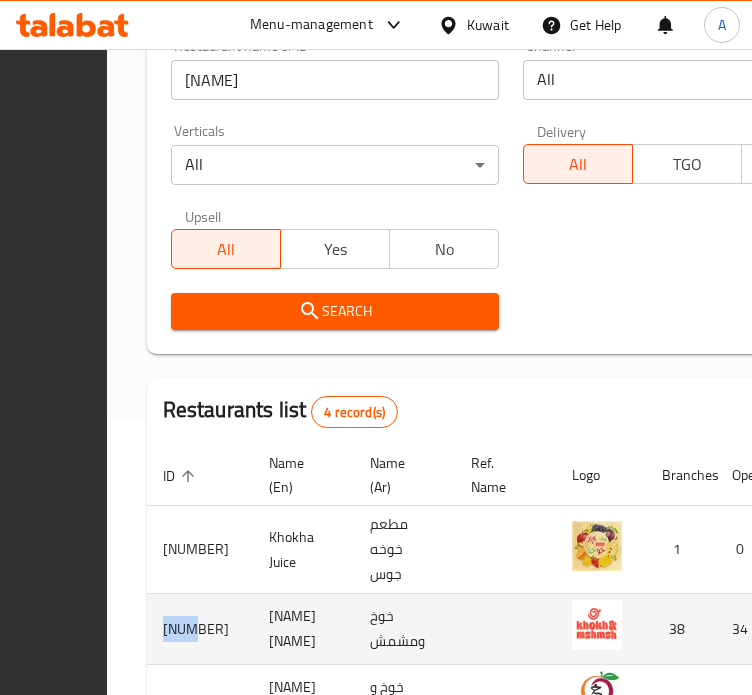 copy on "[NUMBER]" 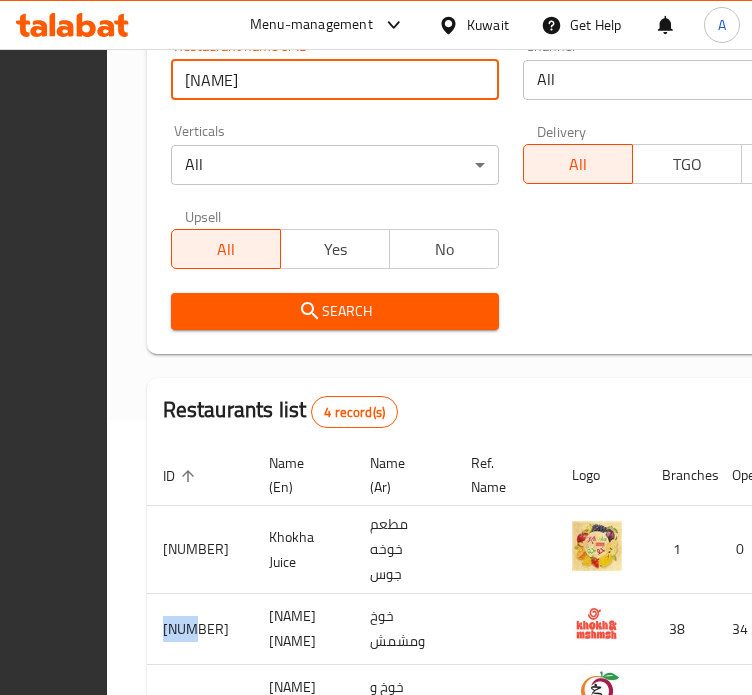 click on "[NAME]" at bounding box center (335, 80) 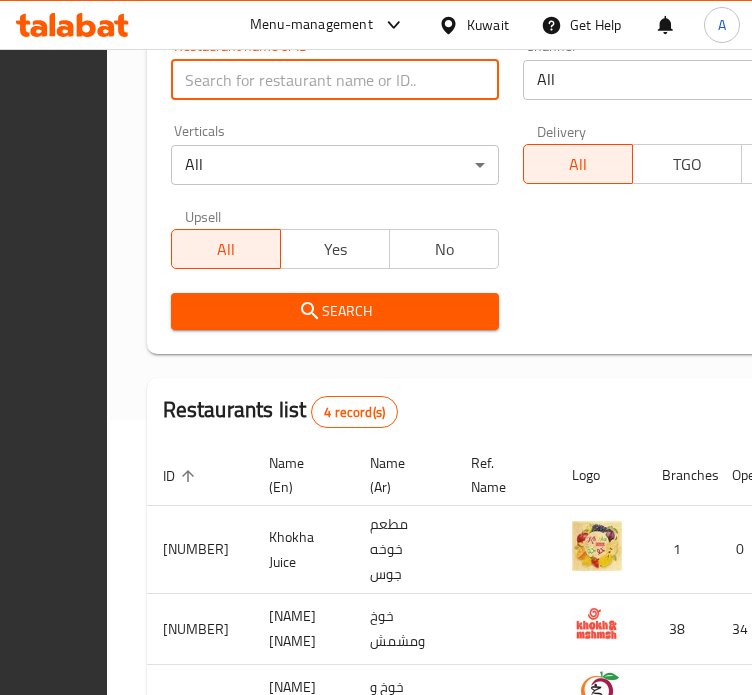 click at bounding box center (335, 80) 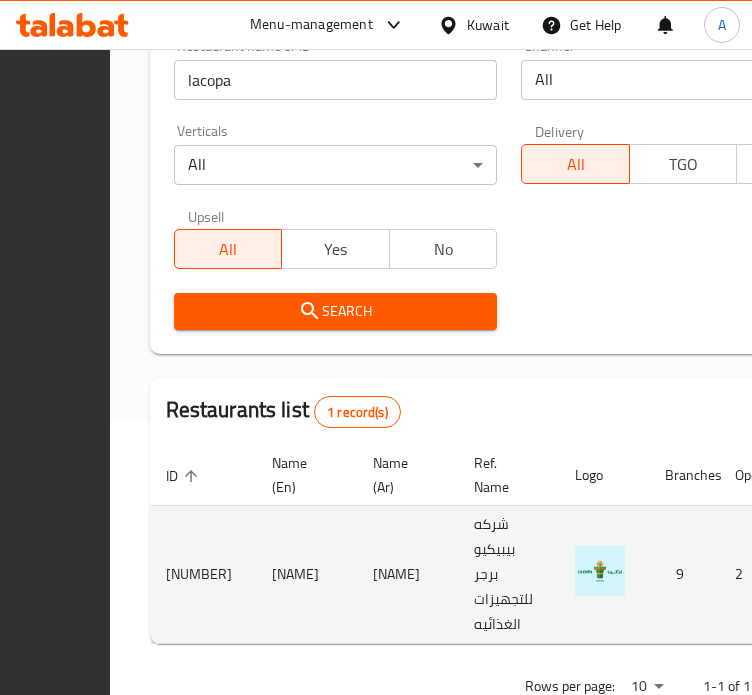 click on "[NUMBER]" at bounding box center (203, 575) 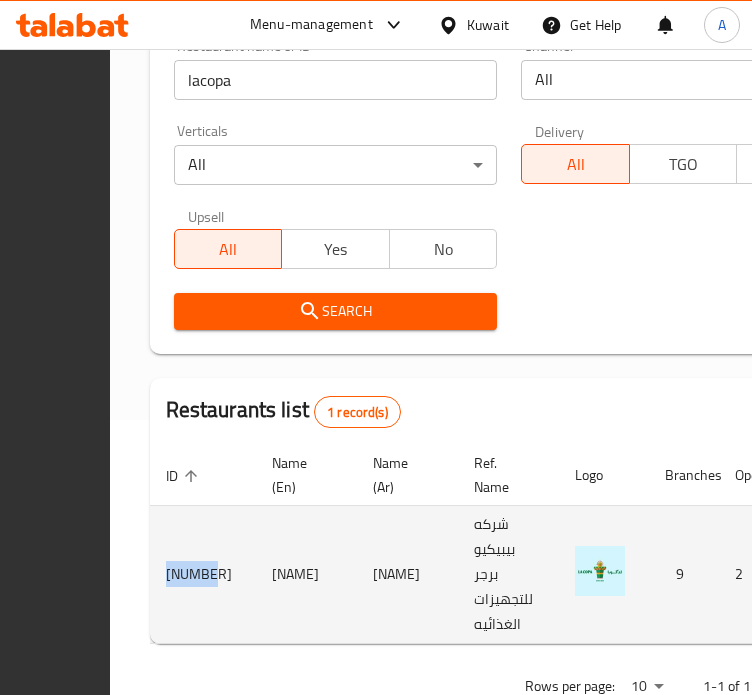 click on "[NUMBER]" at bounding box center (203, 575) 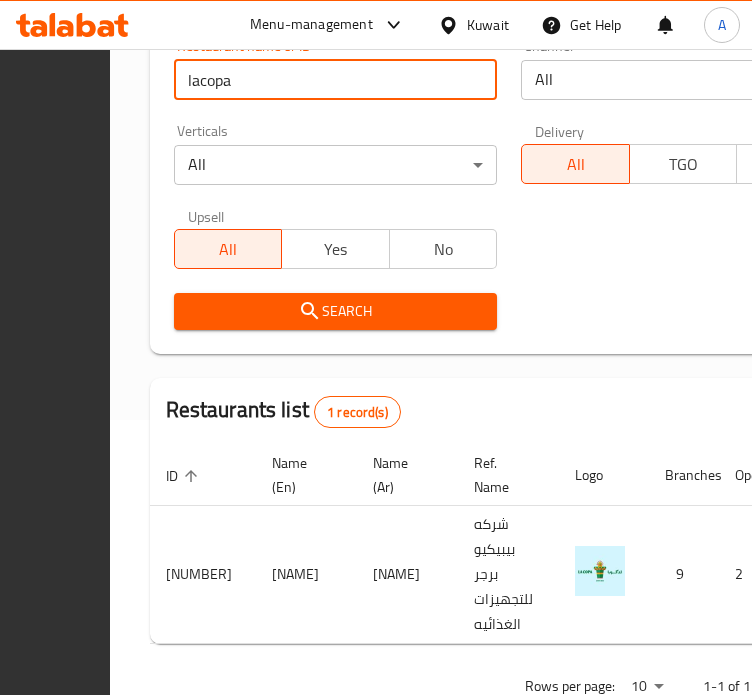 drag, startPoint x: 444, startPoint y: 75, endPoint x: 320, endPoint y: 79, distance: 124.0645 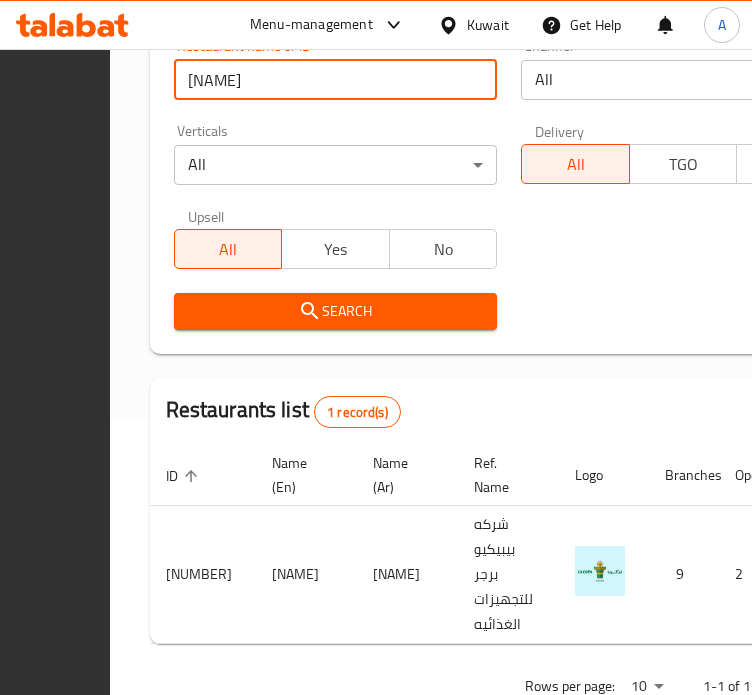 click on "Search" at bounding box center [336, 311] 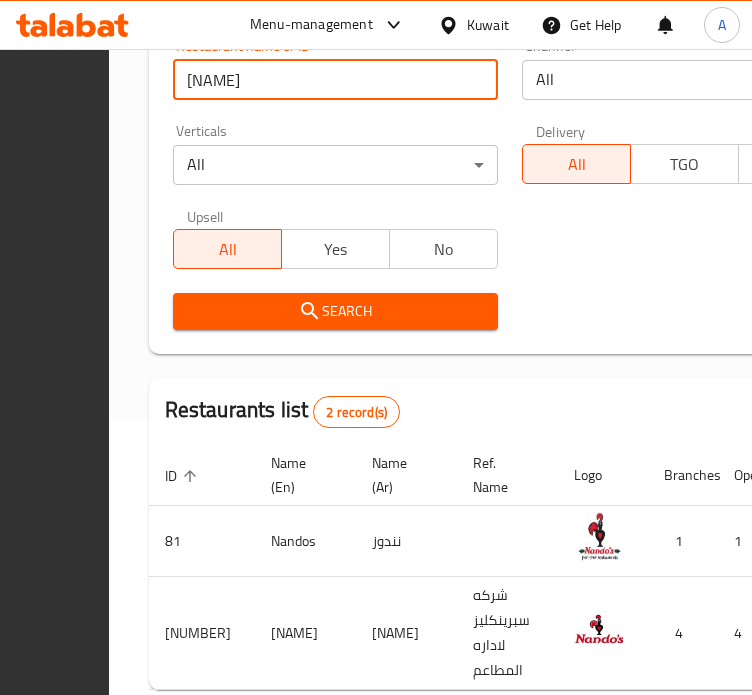 scroll, scrollTop: 353, scrollLeft: 0, axis: vertical 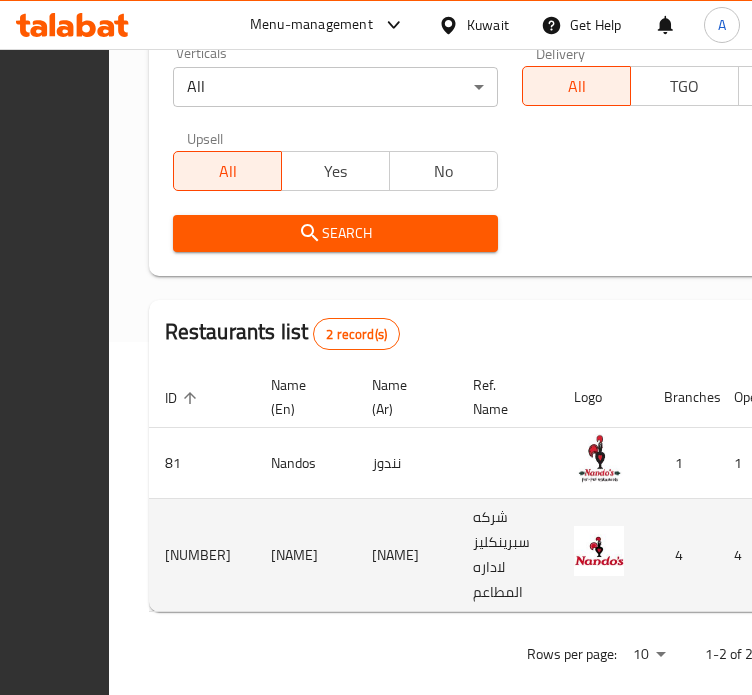 click on "[NUMBER]" at bounding box center (202, 555) 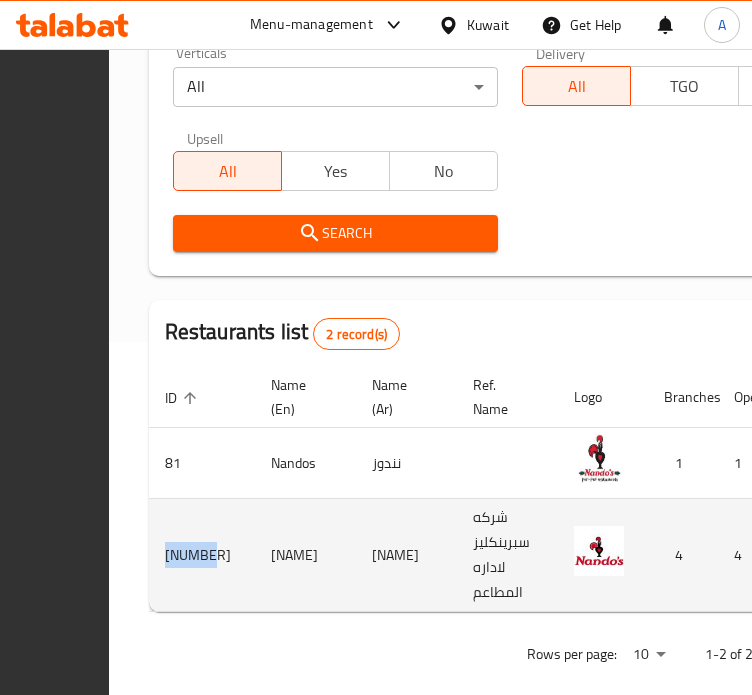 click on "[NUMBER]" at bounding box center [202, 555] 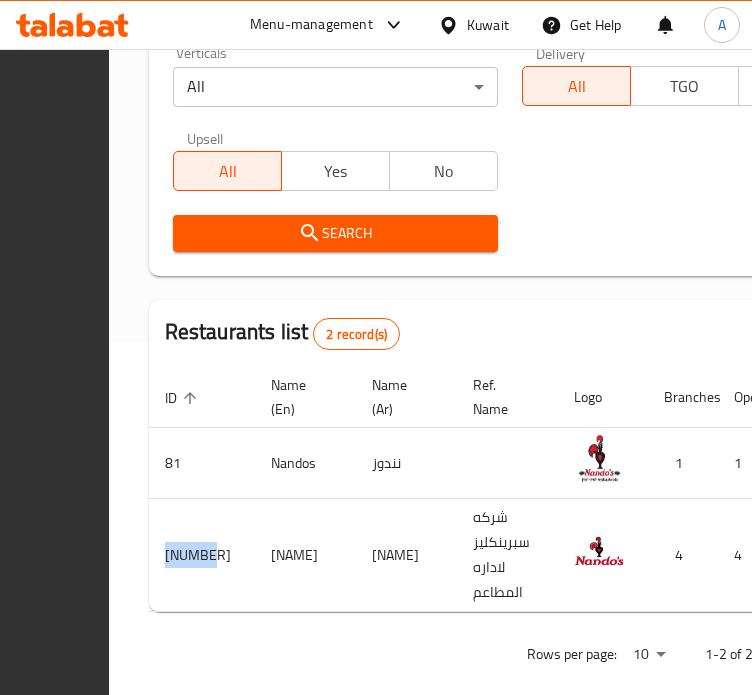 scroll, scrollTop: 137, scrollLeft: 0, axis: vertical 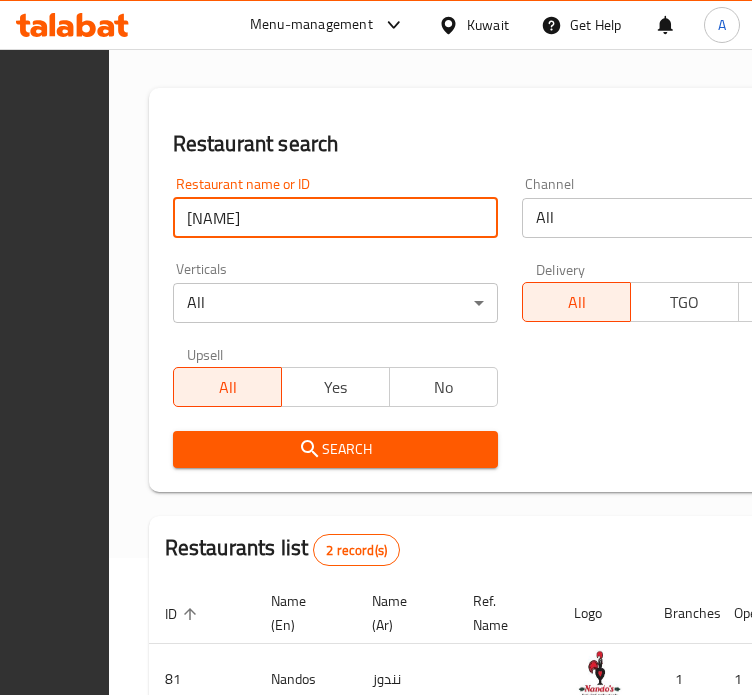 click on "[NAME]" at bounding box center [335, 218] 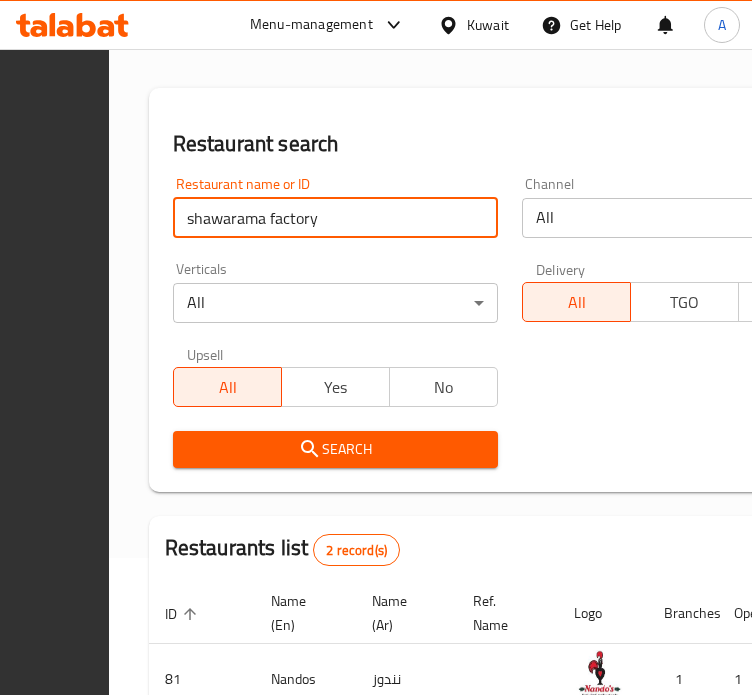 click on "Search" at bounding box center (335, 449) 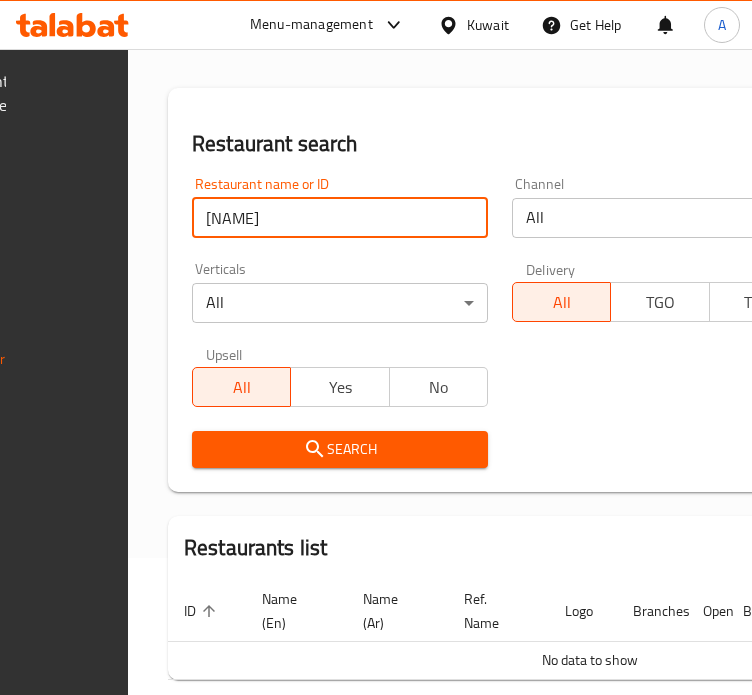 type on "[NAME]" 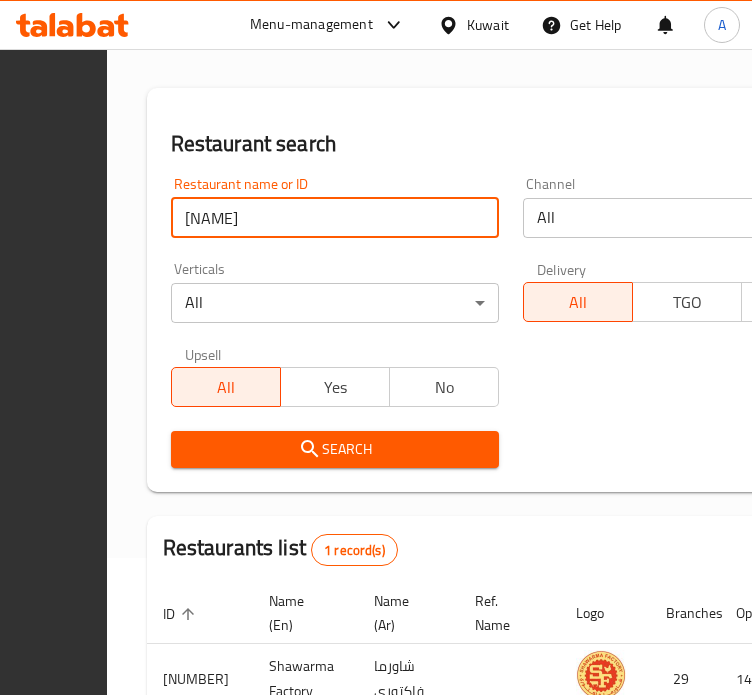 scroll, scrollTop: 280, scrollLeft: 0, axis: vertical 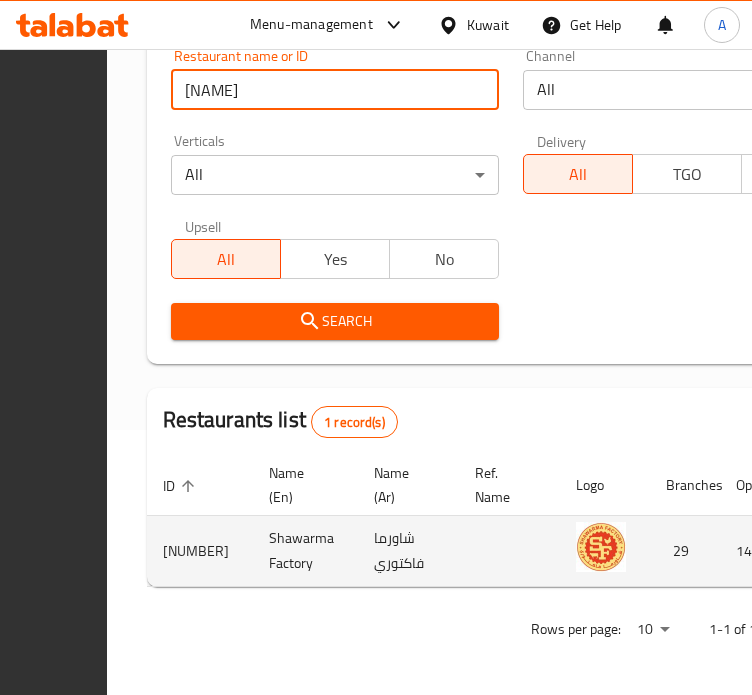 click on "[NUMBER]" at bounding box center (200, 551) 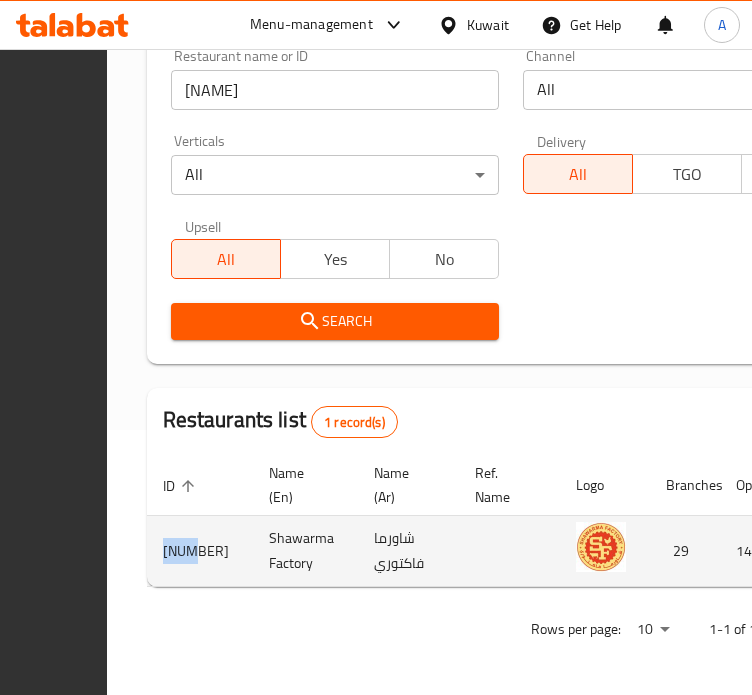 click on "[NUMBER]" at bounding box center [200, 551] 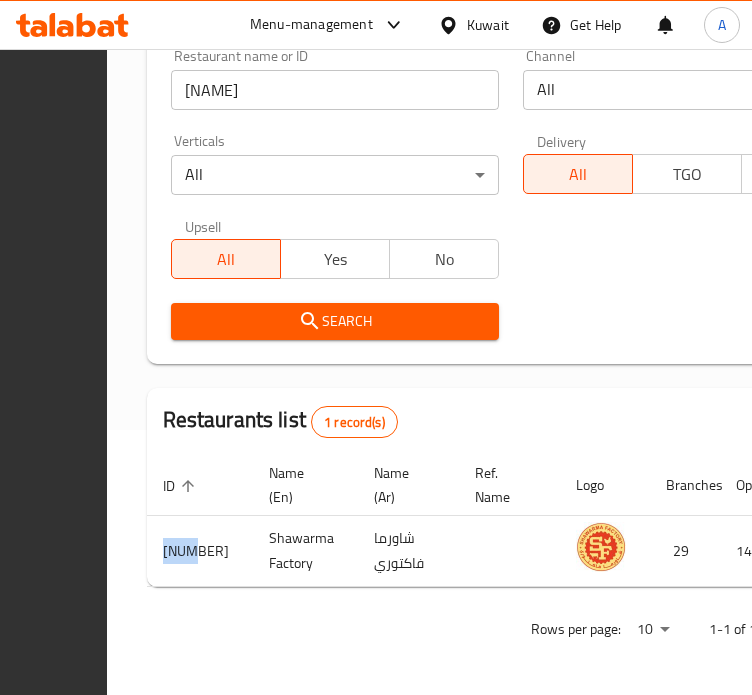 scroll, scrollTop: 176, scrollLeft: 0, axis: vertical 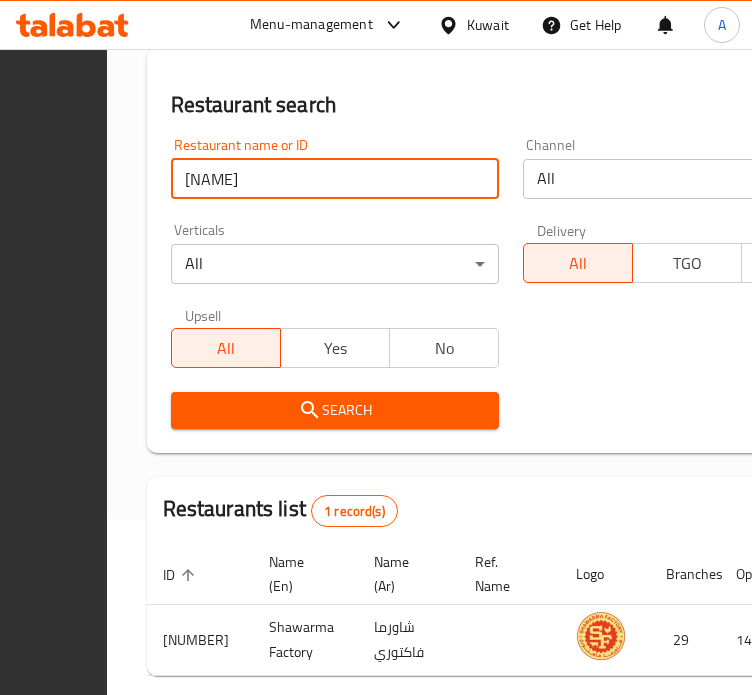 click on "[NAME]" at bounding box center [335, 179] 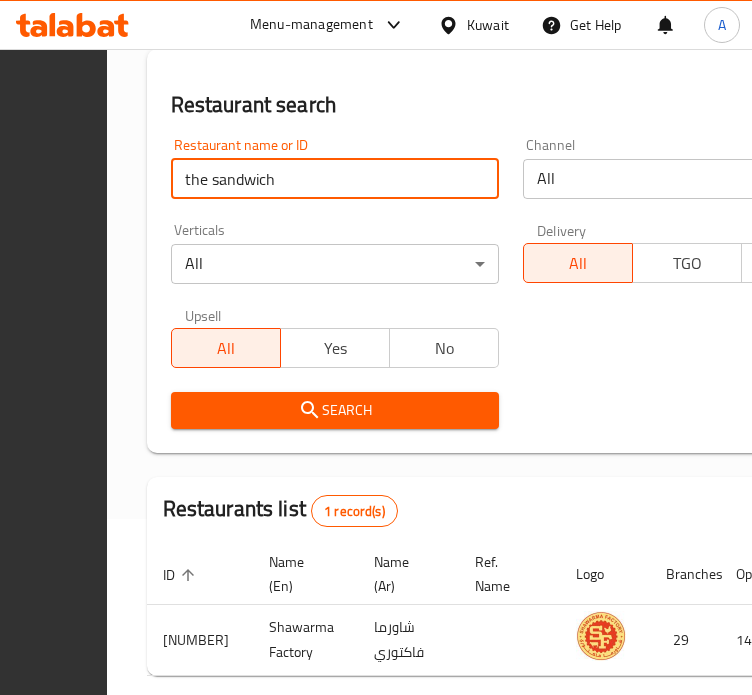 type on "the sandwich" 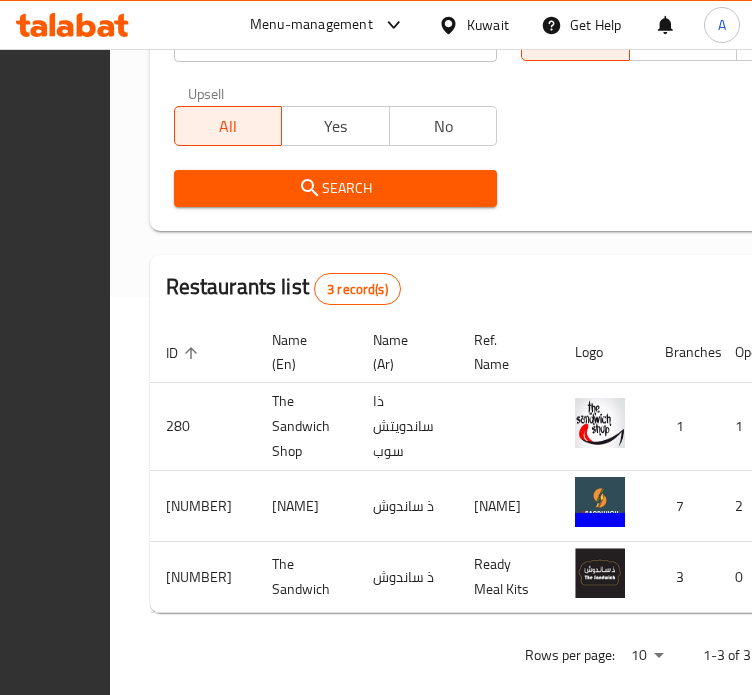 scroll, scrollTop: 426, scrollLeft: 0, axis: vertical 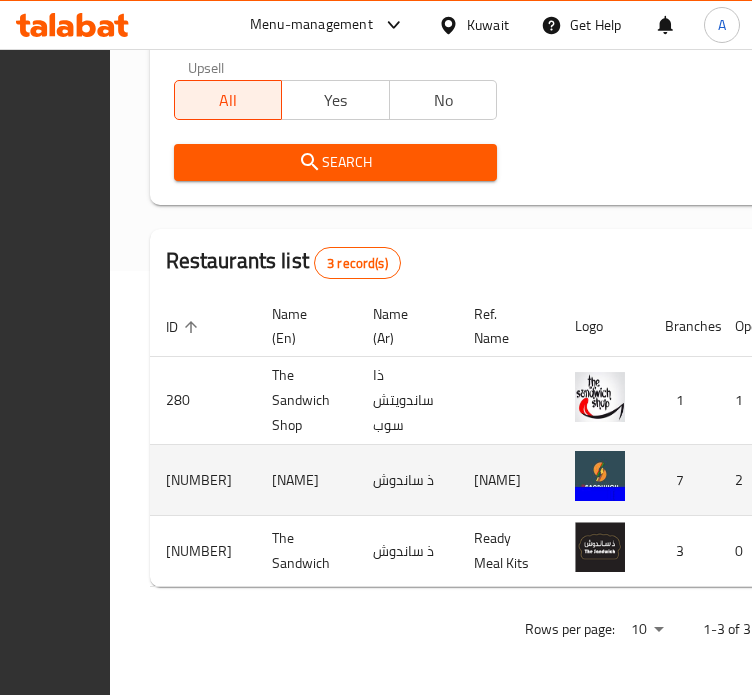 click on "[NUMBER]" at bounding box center (203, 480) 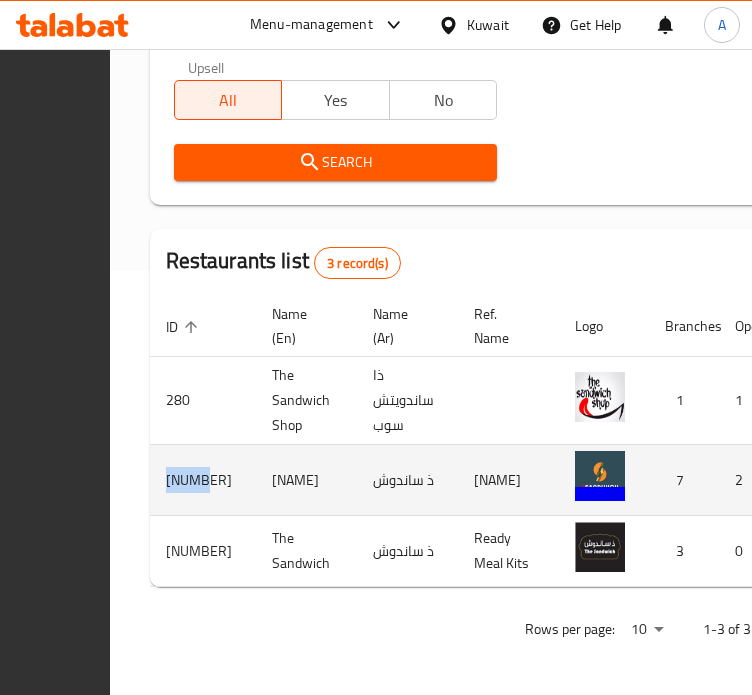 click on "[NUMBER]" at bounding box center [203, 480] 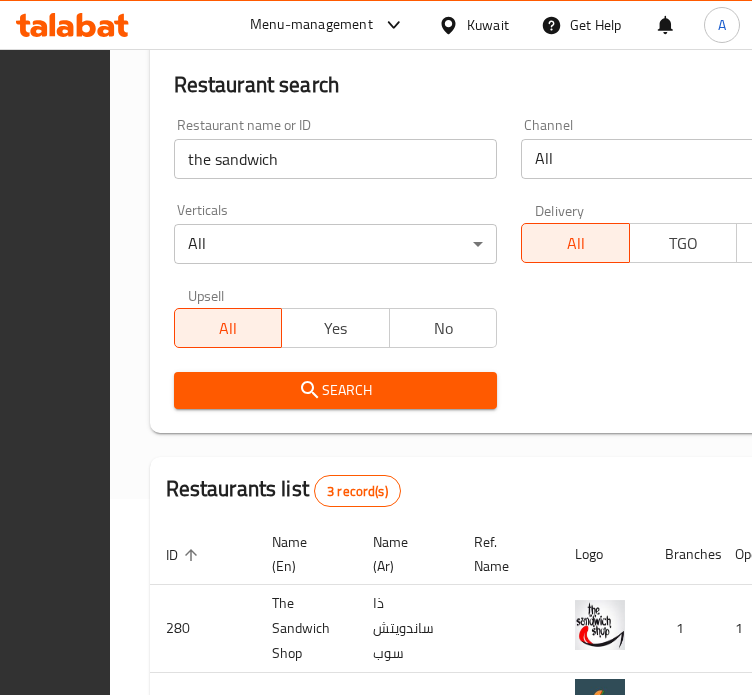 scroll, scrollTop: 192, scrollLeft: 0, axis: vertical 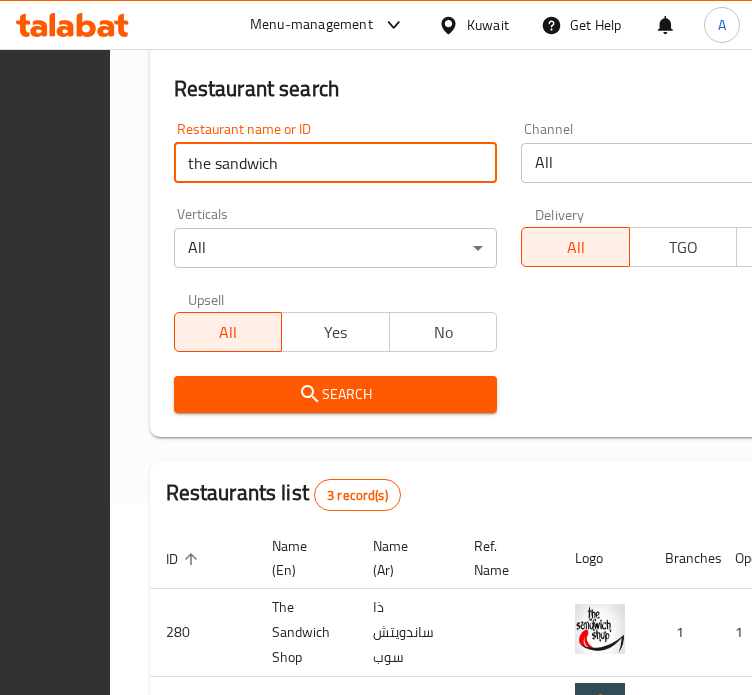click on "the sandwich" at bounding box center [336, 163] 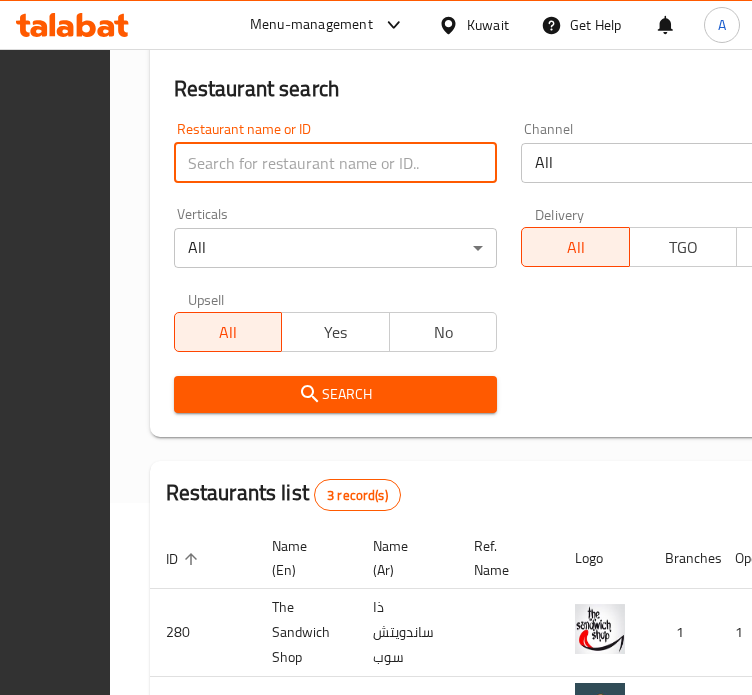 click at bounding box center (336, 163) 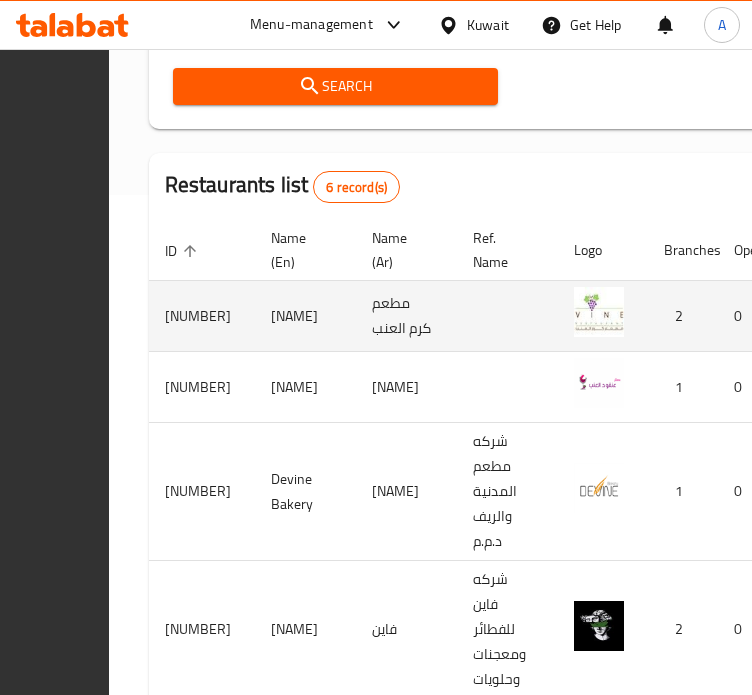 scroll, scrollTop: 518, scrollLeft: 0, axis: vertical 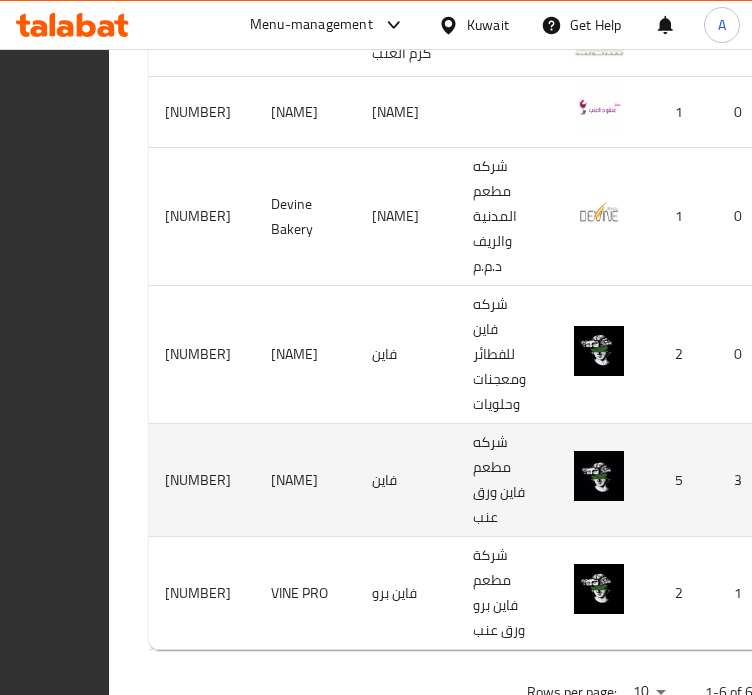 click on "[NUMBER]" at bounding box center (202, 480) 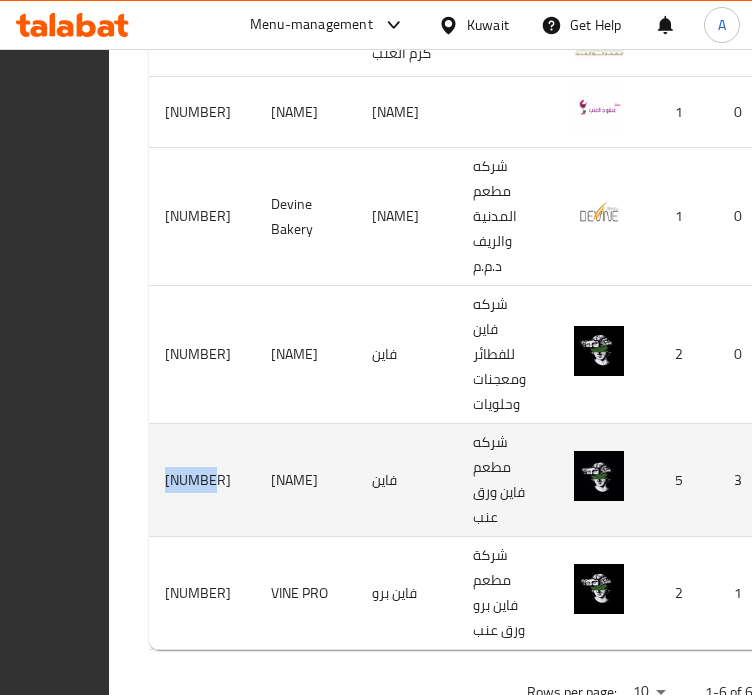 click on "[NUMBER]" at bounding box center [202, 480] 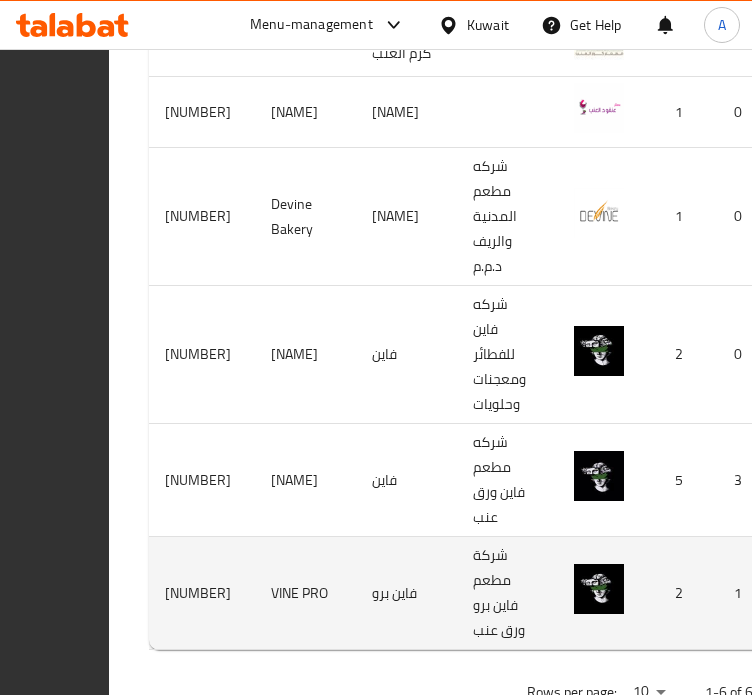 click on "[NUMBER]" at bounding box center [202, 593] 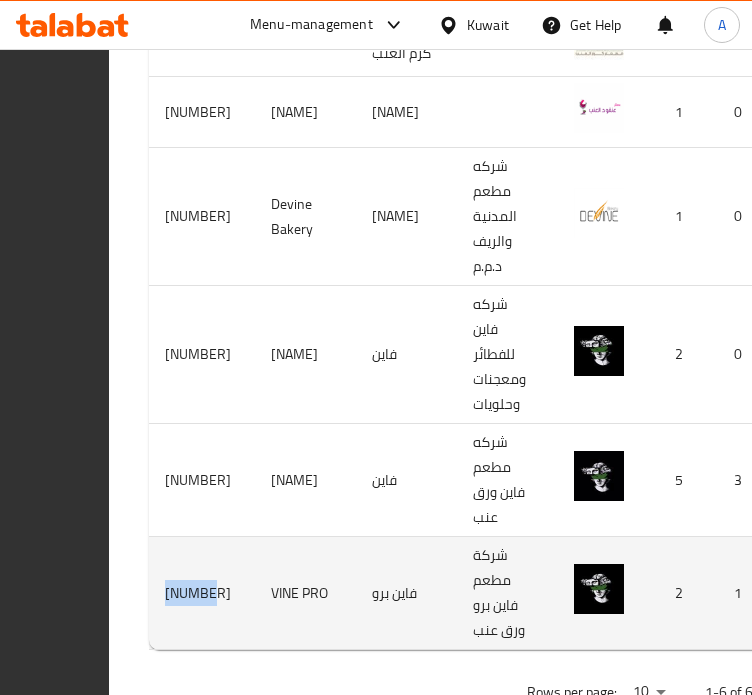 click on "[NUMBER]" at bounding box center (202, 593) 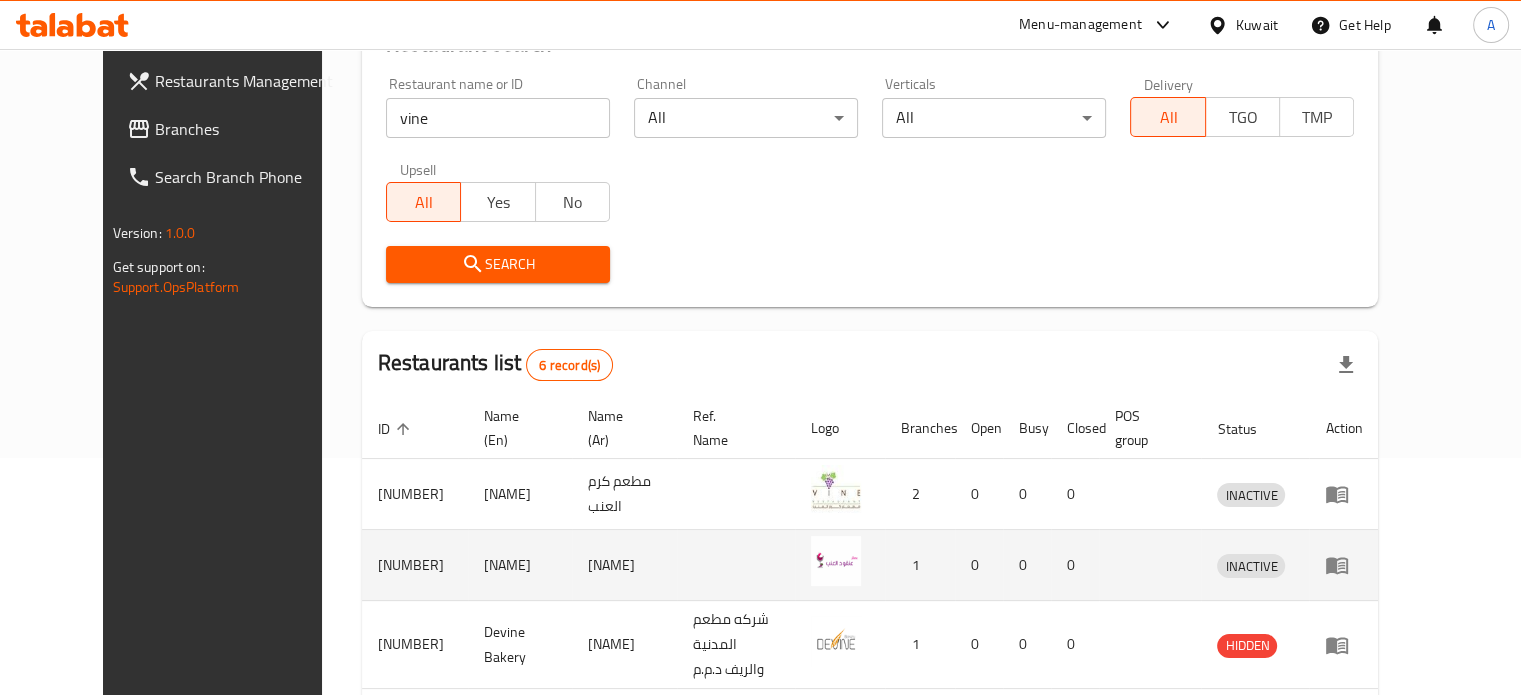 scroll, scrollTop: 0, scrollLeft: 0, axis: both 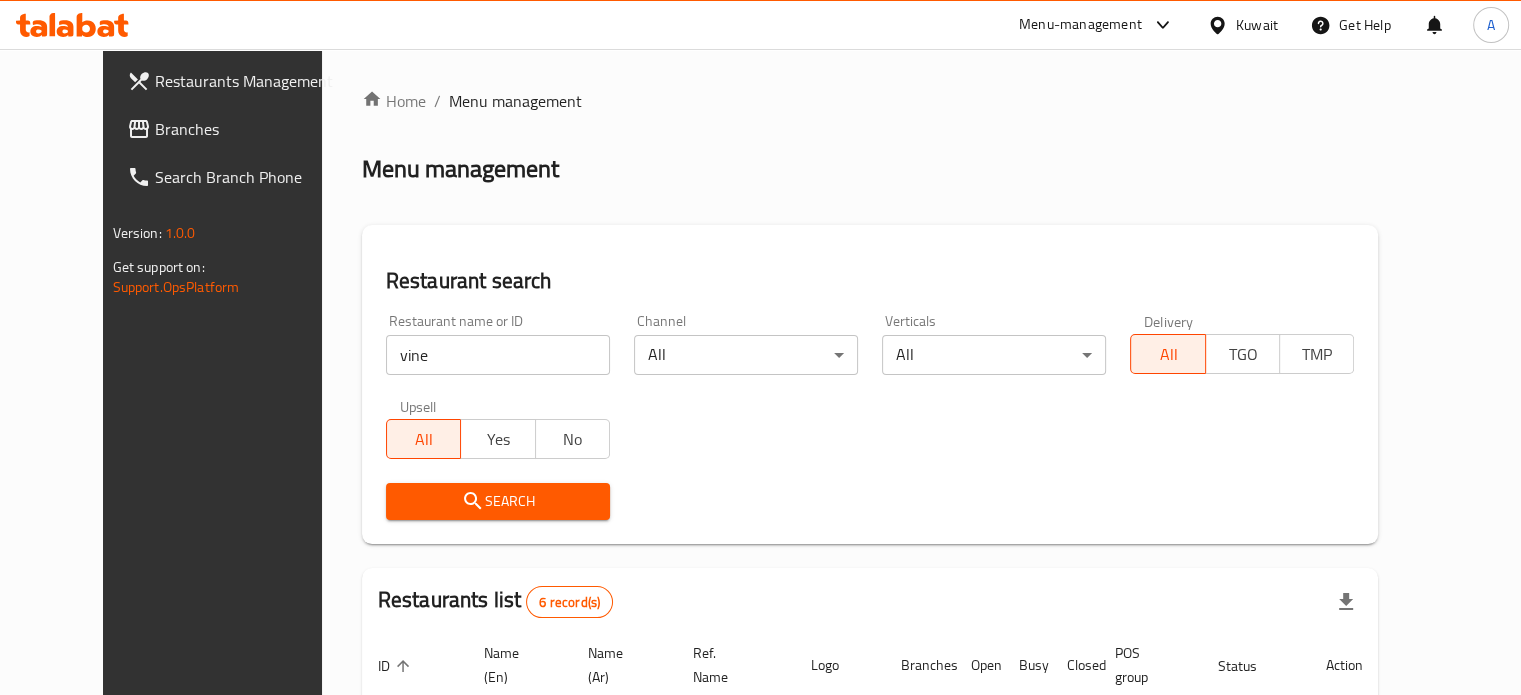click on "vine" at bounding box center (498, 355) 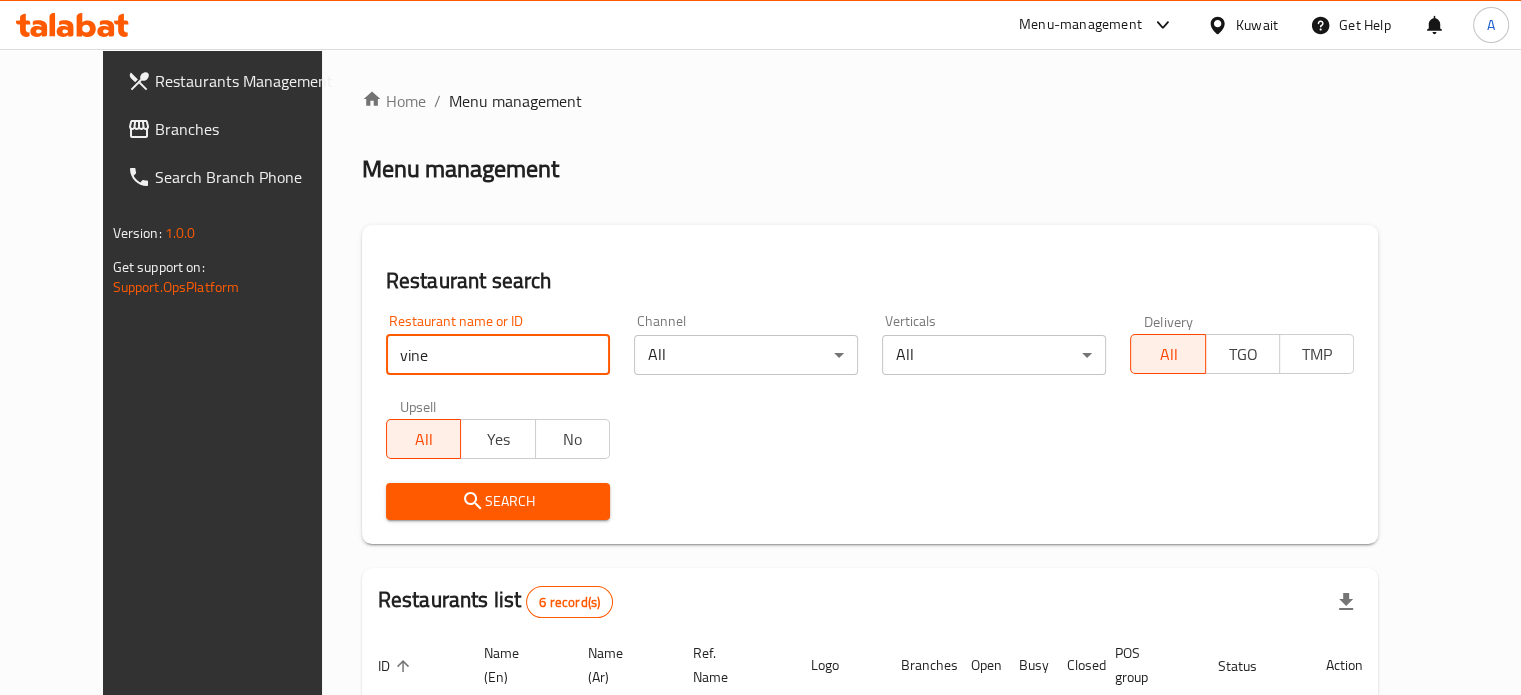 click on "vine" at bounding box center (498, 355) 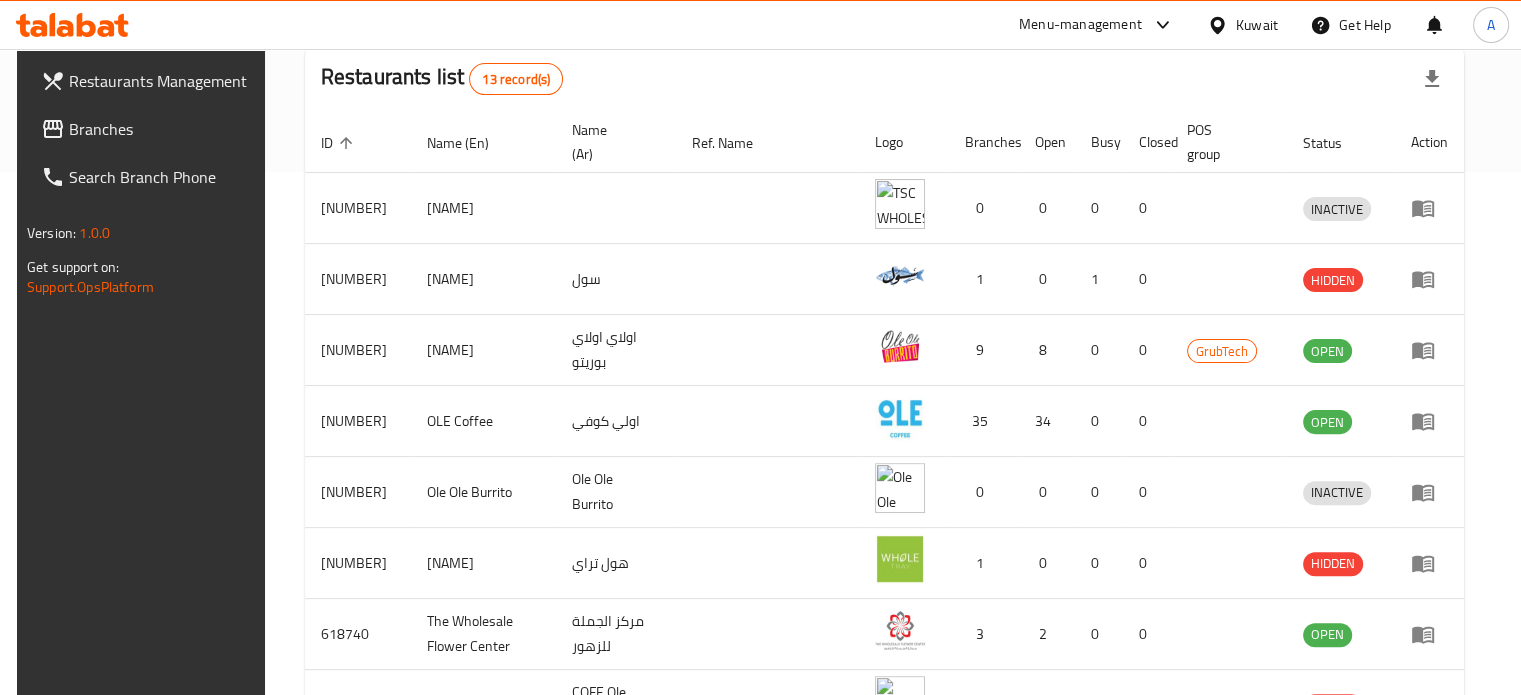 scroll, scrollTop: 520, scrollLeft: 0, axis: vertical 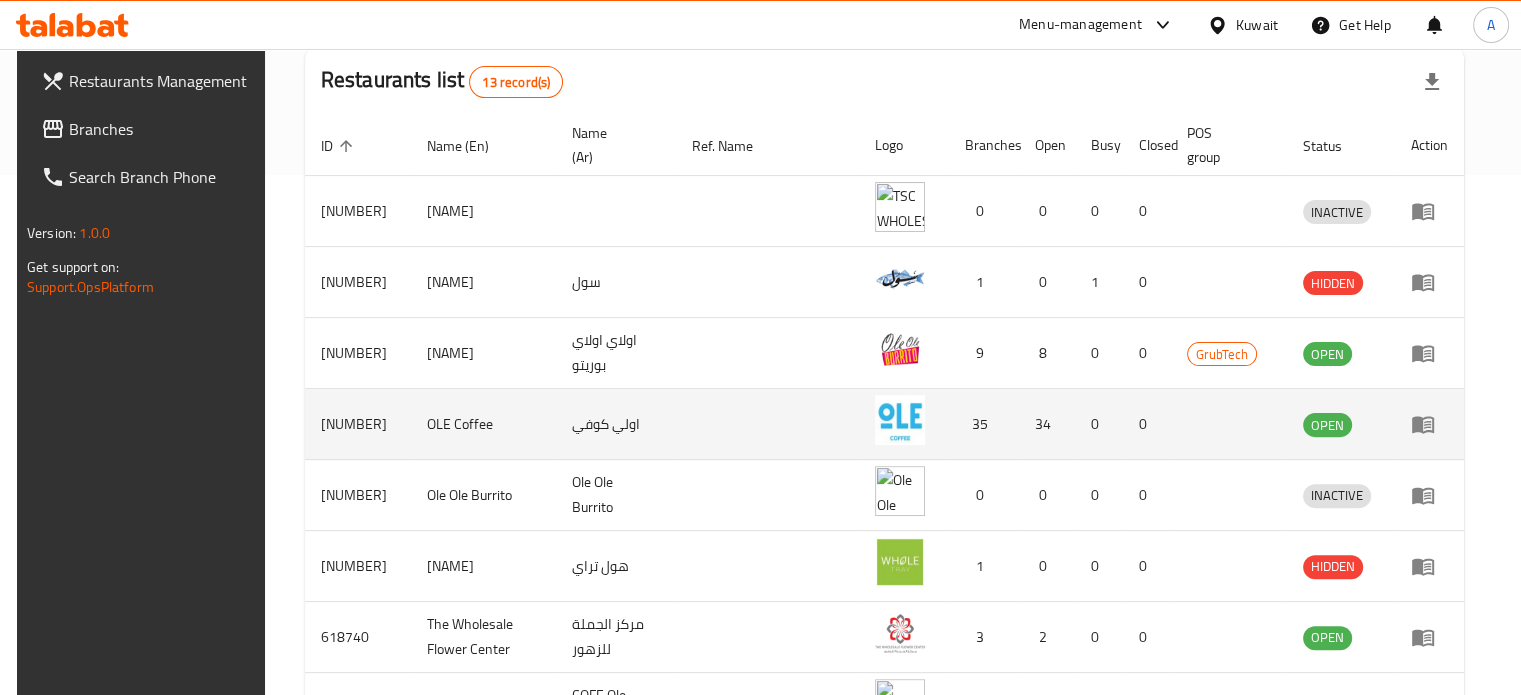 click on "[NUMBER]" at bounding box center (358, 424) 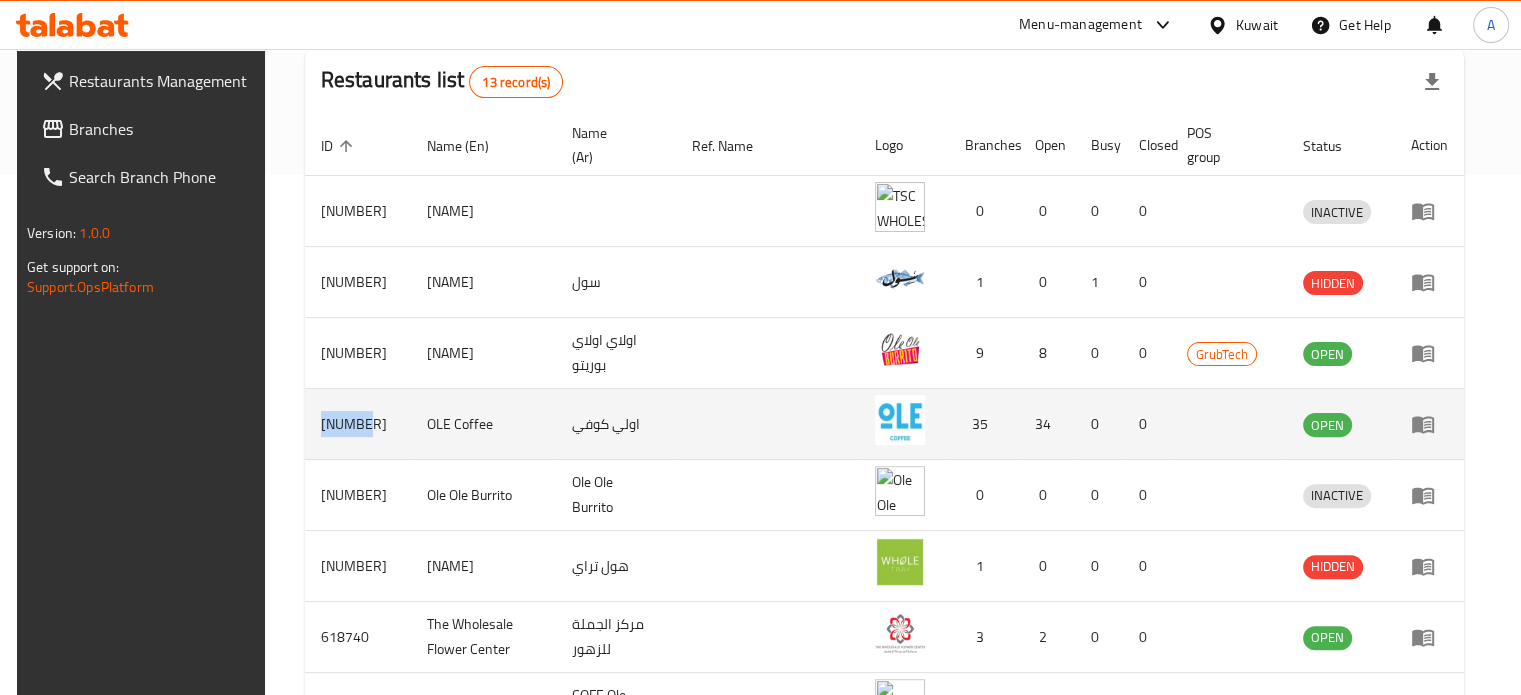 click on "[NUMBER]" at bounding box center [358, 424] 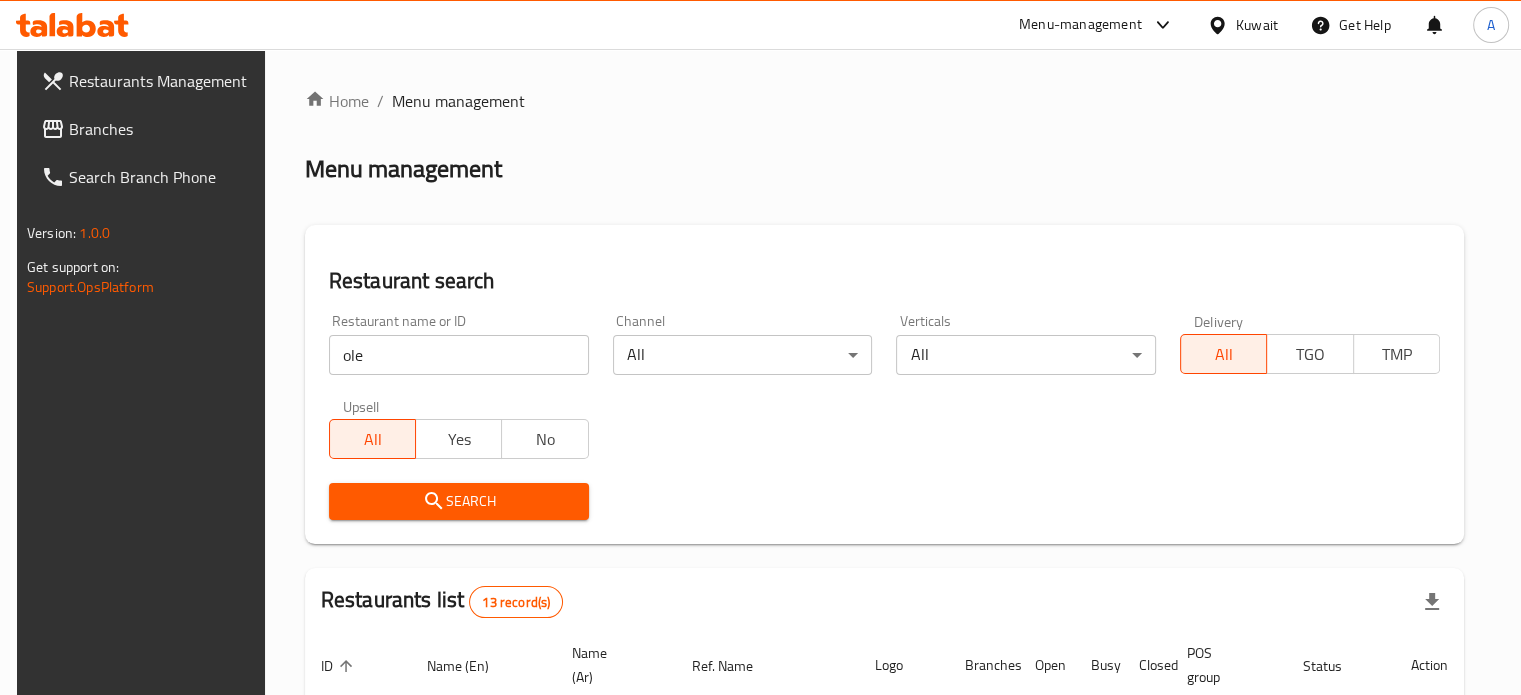 click on "ole" at bounding box center (459, 355) 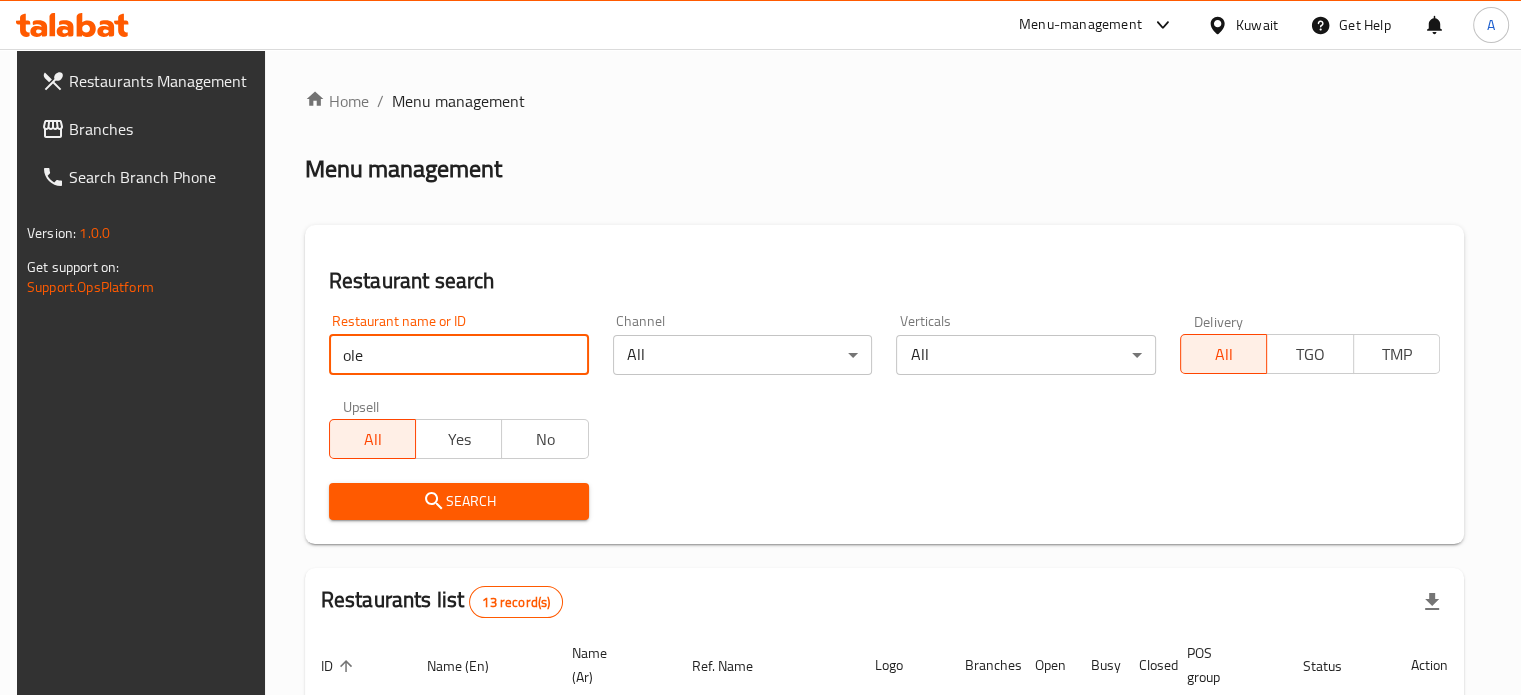 click on "ole" at bounding box center (459, 355) 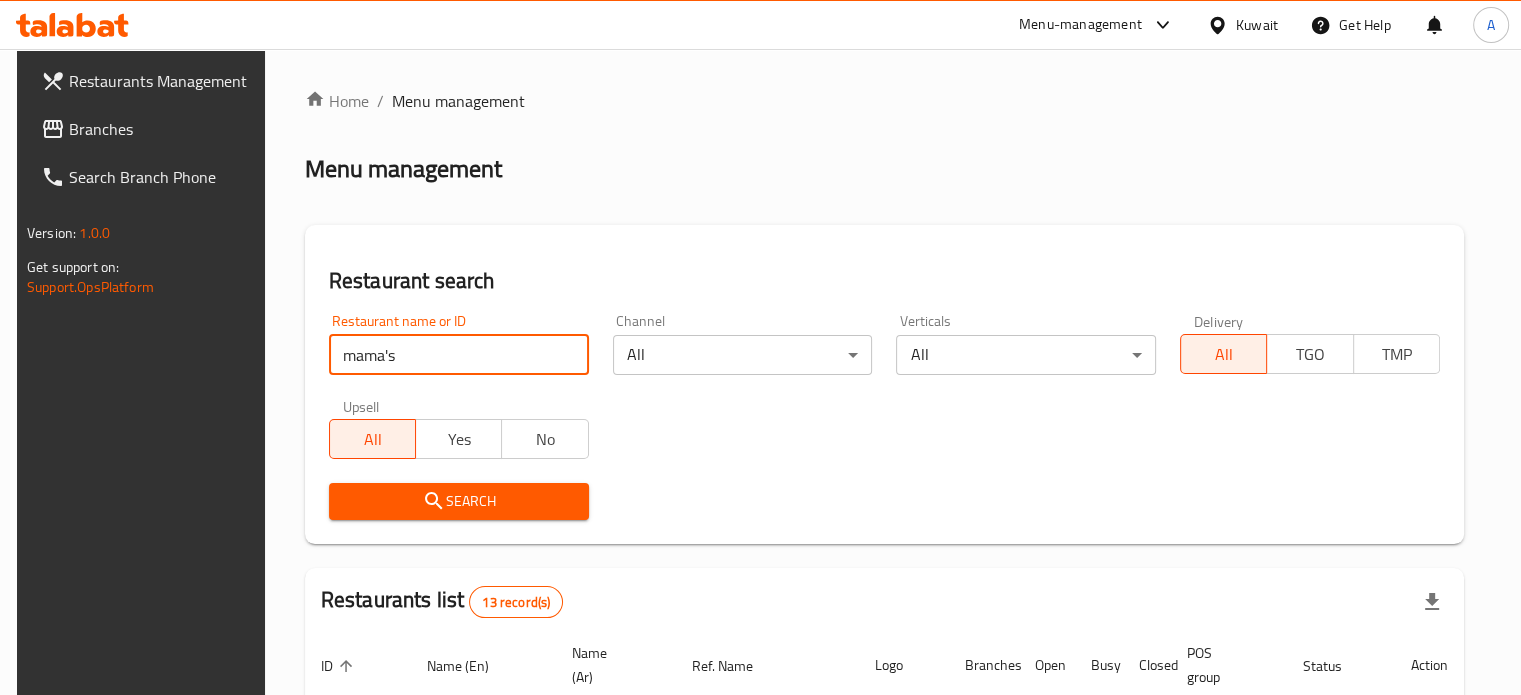 click on "Search" at bounding box center [459, 501] 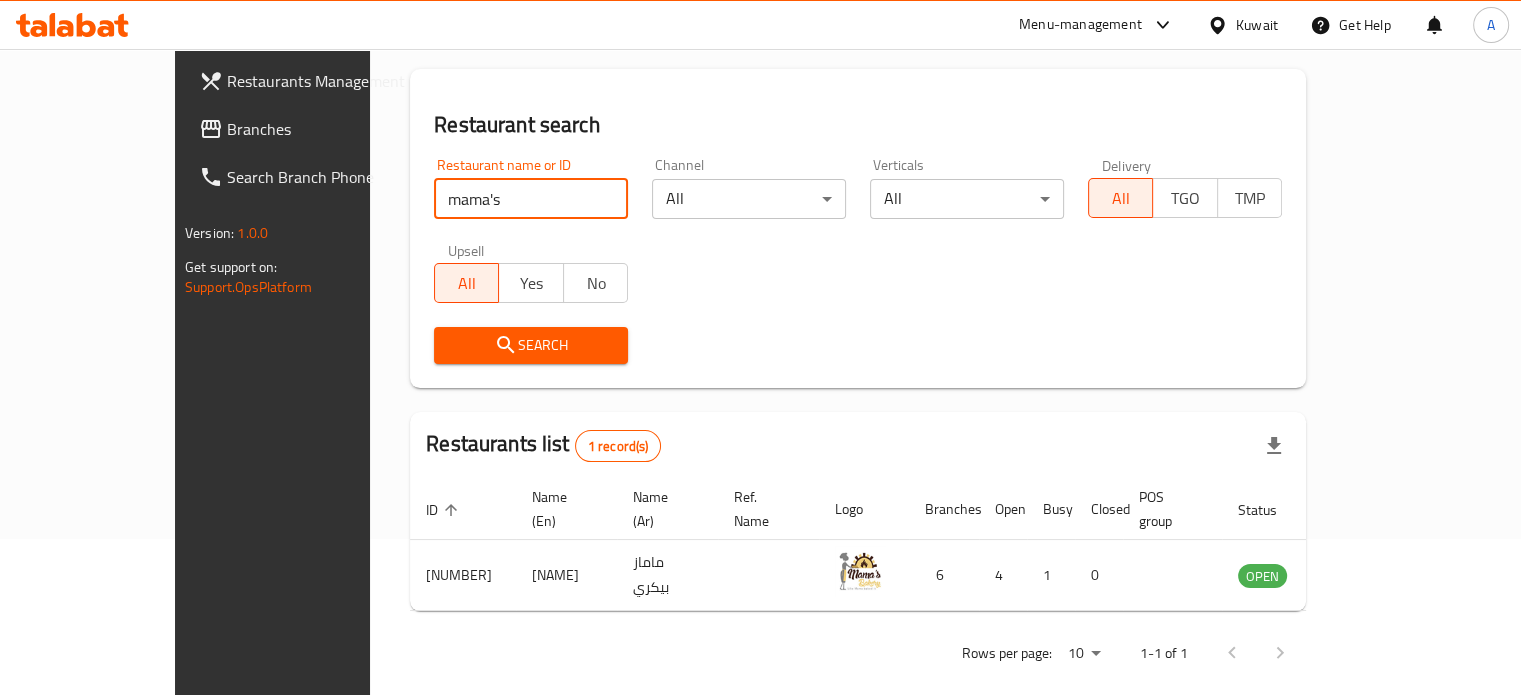 scroll, scrollTop: 156, scrollLeft: 0, axis: vertical 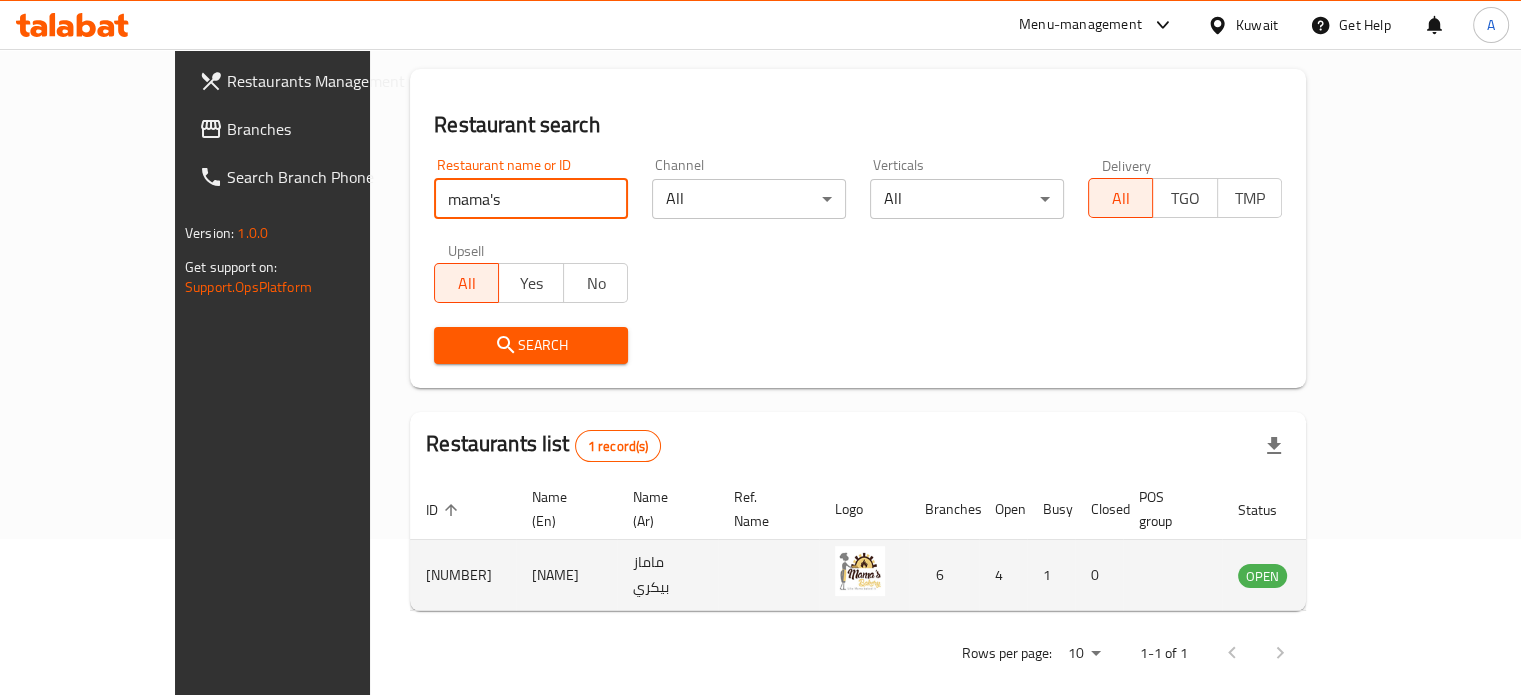 click on "[NUMBER]" at bounding box center (463, 575) 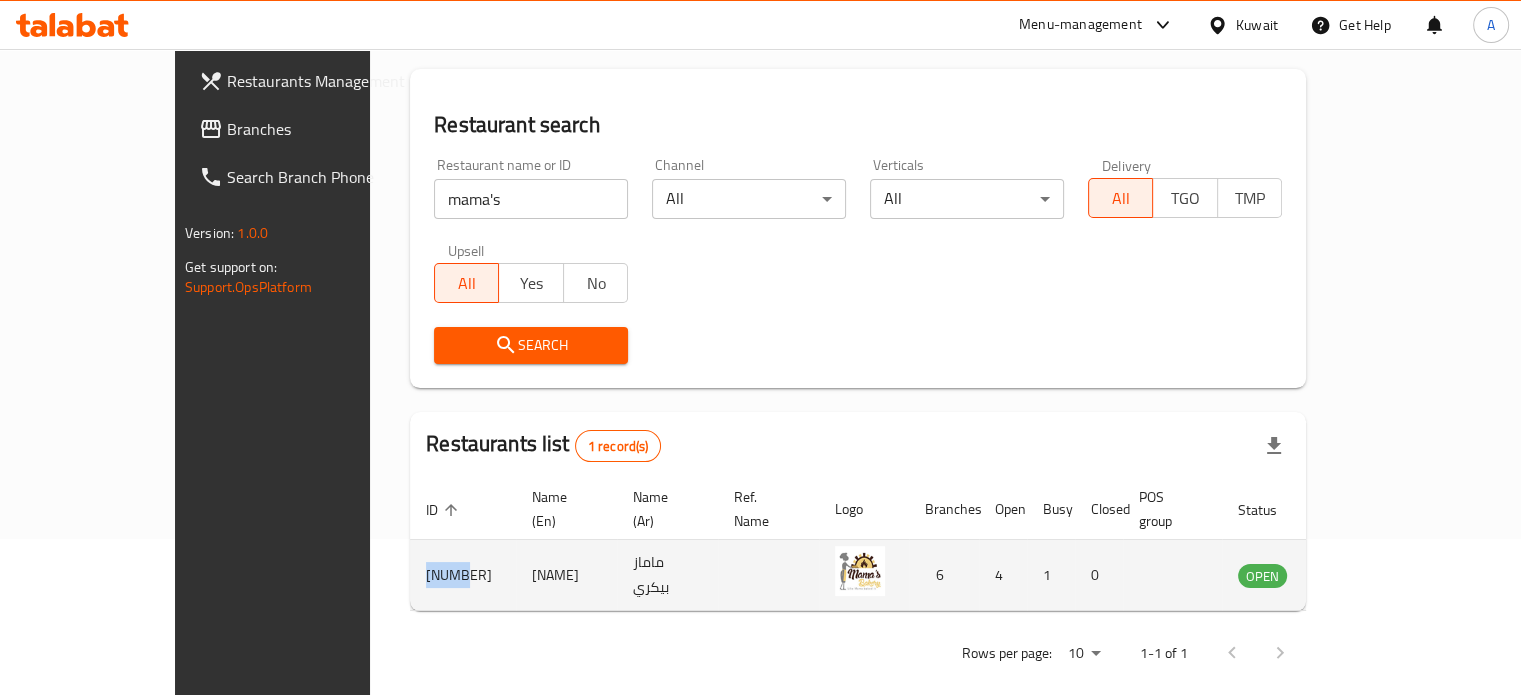 click on "[NUMBER]" at bounding box center [463, 575] 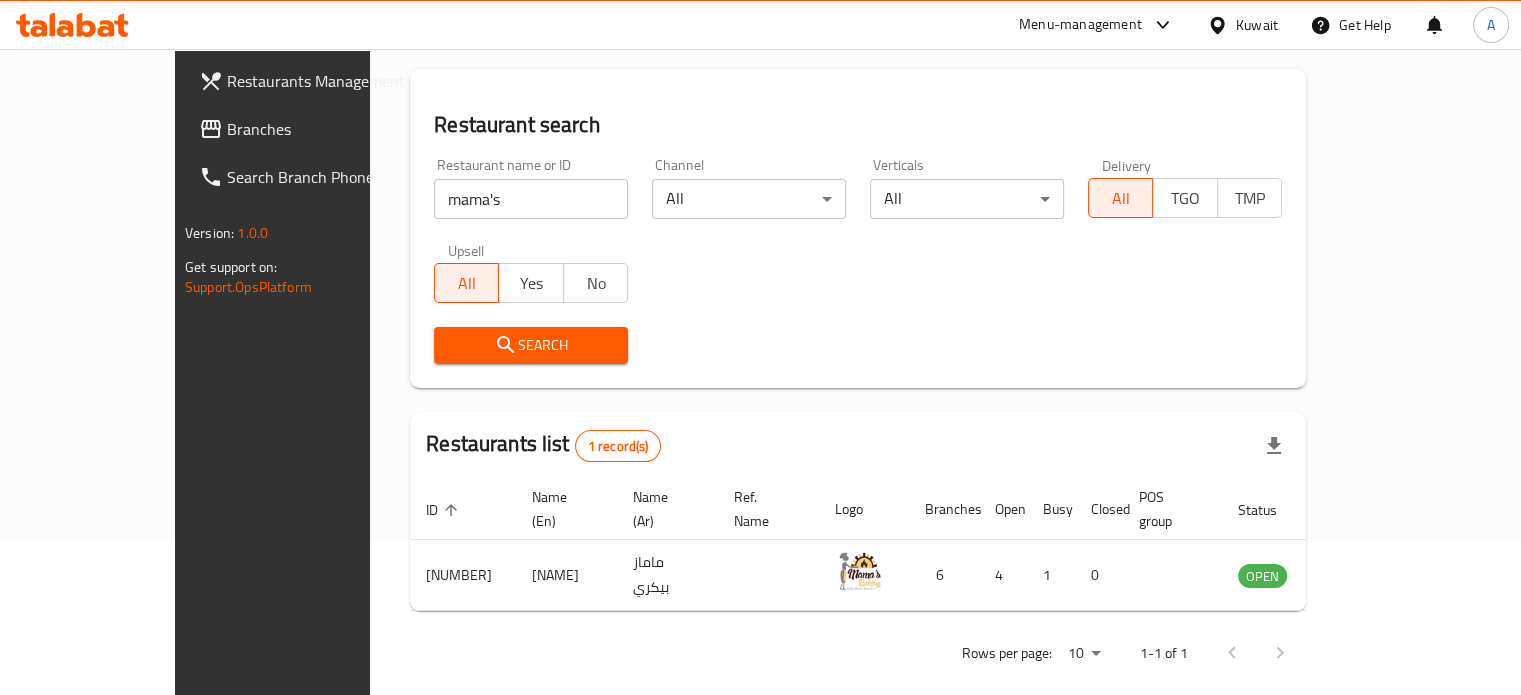 click on "mama's" at bounding box center (531, 199) 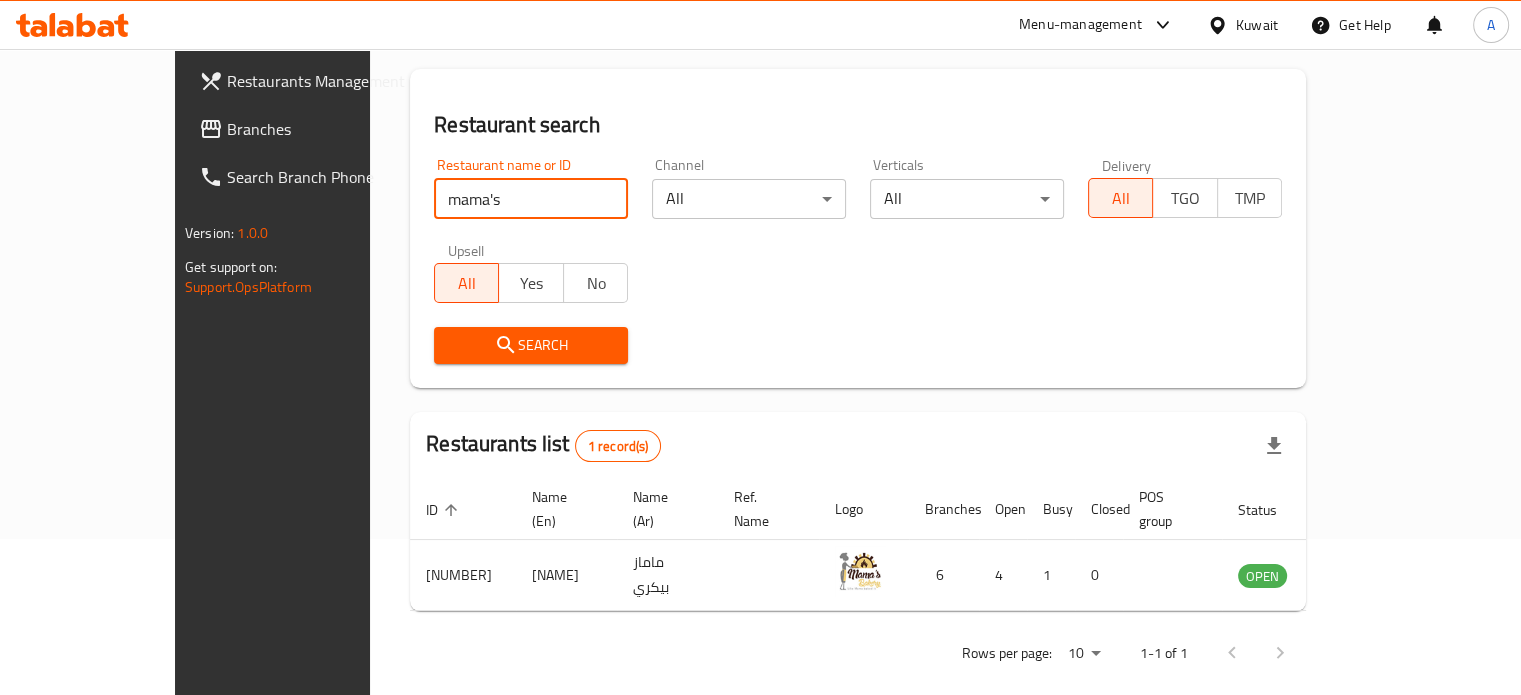click on "mama's" at bounding box center (531, 199) 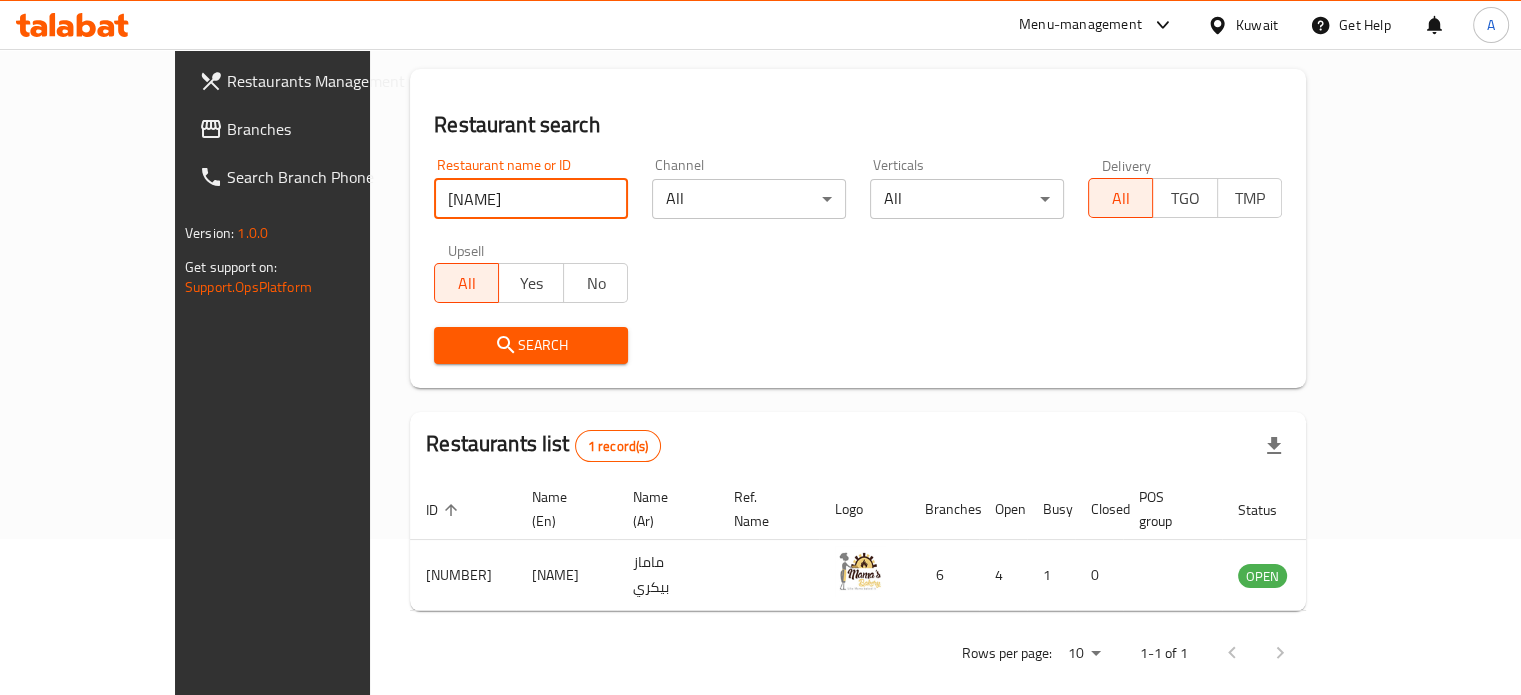 type on "[NAME]" 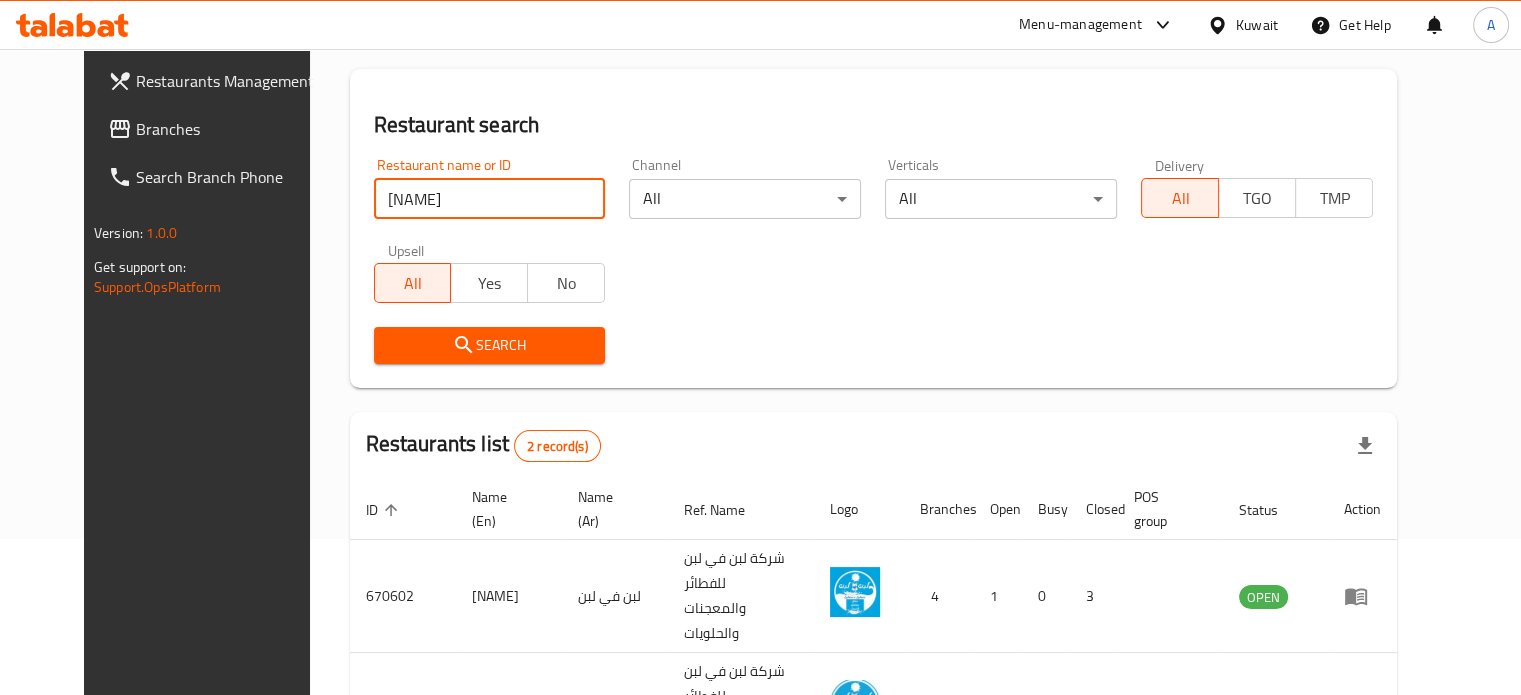 scroll, scrollTop: 249, scrollLeft: 0, axis: vertical 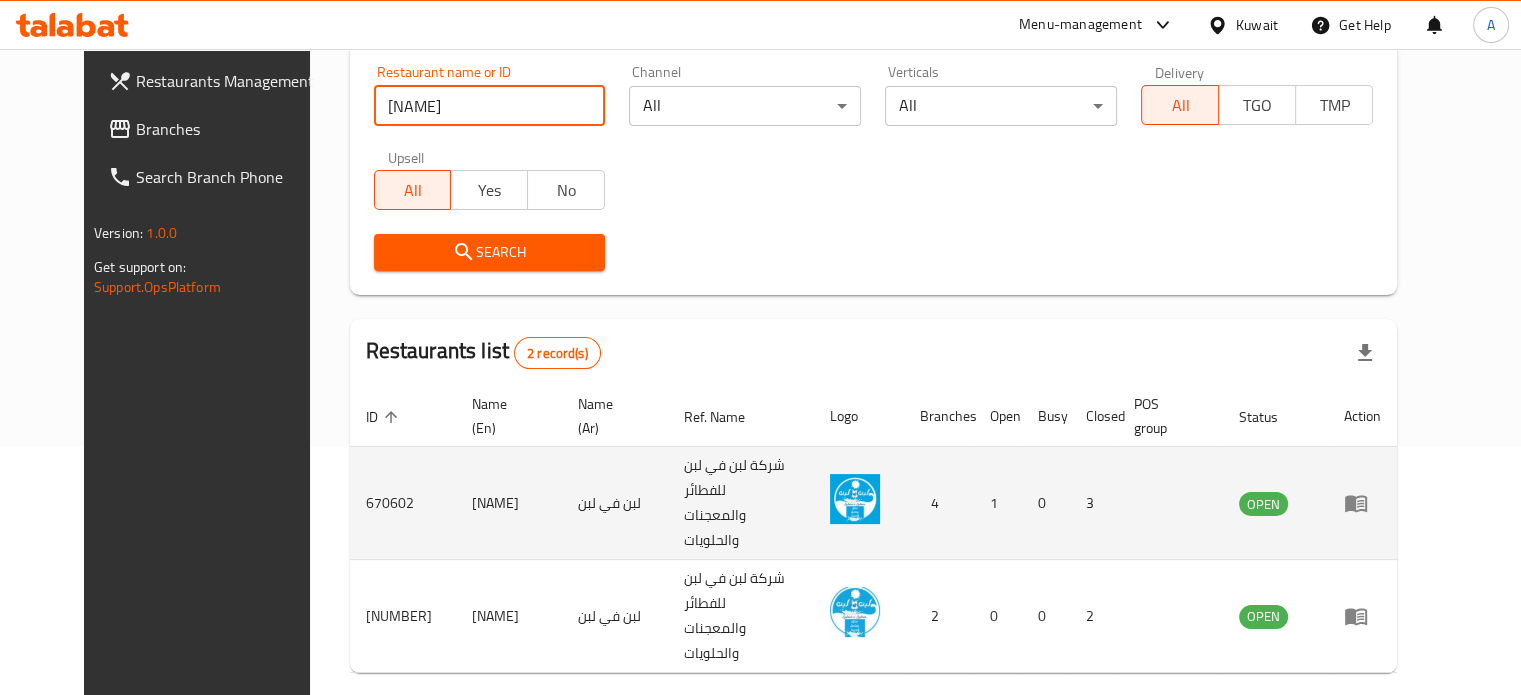 click on "670602" at bounding box center (403, 503) 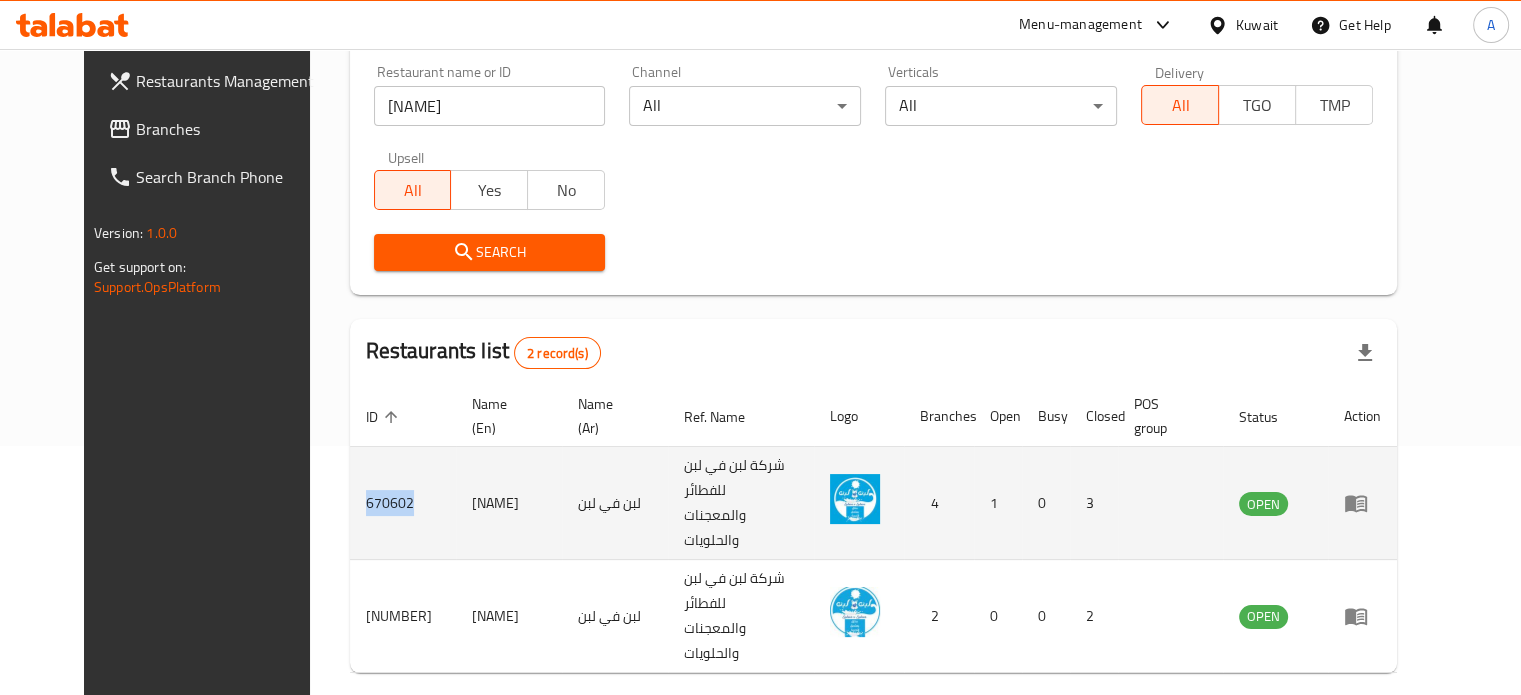 click on "670602" at bounding box center [403, 503] 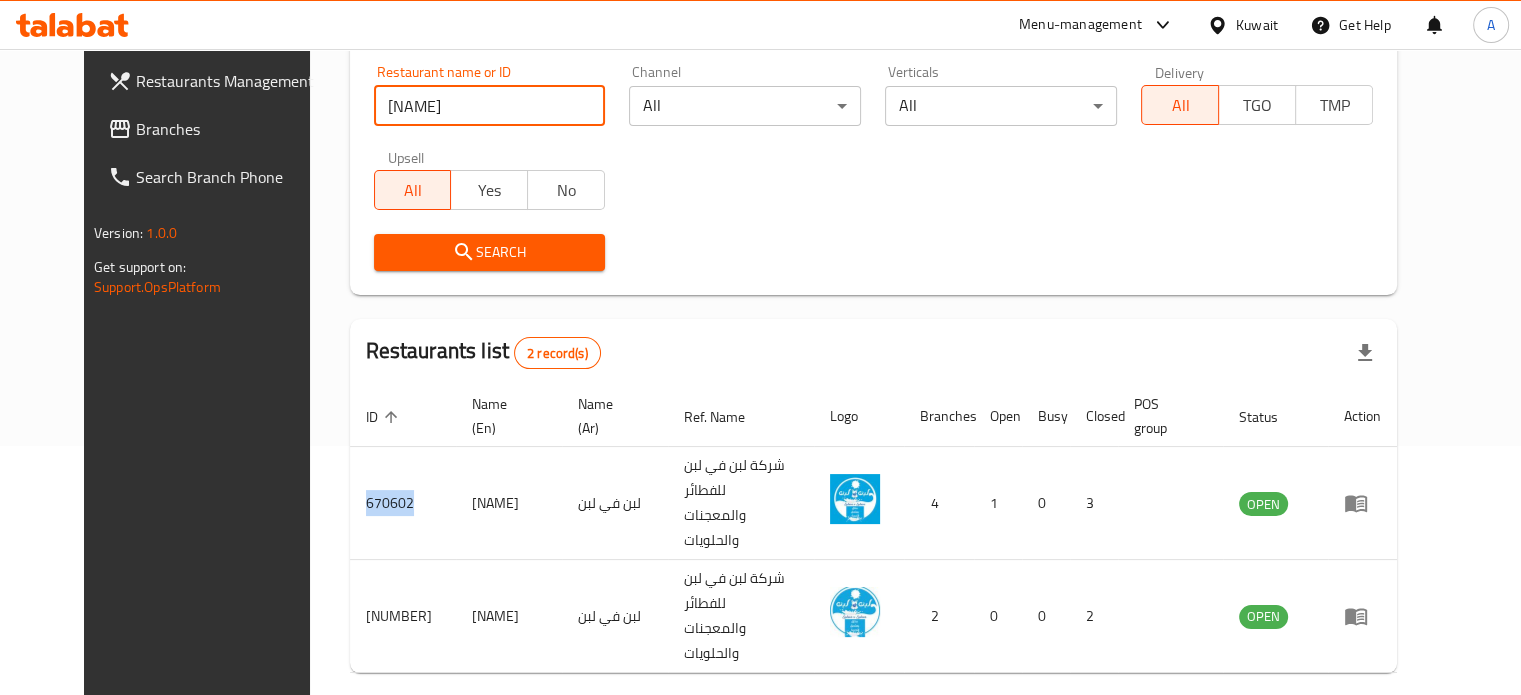 click on "[NAME]" at bounding box center [490, 106] 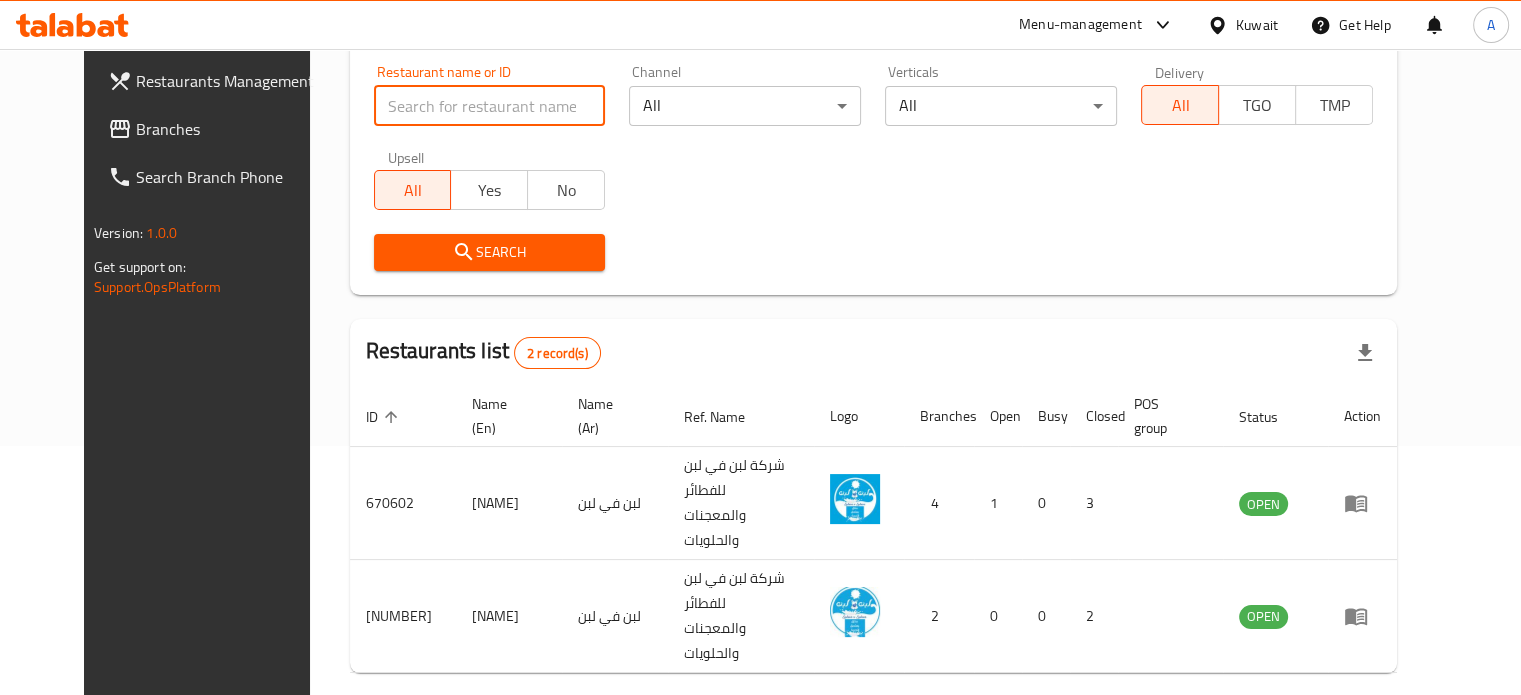 click at bounding box center (490, 106) 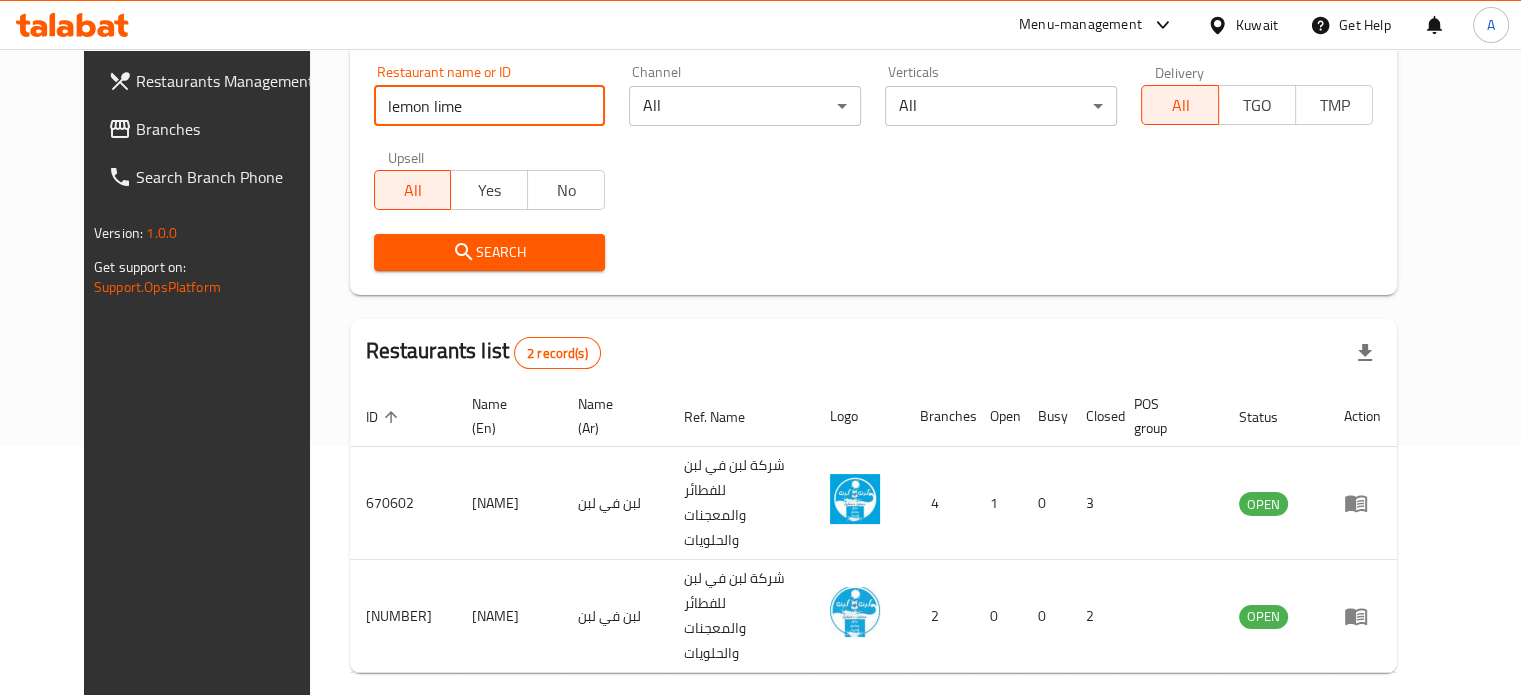 type on "lemon lime" 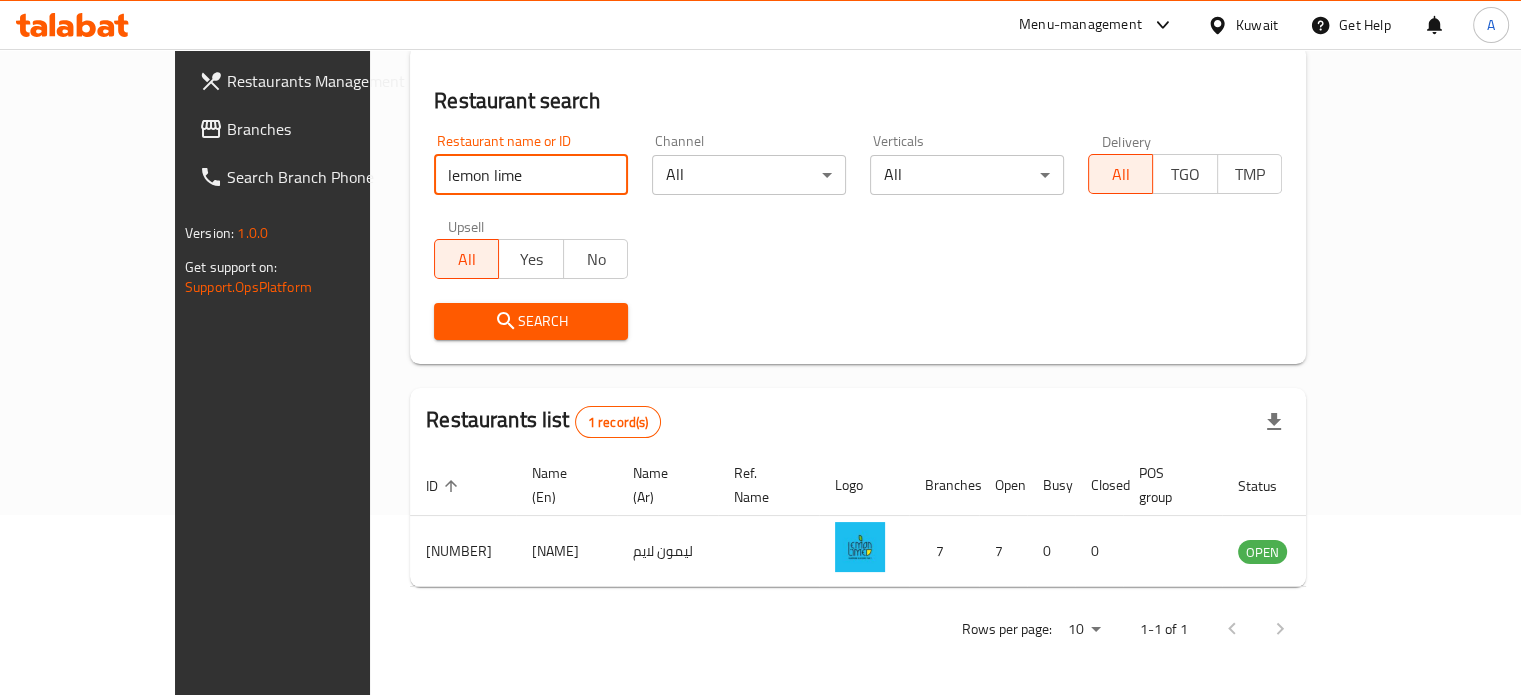scroll, scrollTop: 156, scrollLeft: 0, axis: vertical 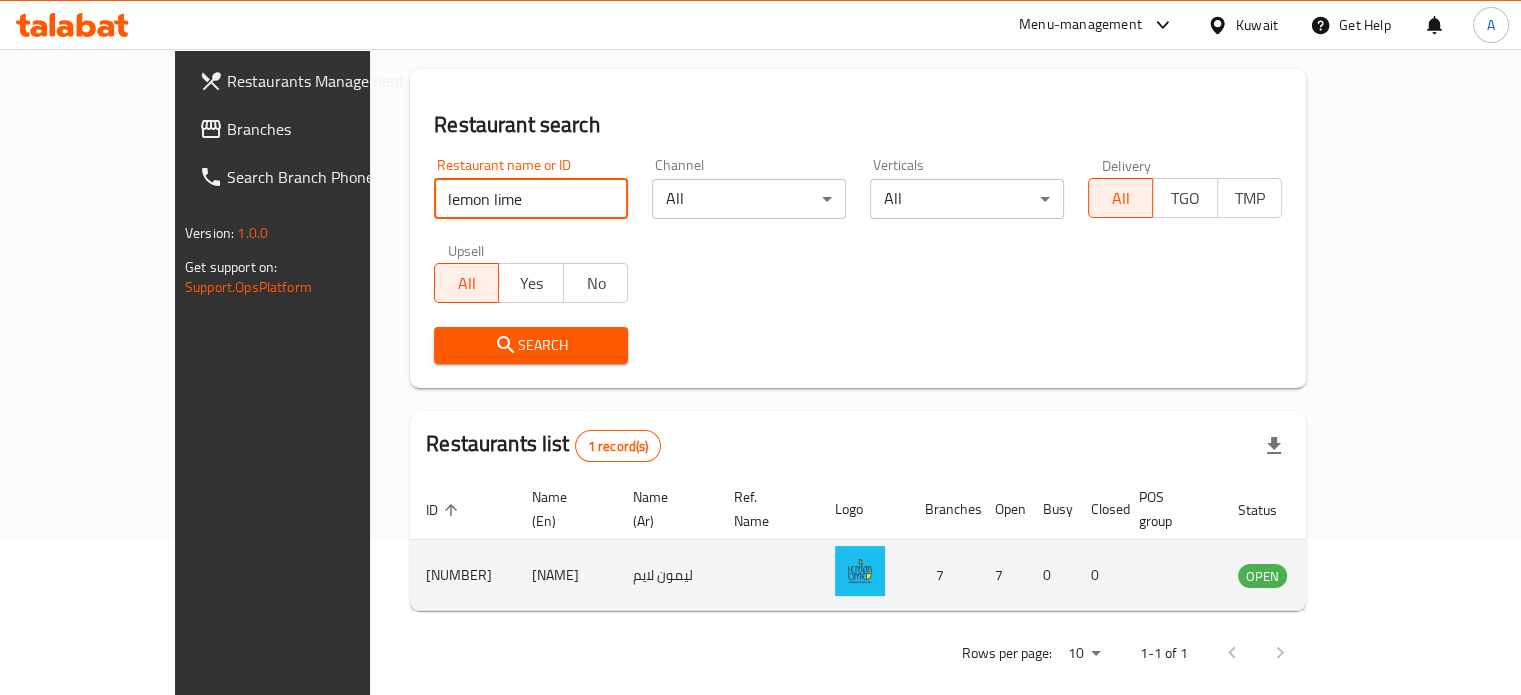 click on "[NUMBER]" at bounding box center [463, 575] 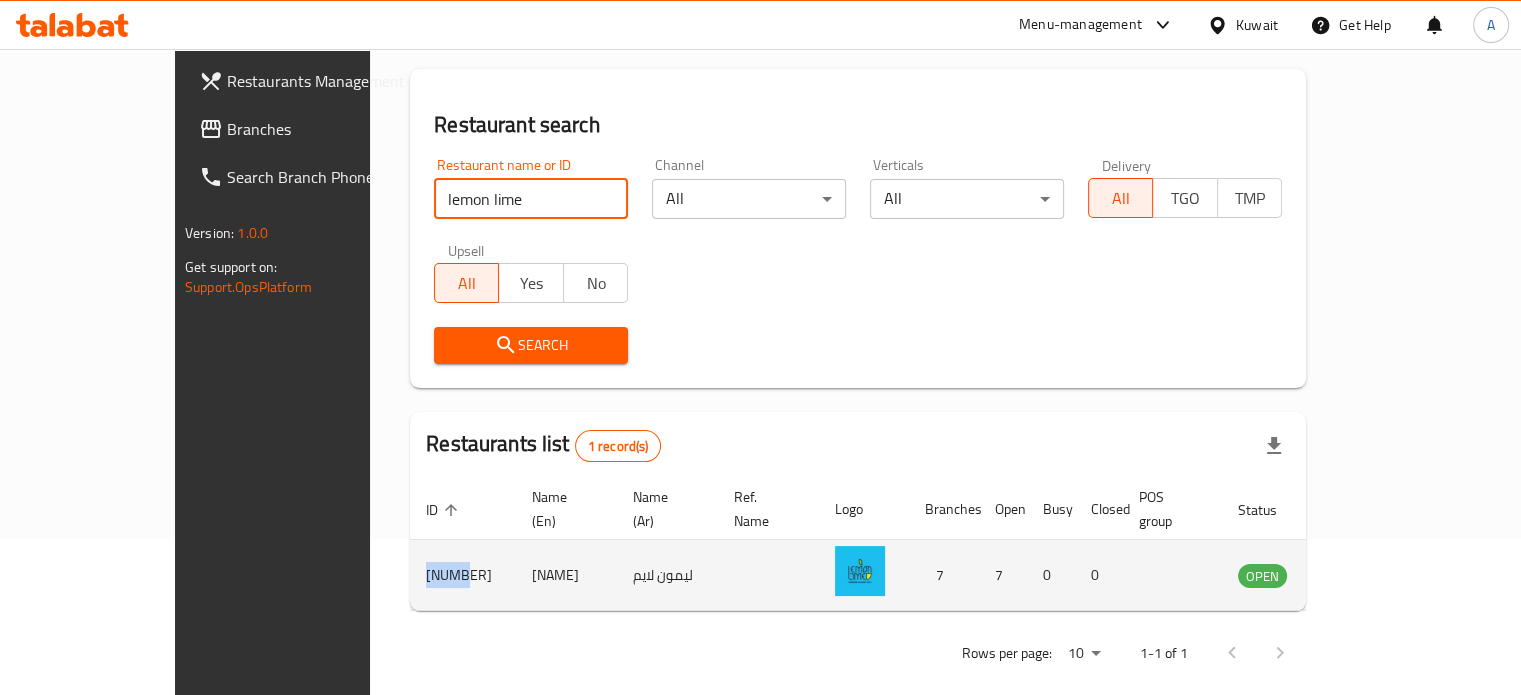 click on "[NUMBER]" at bounding box center [463, 575] 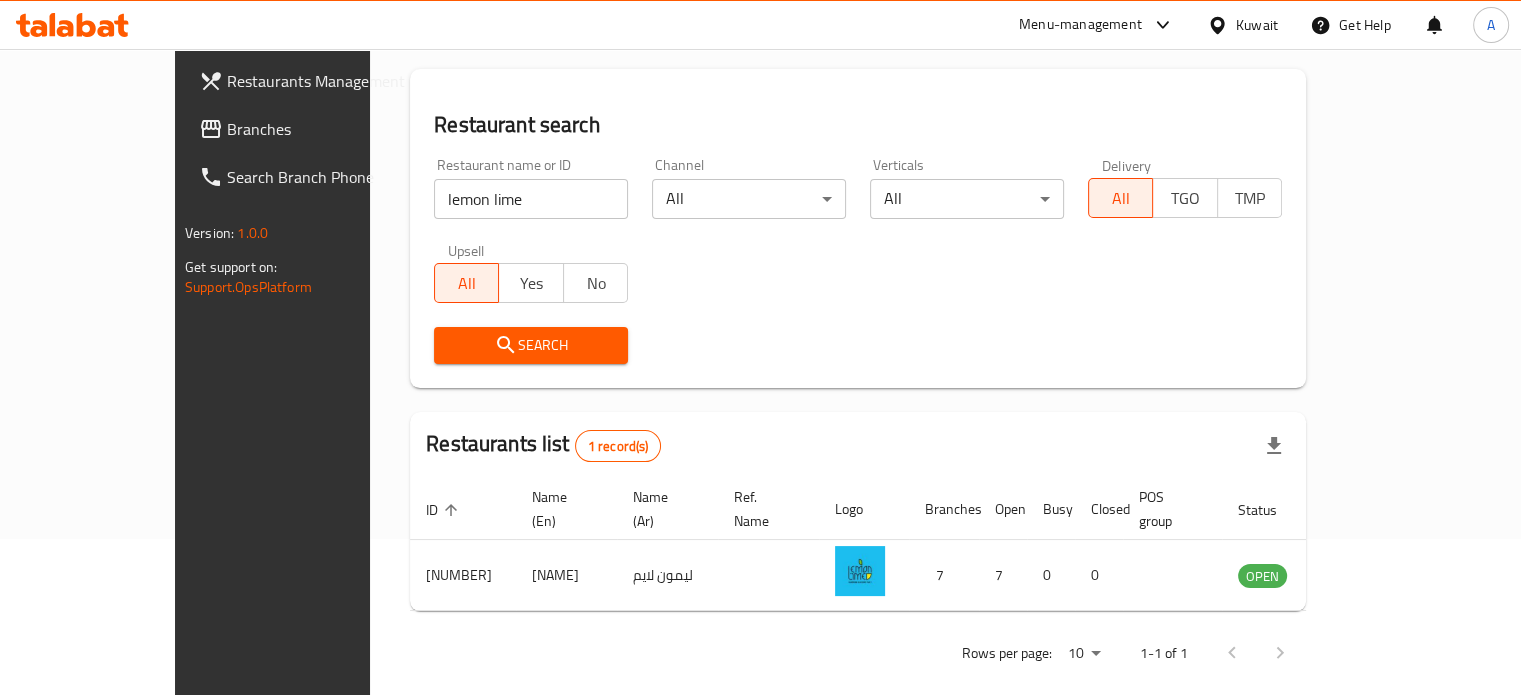 click on "lemon lime" at bounding box center [531, 199] 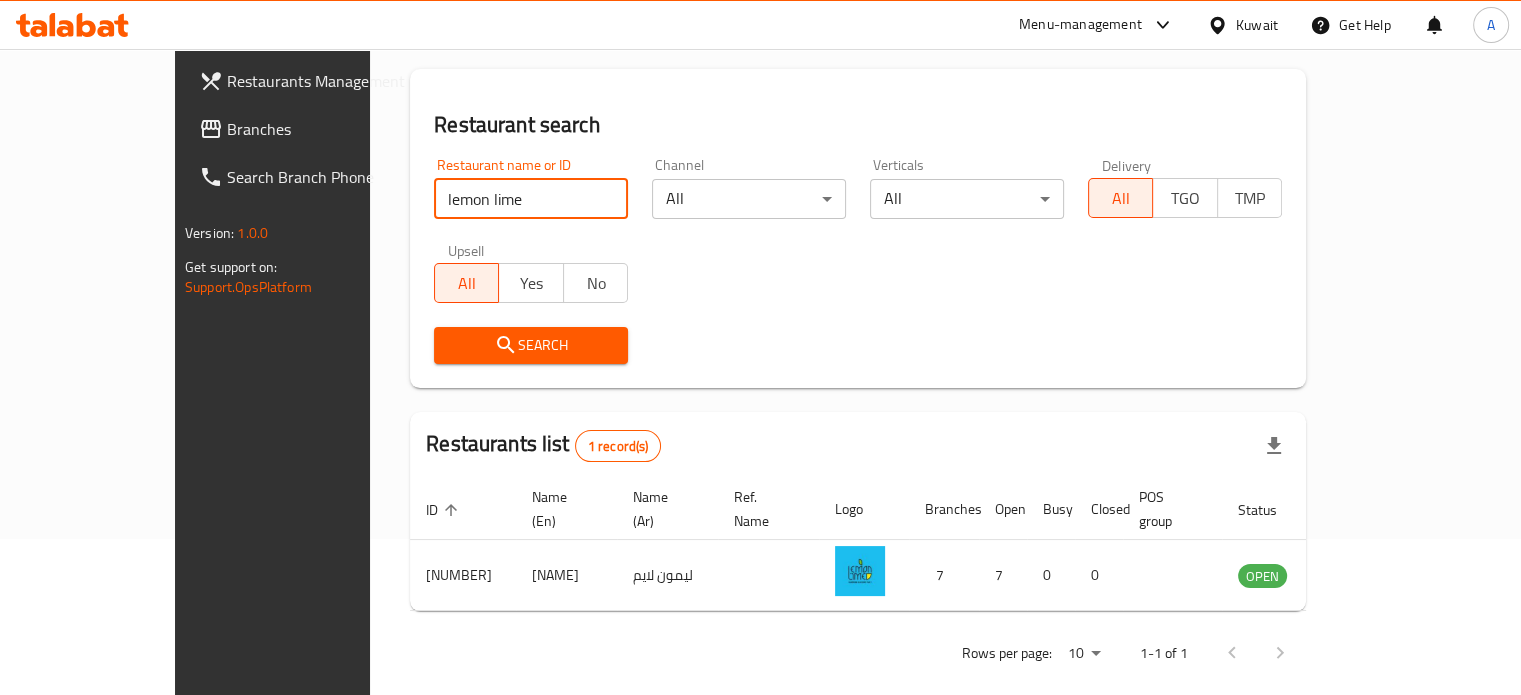 click on "lemon lime" at bounding box center [531, 199] 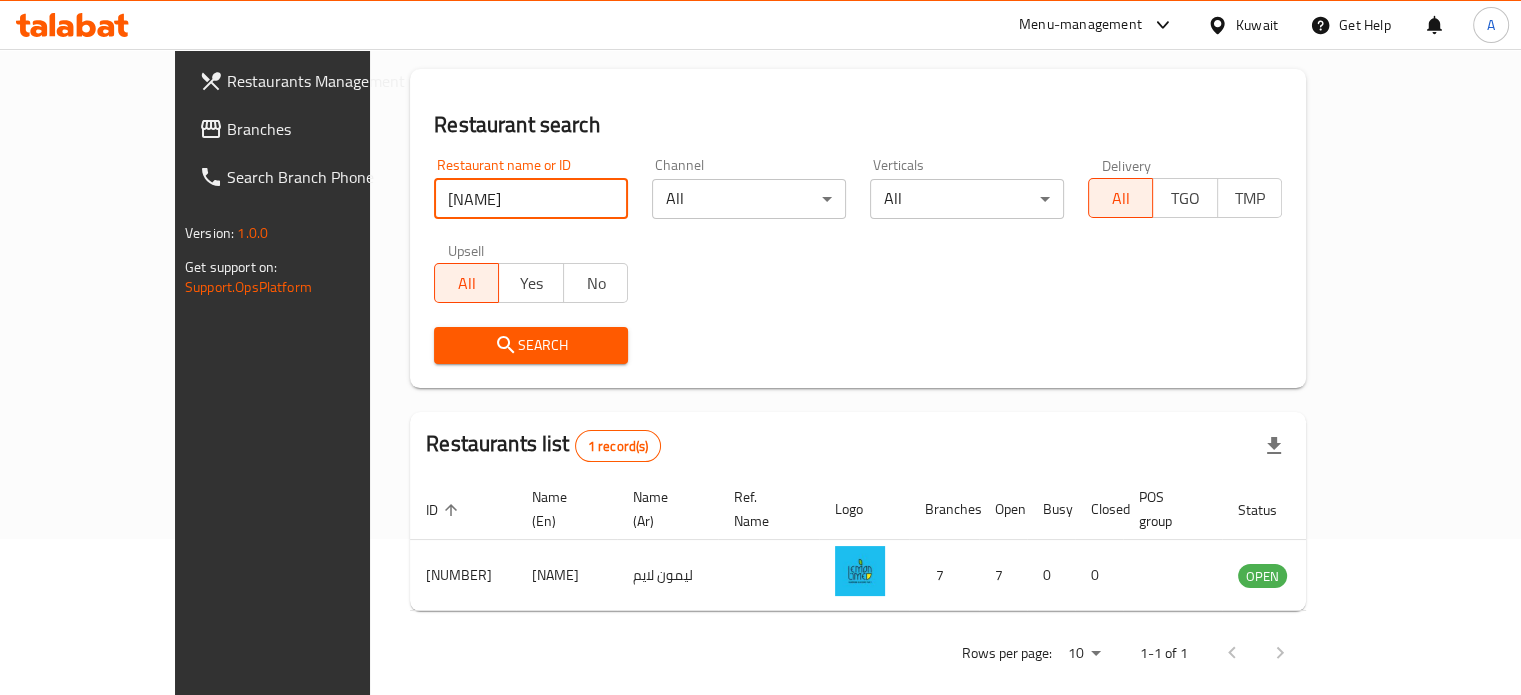 click on "Search" at bounding box center (531, 345) 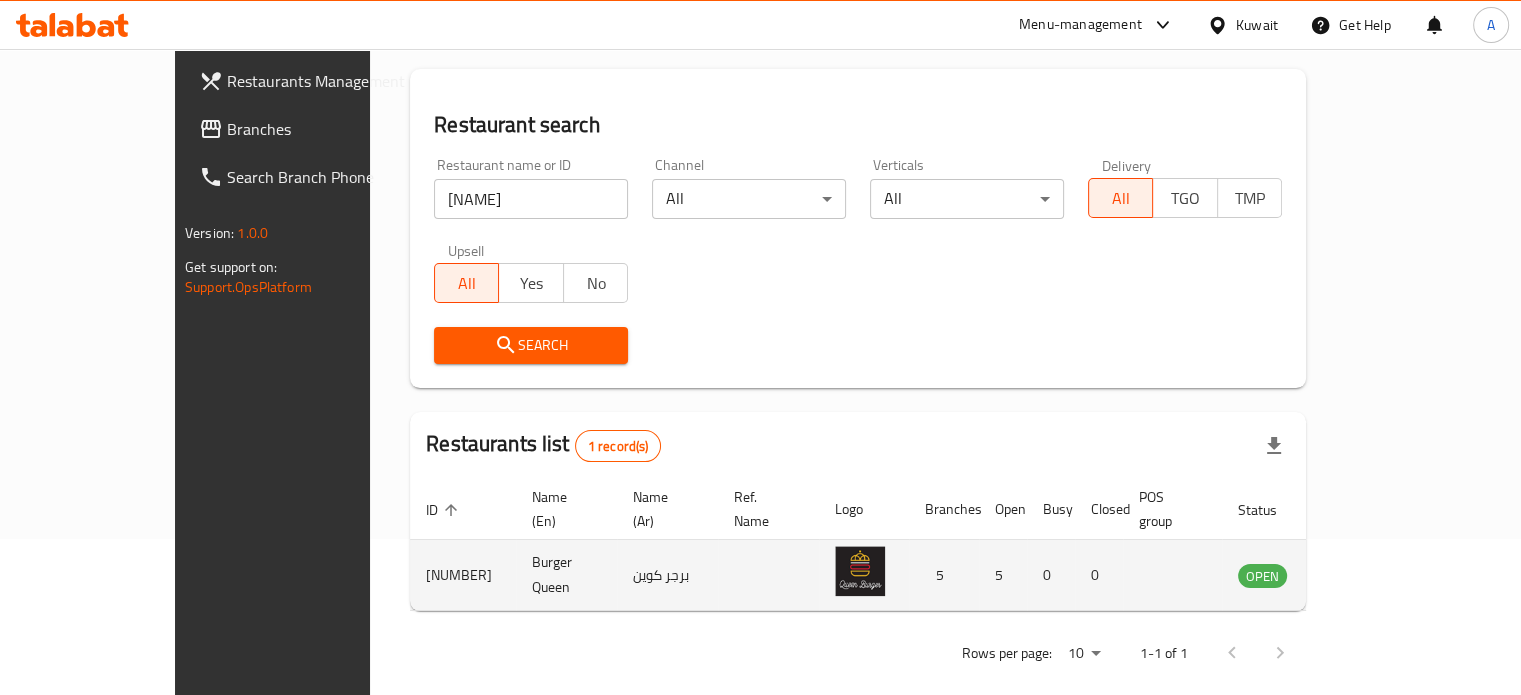 click on "[NUMBER]" at bounding box center [463, 575] 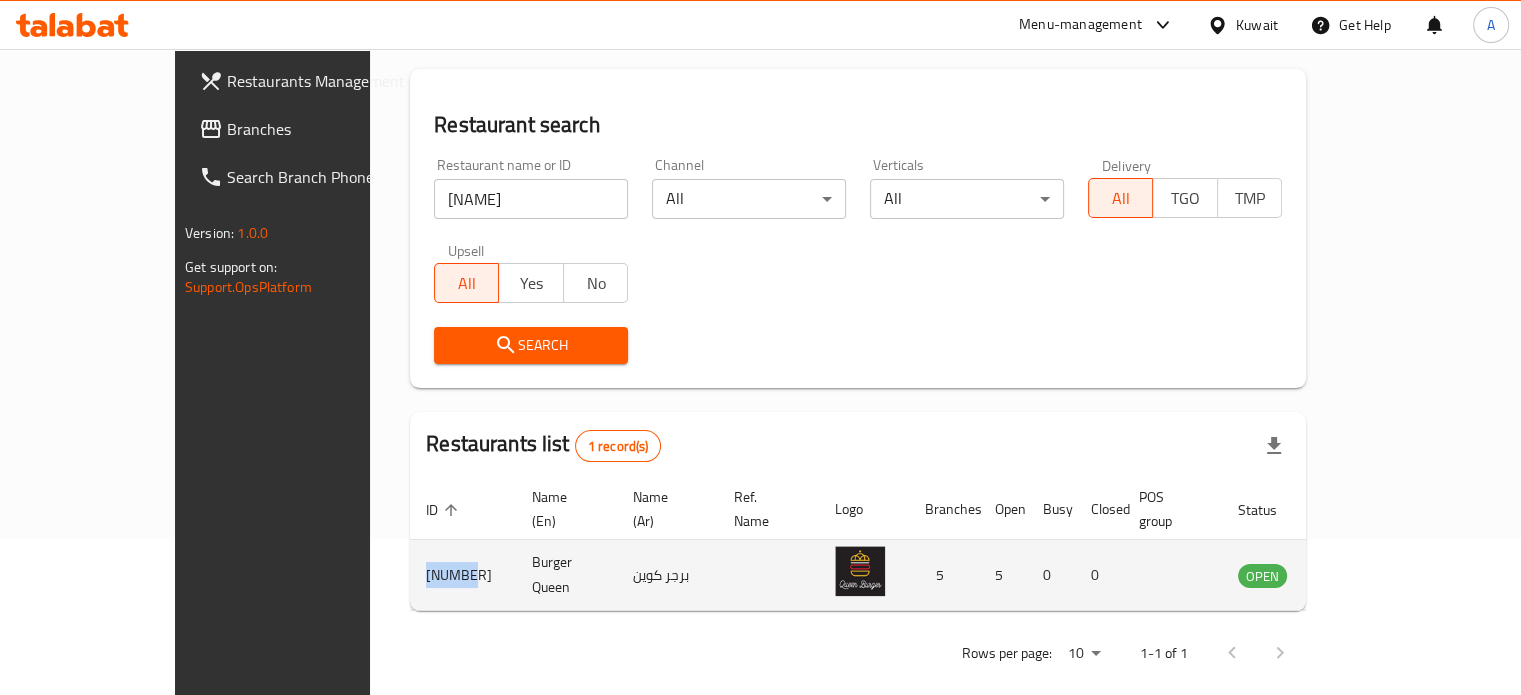 click on "[NUMBER]" at bounding box center (463, 575) 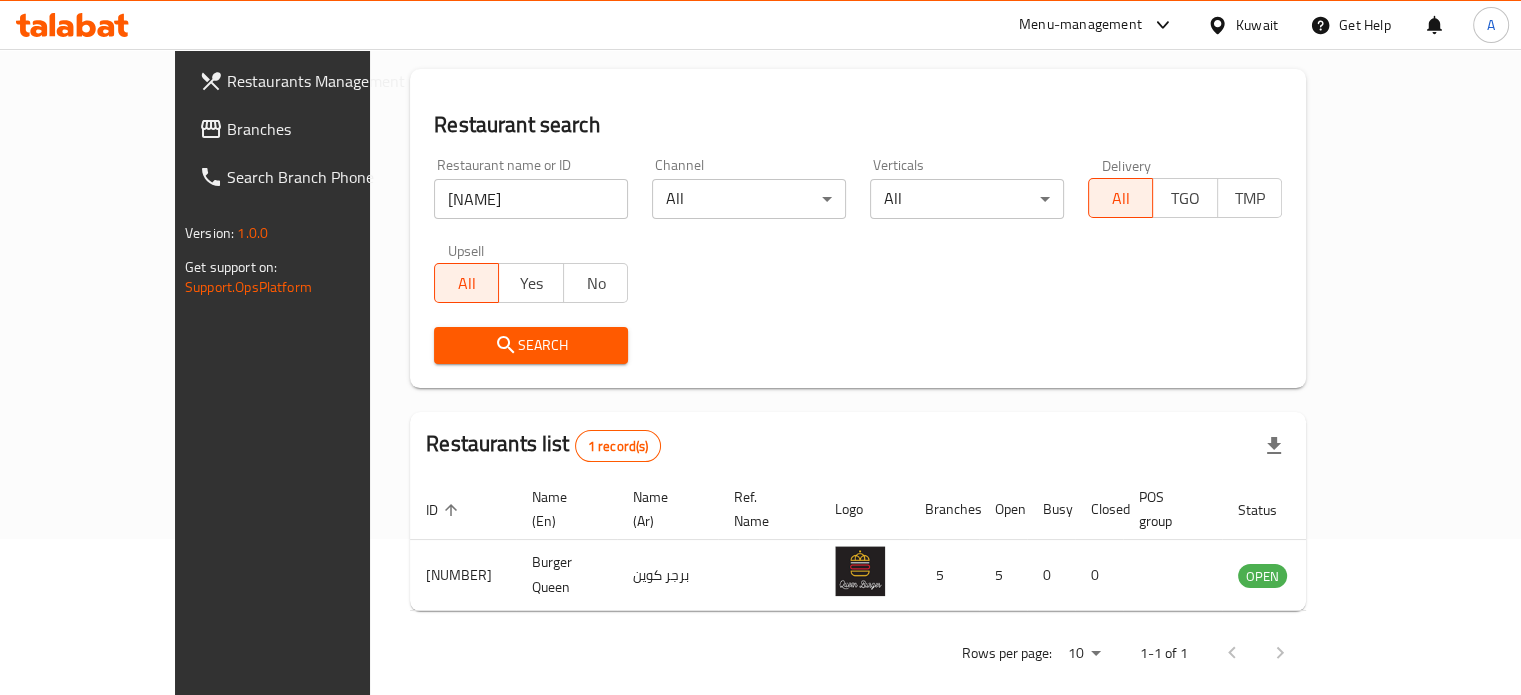 click on "[NAME]" at bounding box center (531, 199) 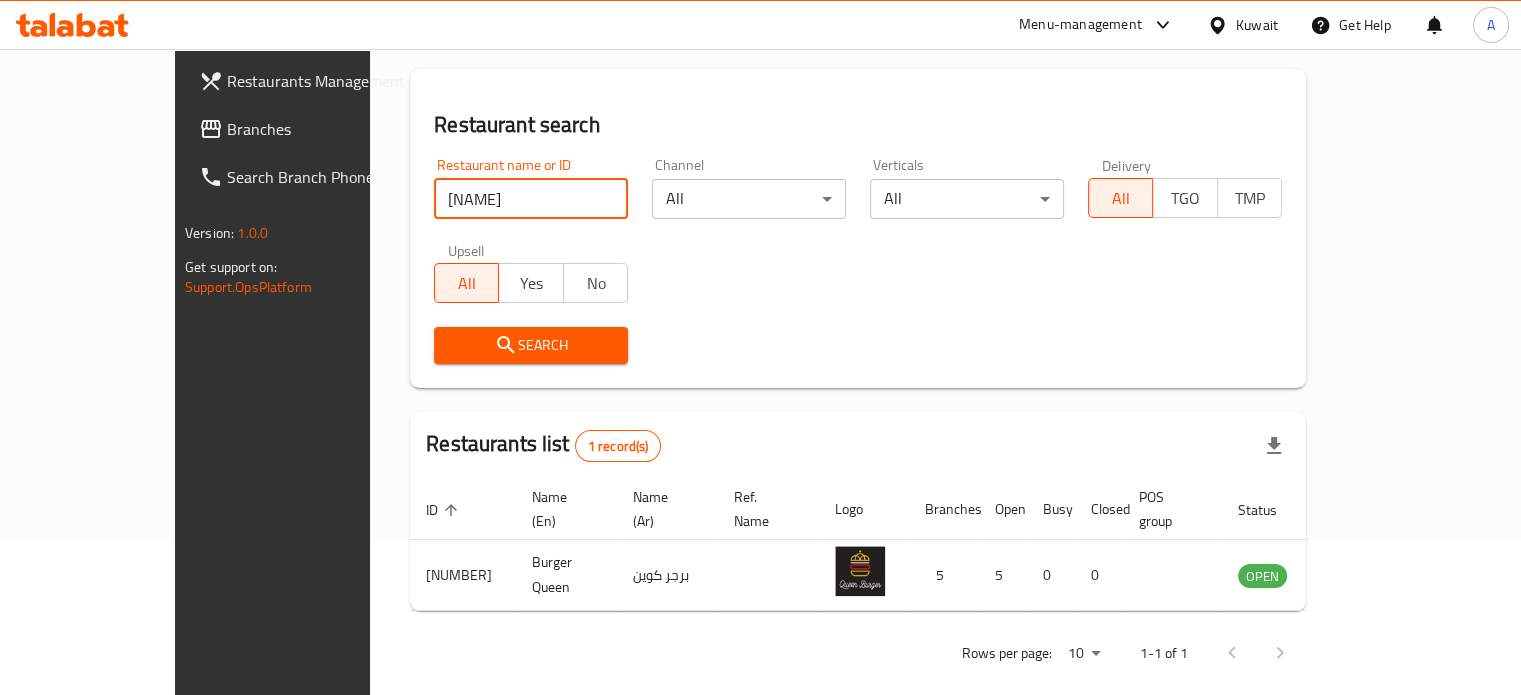 click on "[NAME]" at bounding box center [531, 199] 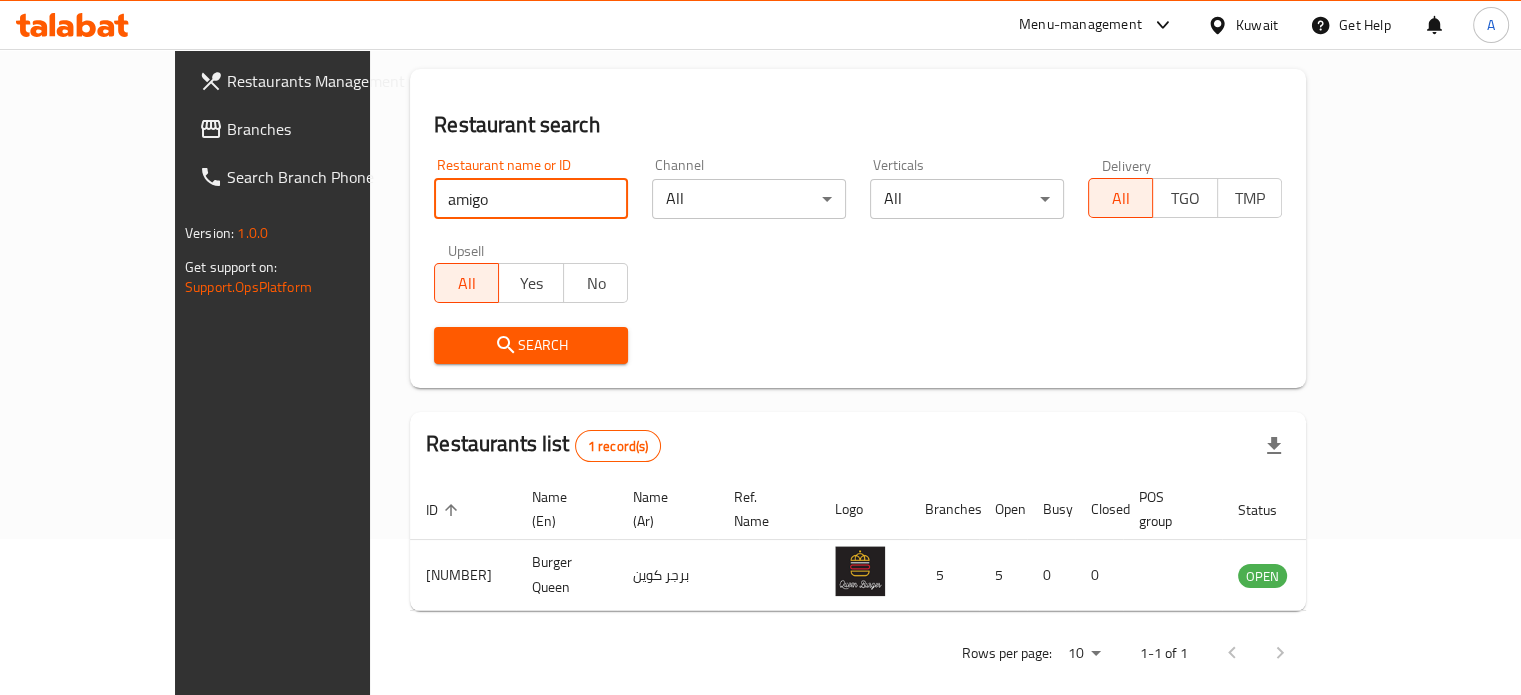 click on "Search" at bounding box center (531, 345) 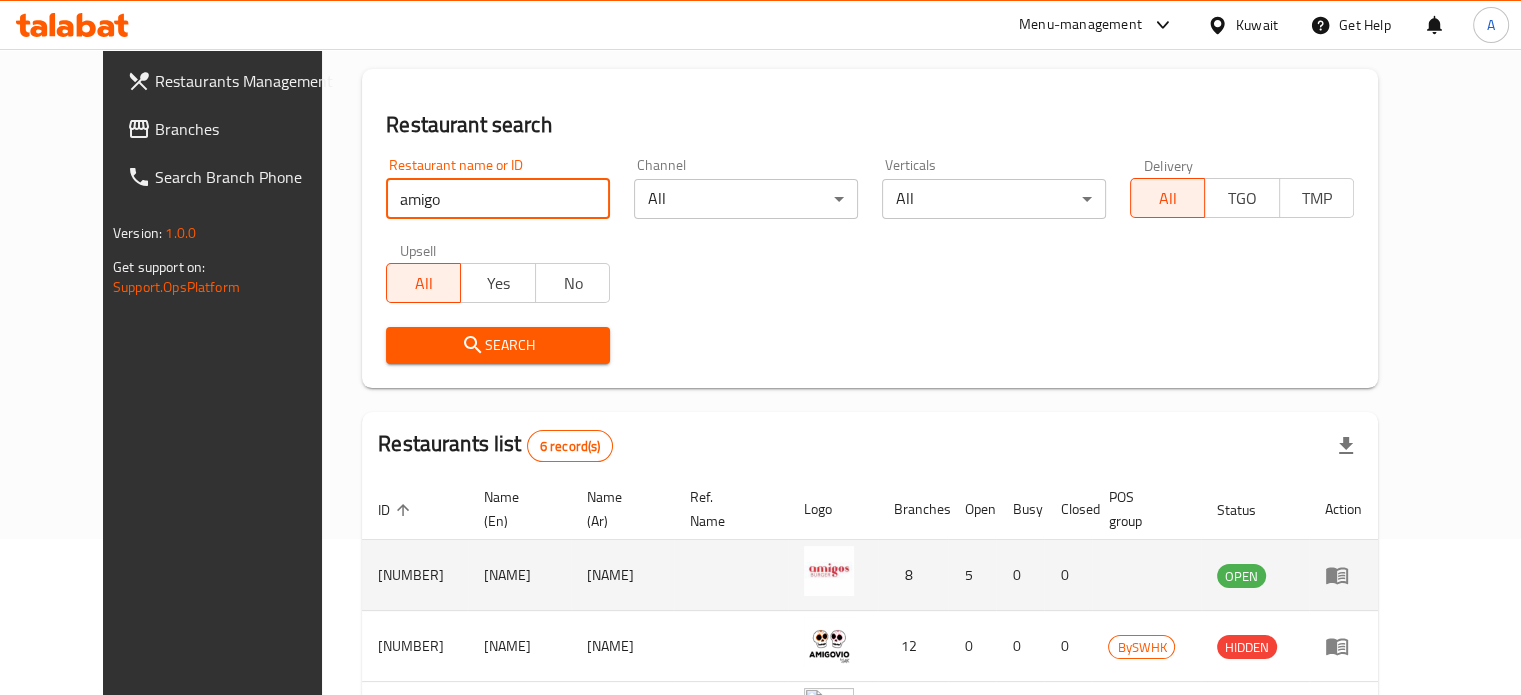 scroll, scrollTop: 192, scrollLeft: 0, axis: vertical 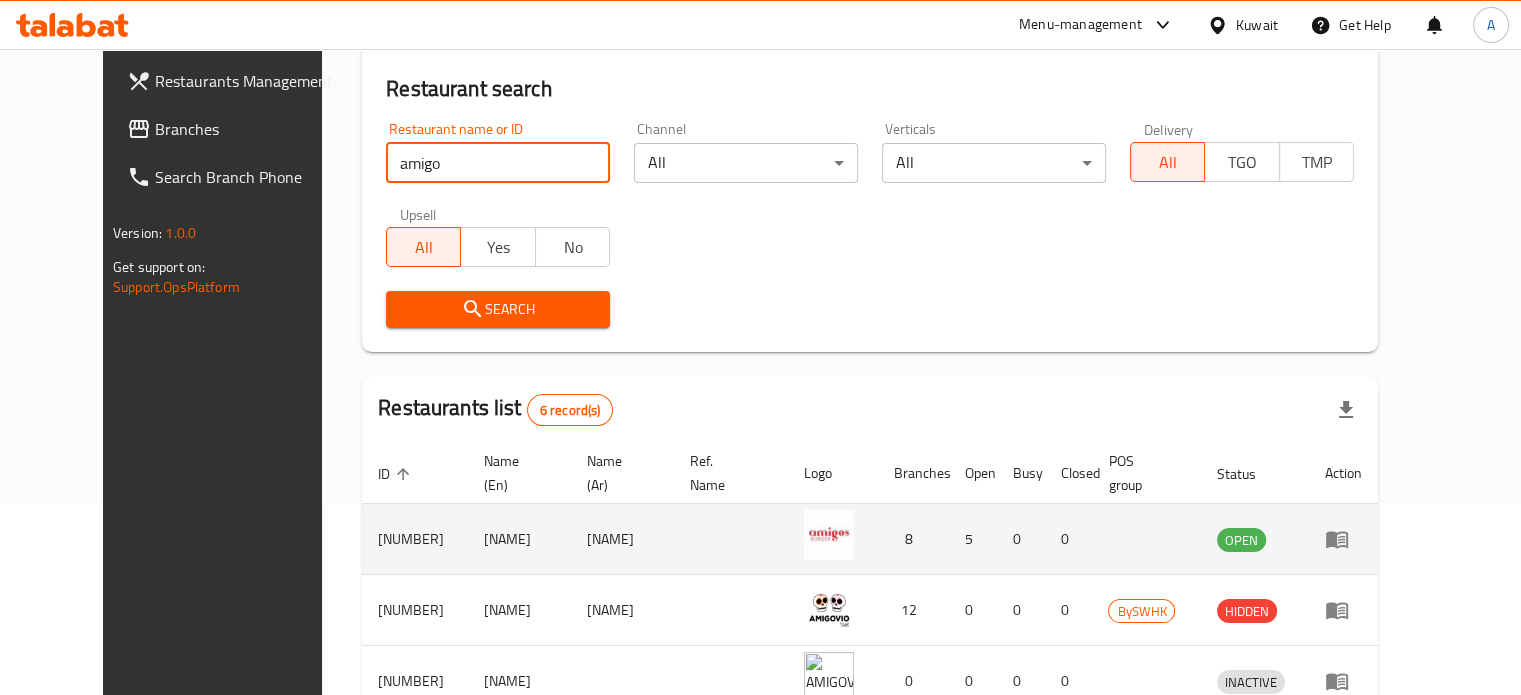 click on "[NUMBER]" at bounding box center (415, 539) 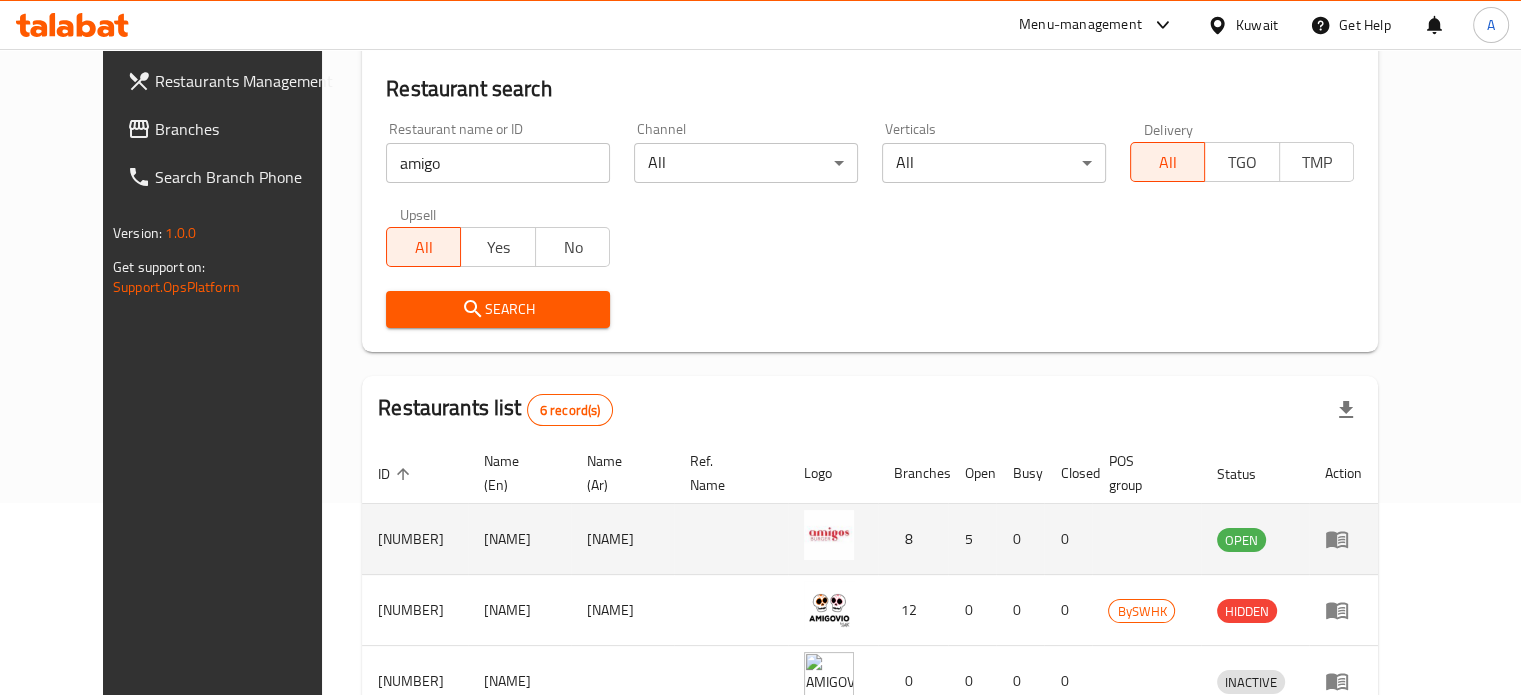 click on "[NUMBER]" at bounding box center [415, 539] 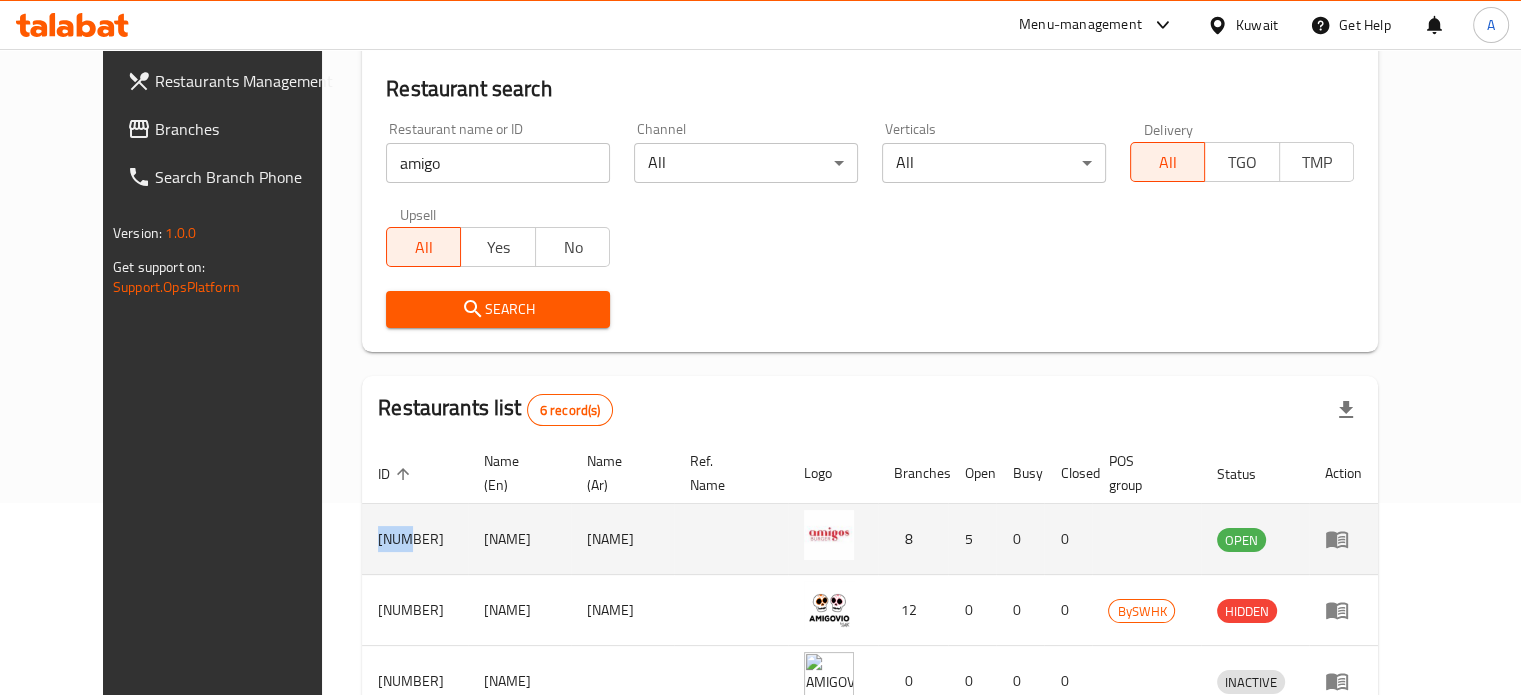 click on "[NUMBER]" at bounding box center (415, 539) 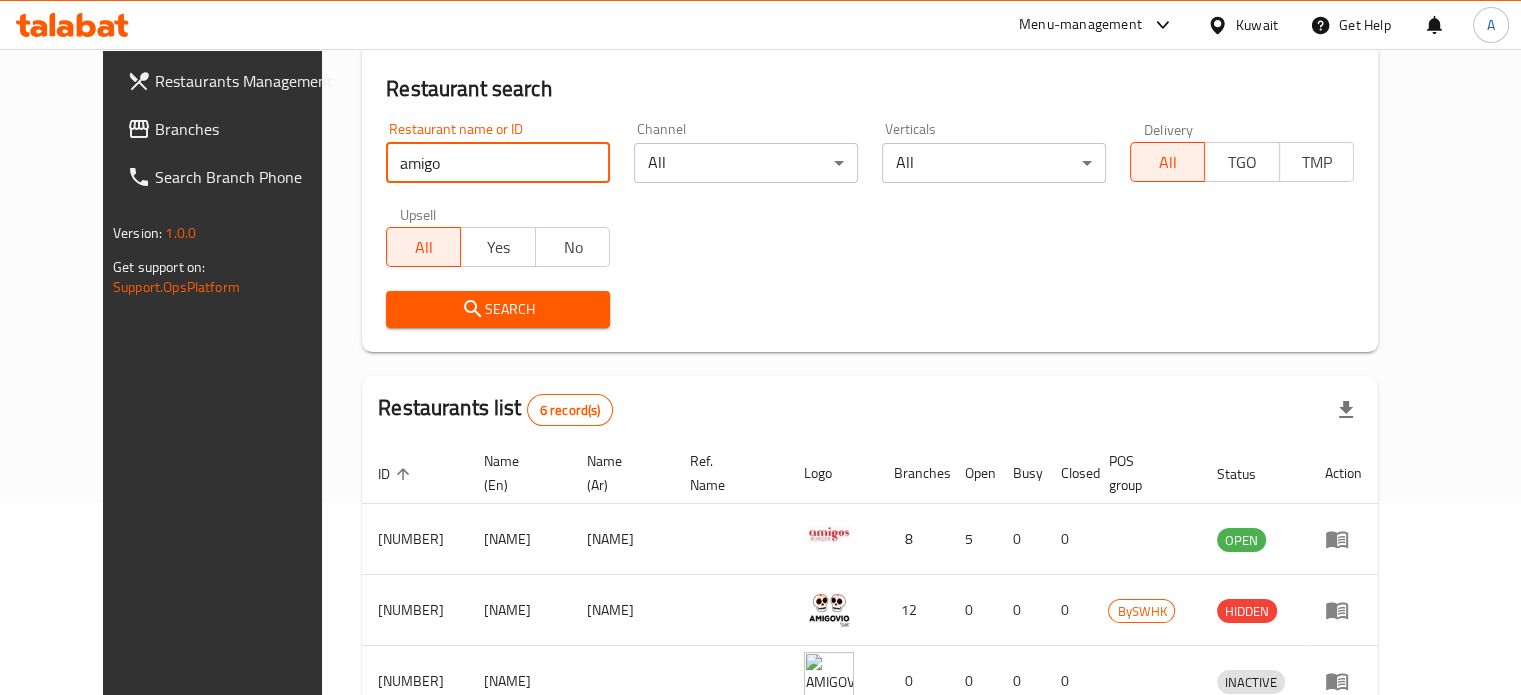 click on "amigo" at bounding box center [498, 163] 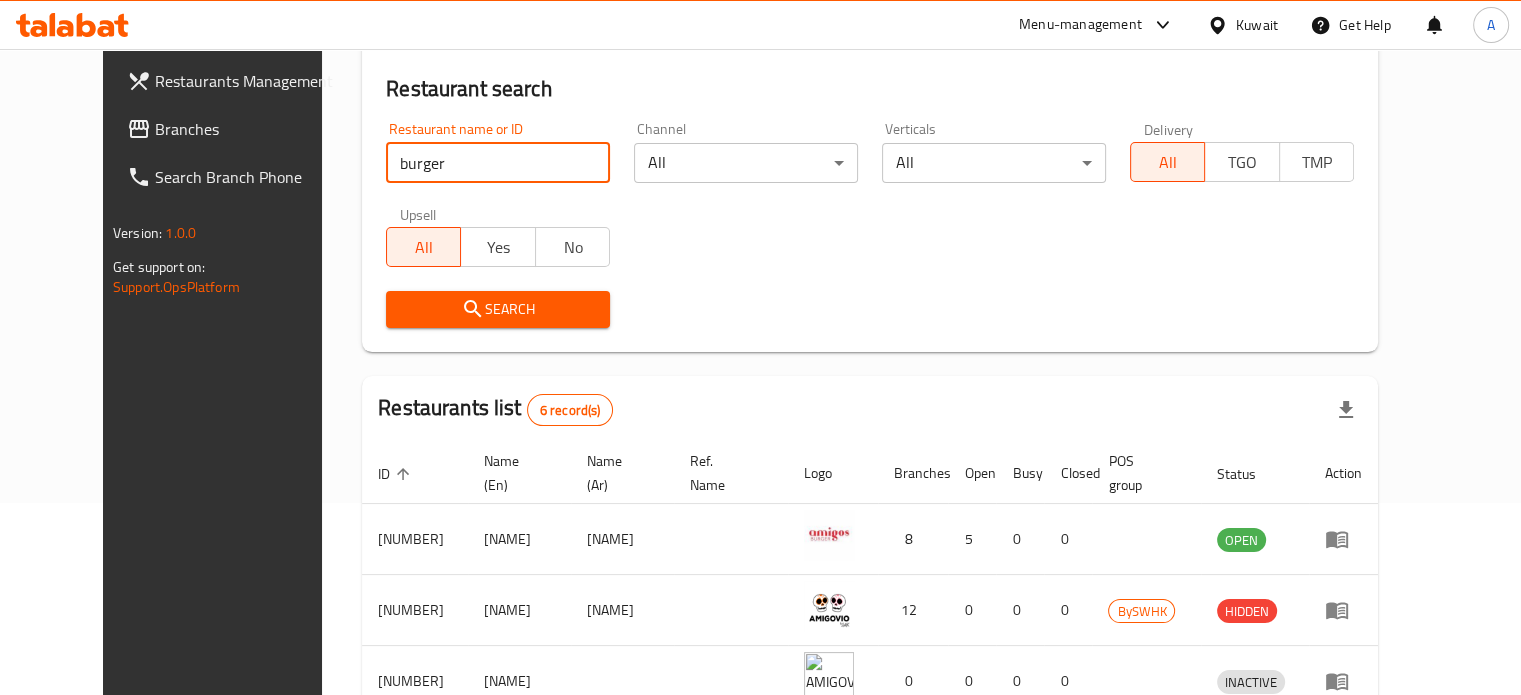 click on "Search" at bounding box center (498, 309) 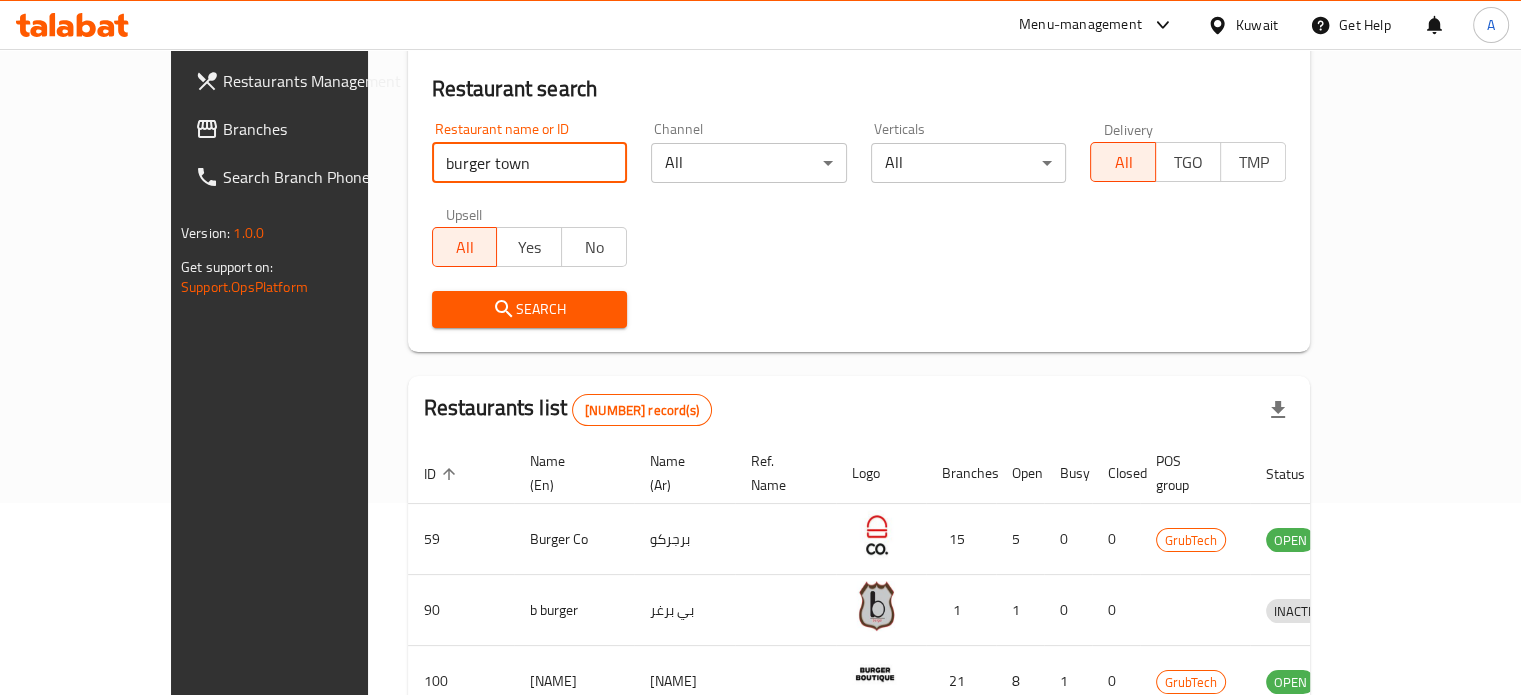 click on "Search" at bounding box center (530, 309) 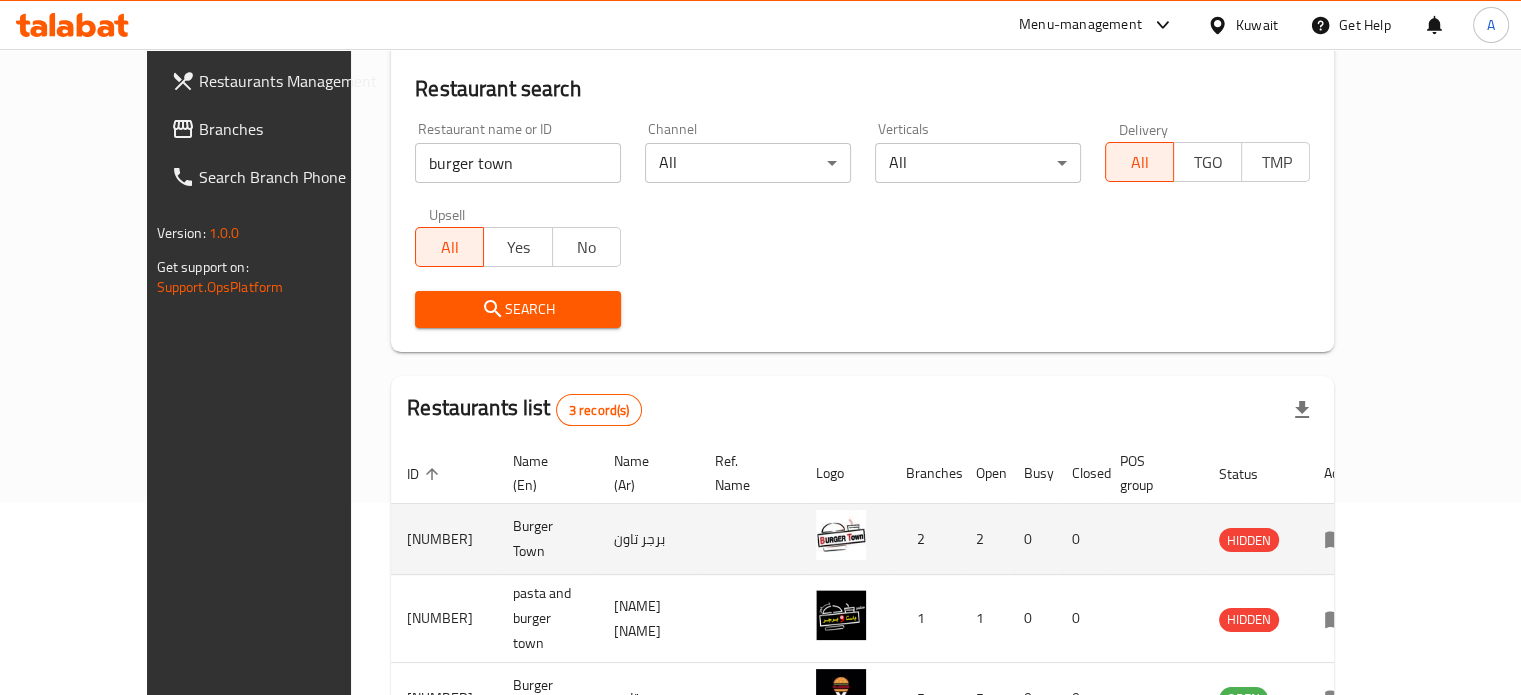 click on "[NUMBER]" at bounding box center (444, 539) 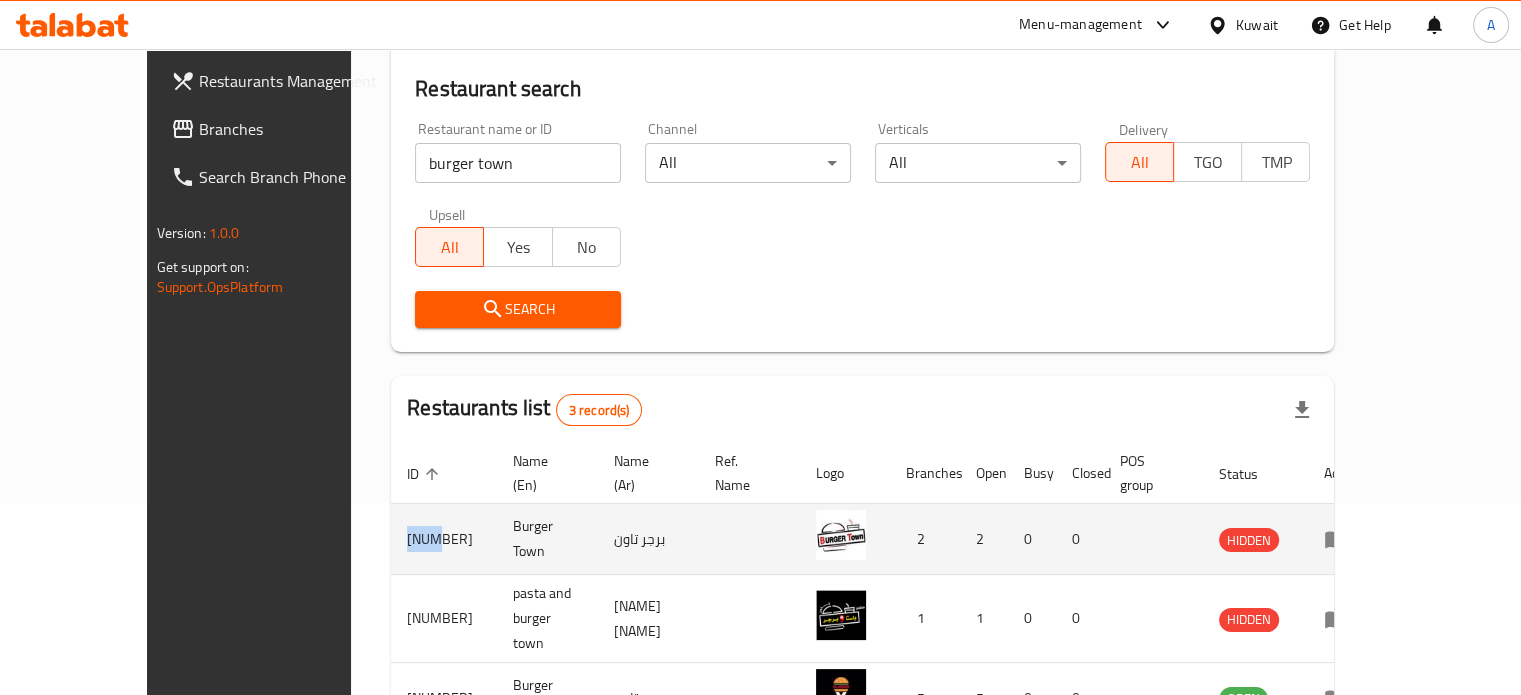 click on "[NUMBER]" at bounding box center (444, 539) 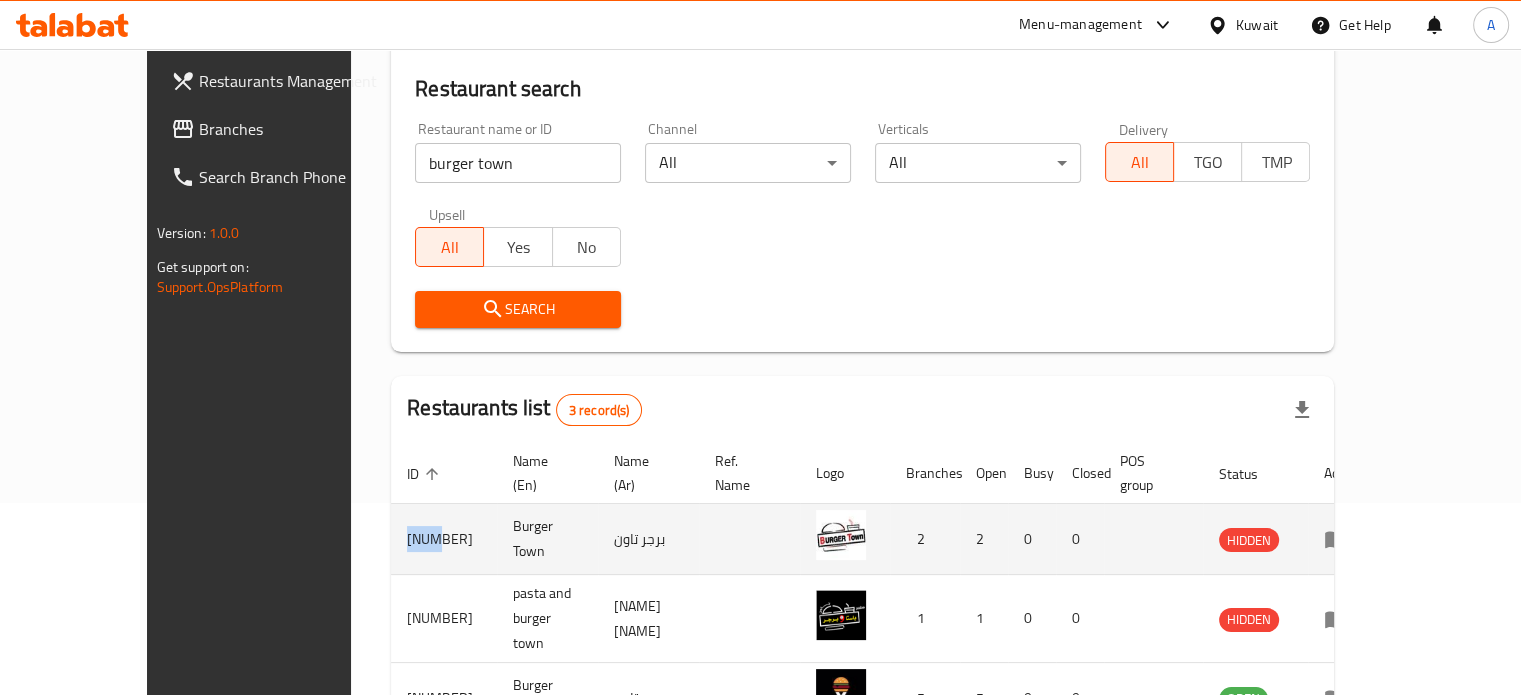 scroll, scrollTop: 297, scrollLeft: 0, axis: vertical 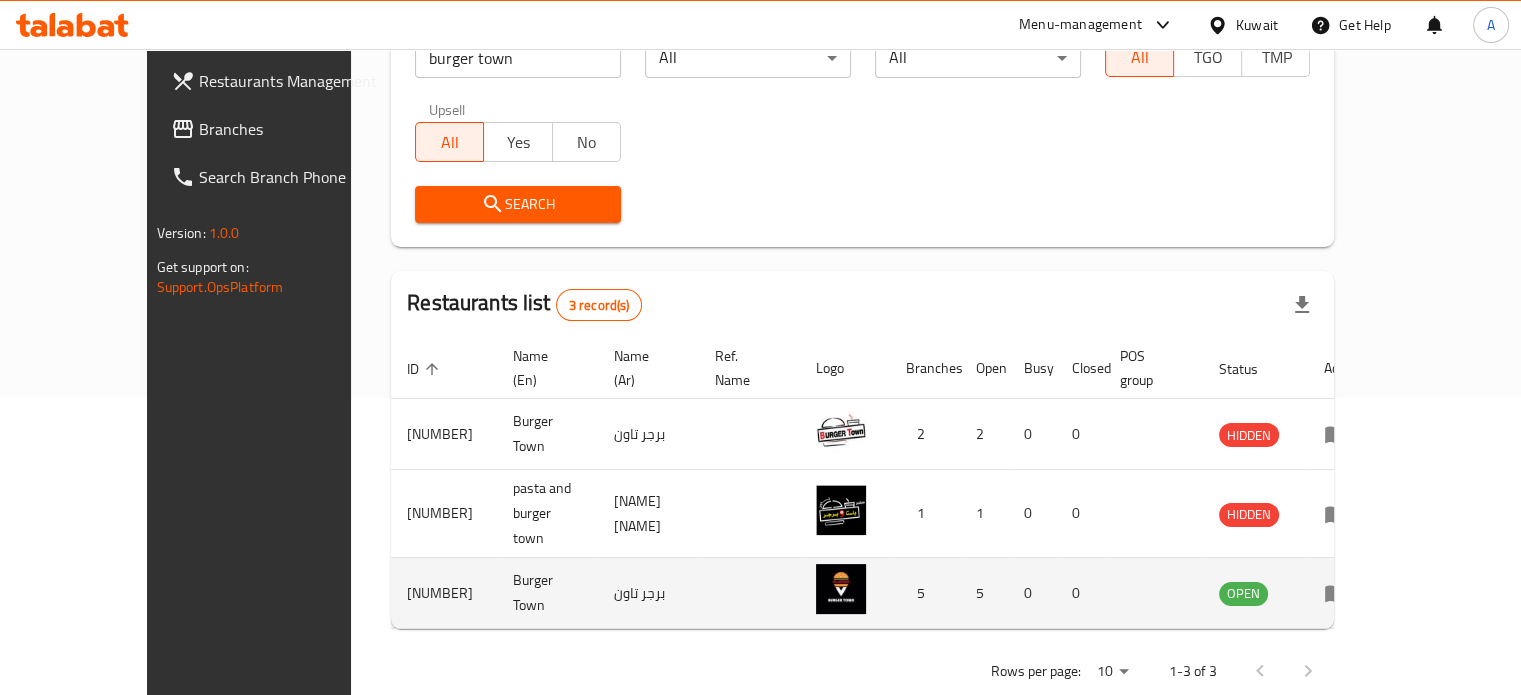 click on "[NUMBER]" at bounding box center [444, 593] 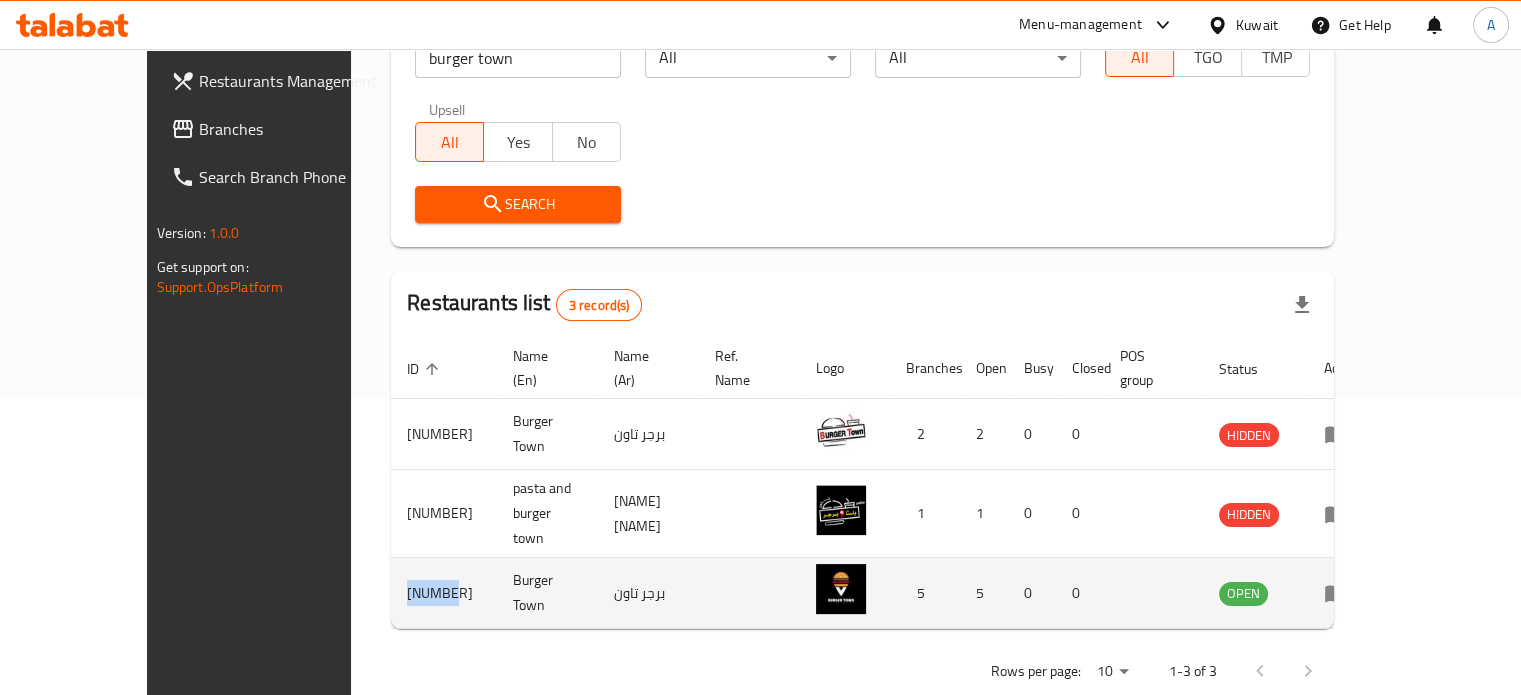 click on "[NUMBER]" at bounding box center [444, 593] 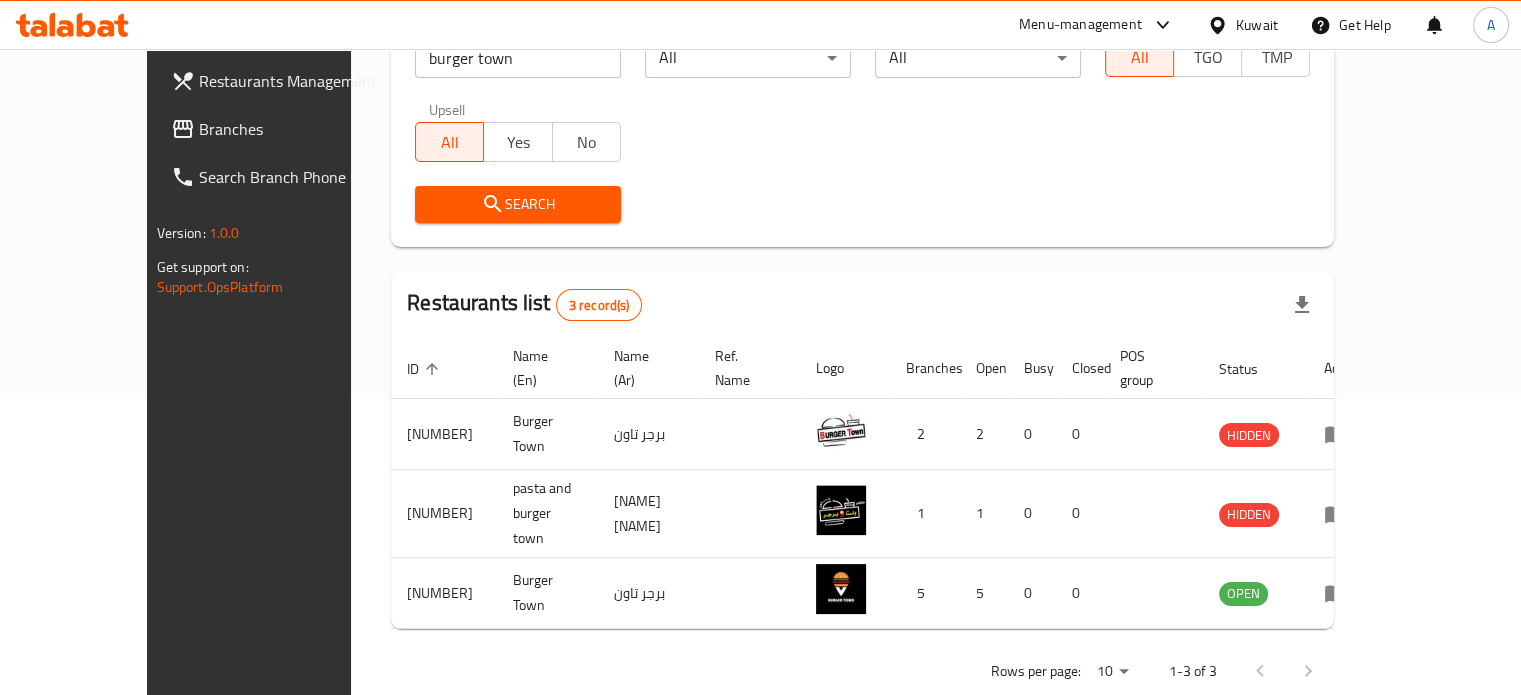 click on "burger town" at bounding box center [518, 58] 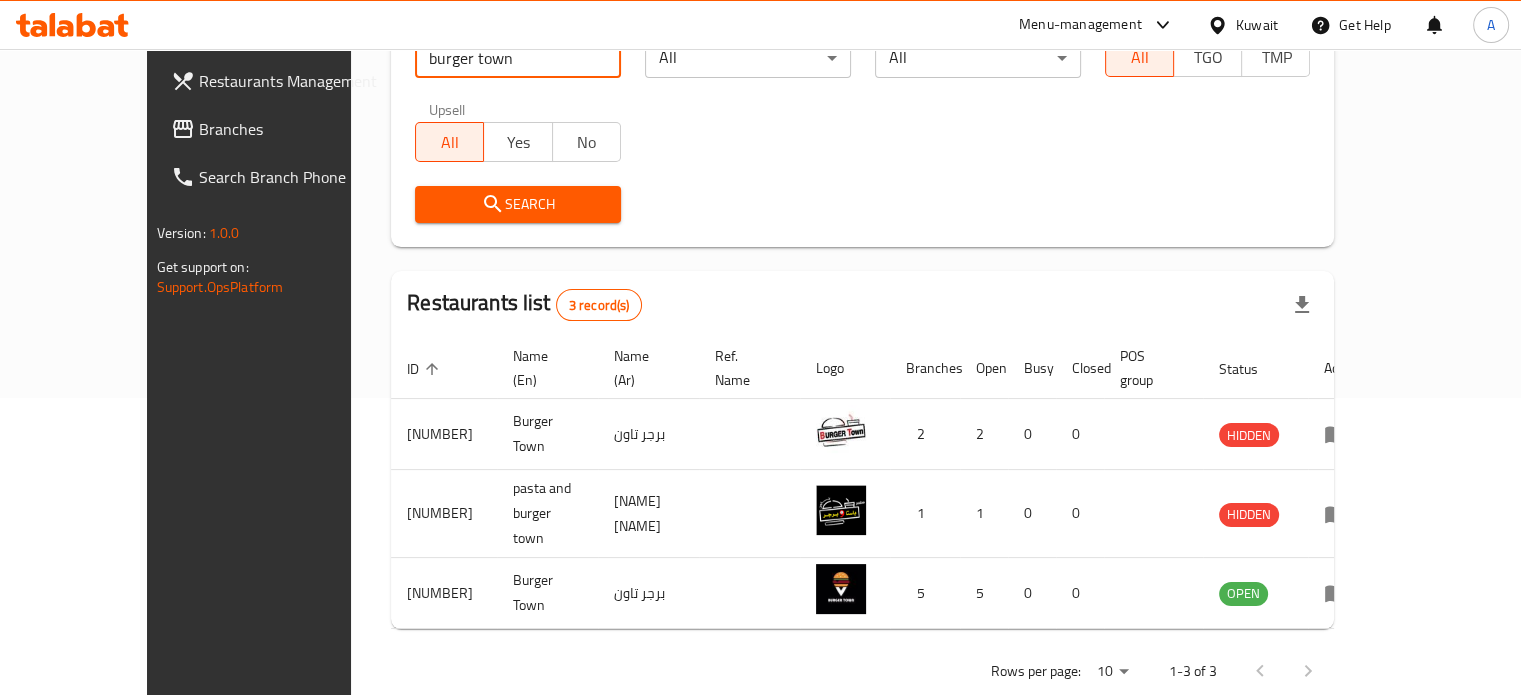 click on "burger town" at bounding box center (518, 58) 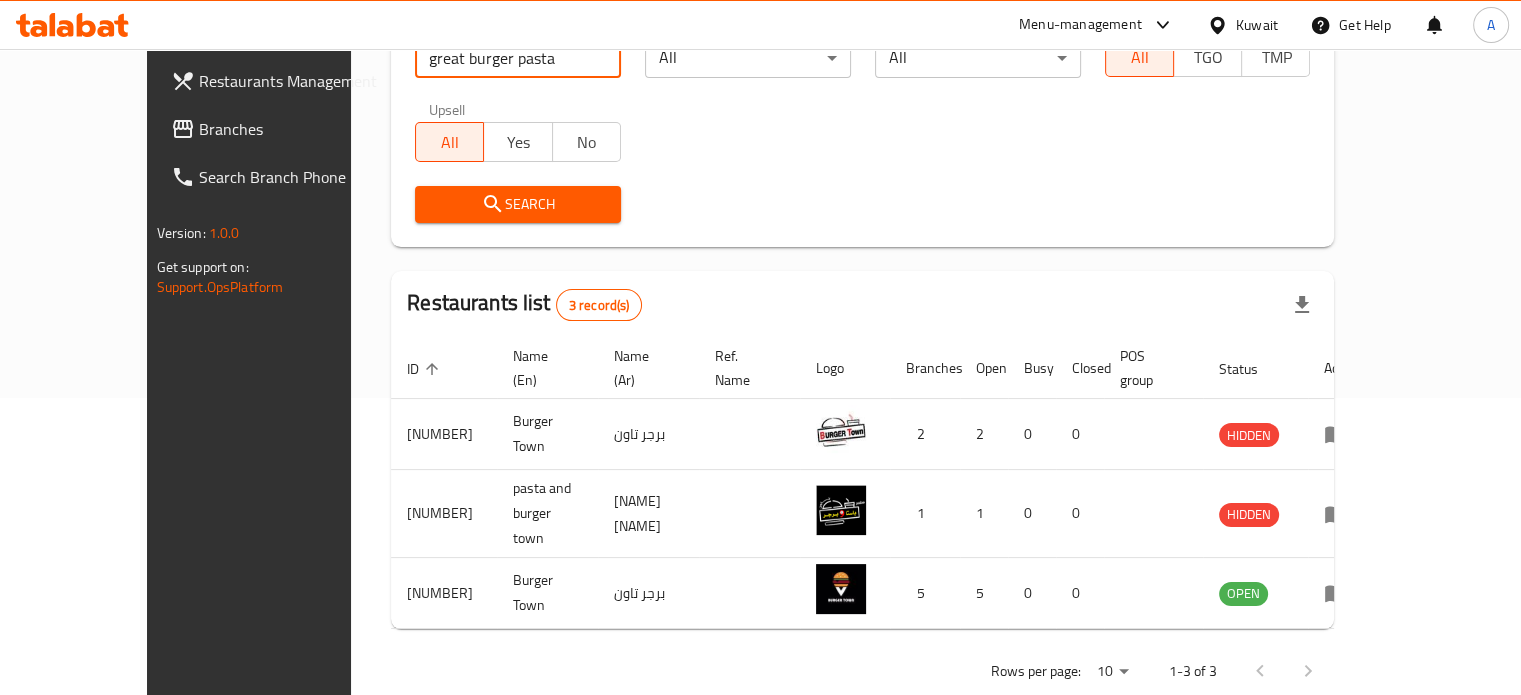 type on "great burger pasta" 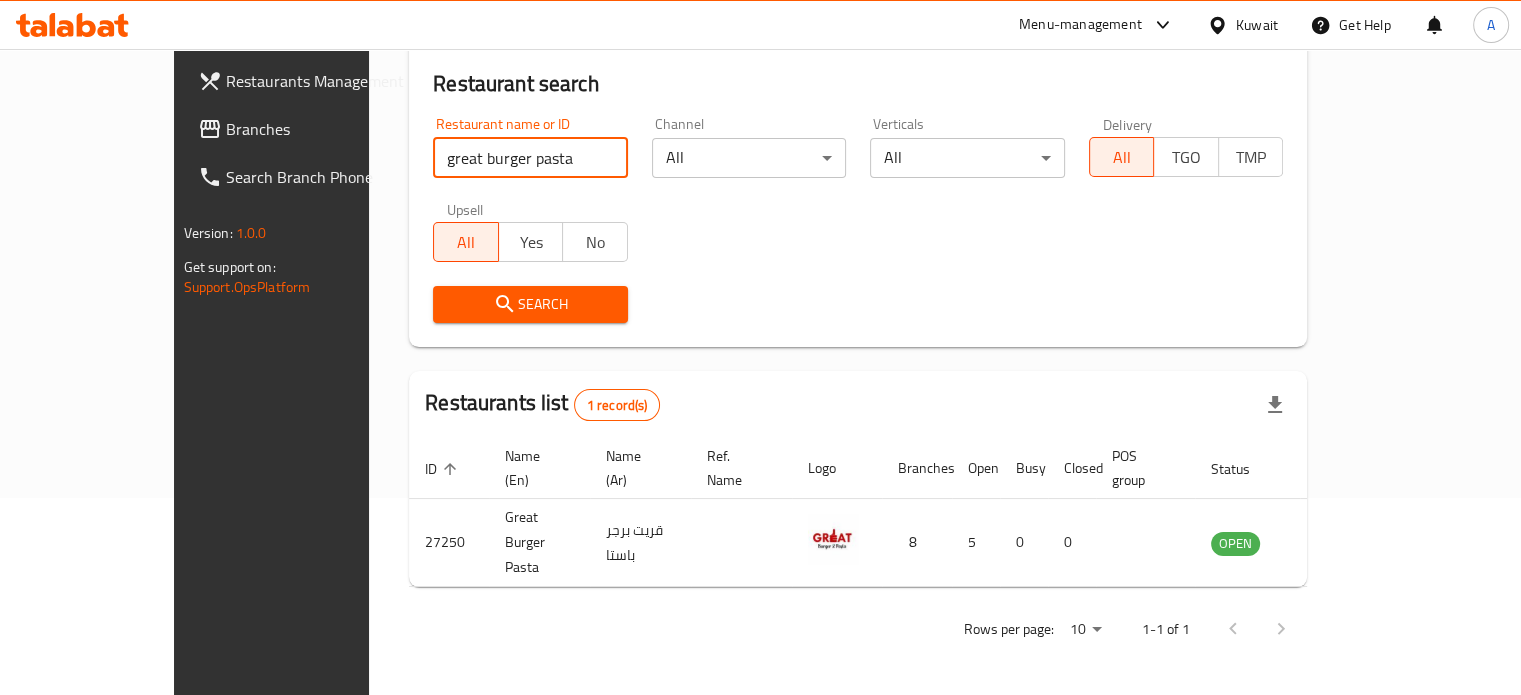 scroll, scrollTop: 156, scrollLeft: 0, axis: vertical 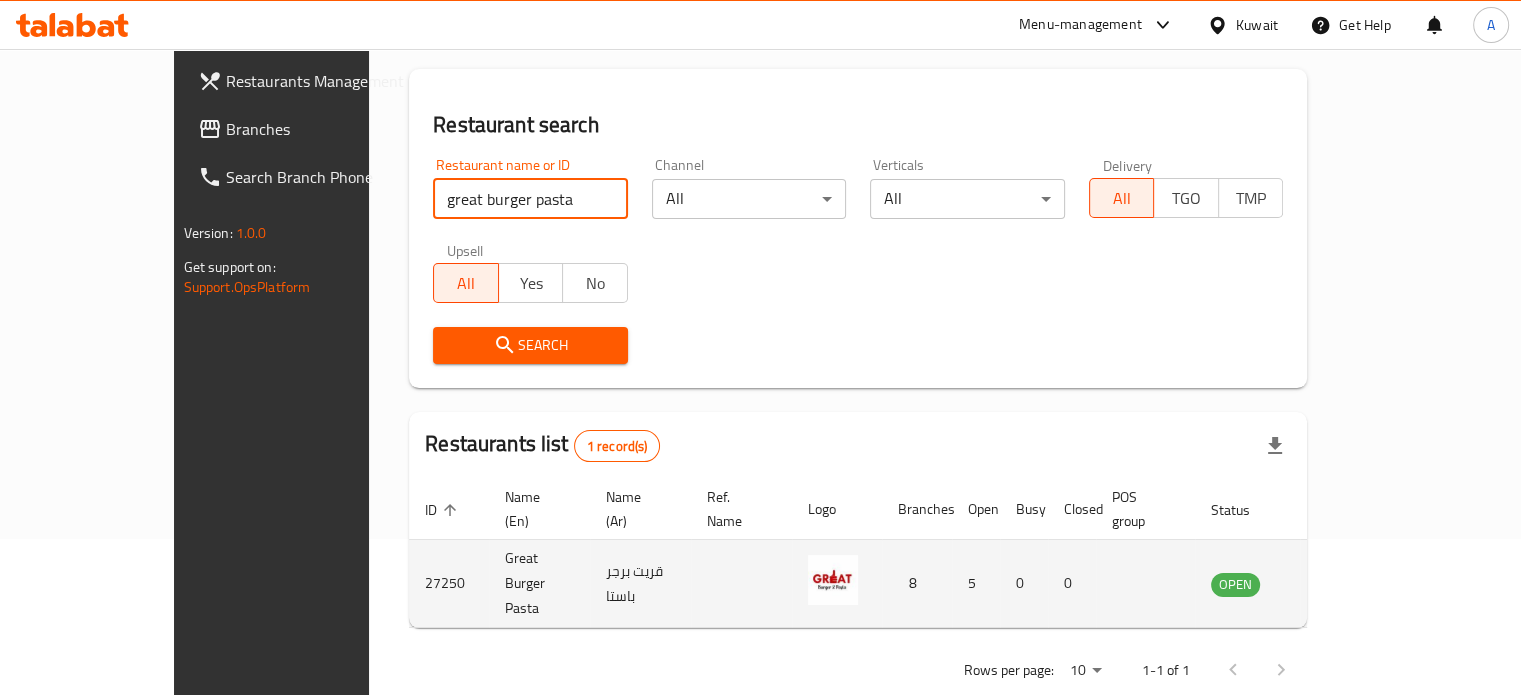 click on "27250" at bounding box center [449, 584] 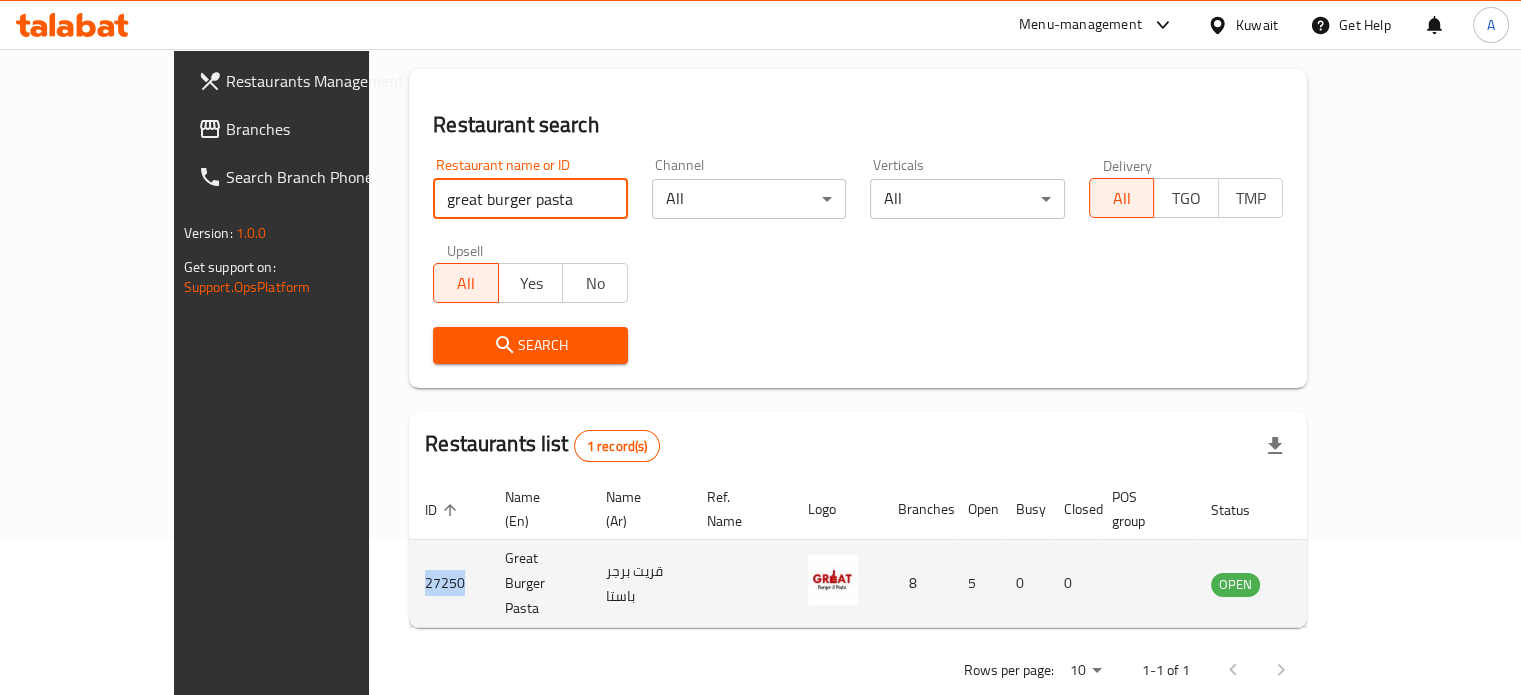 click on "27250" at bounding box center (449, 584) 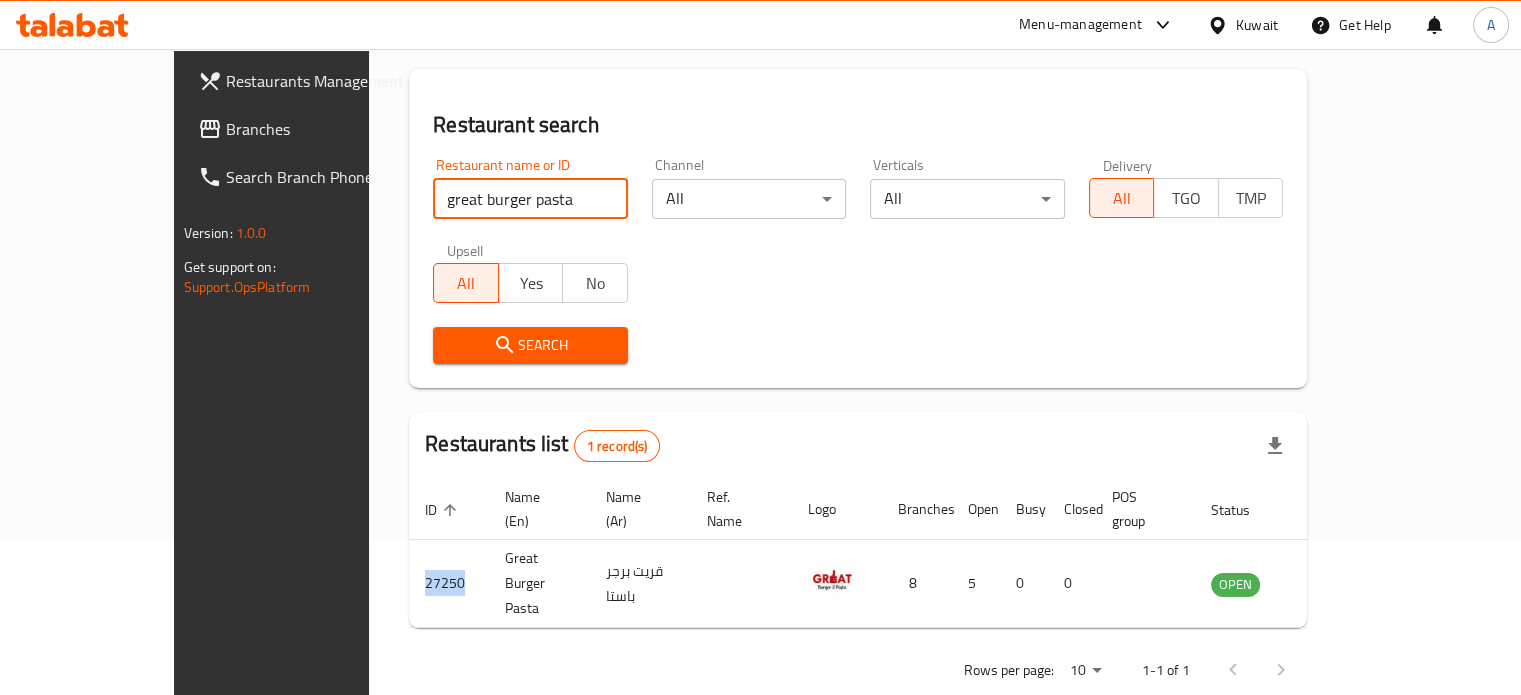 click on "great burger pasta" at bounding box center (530, 199) 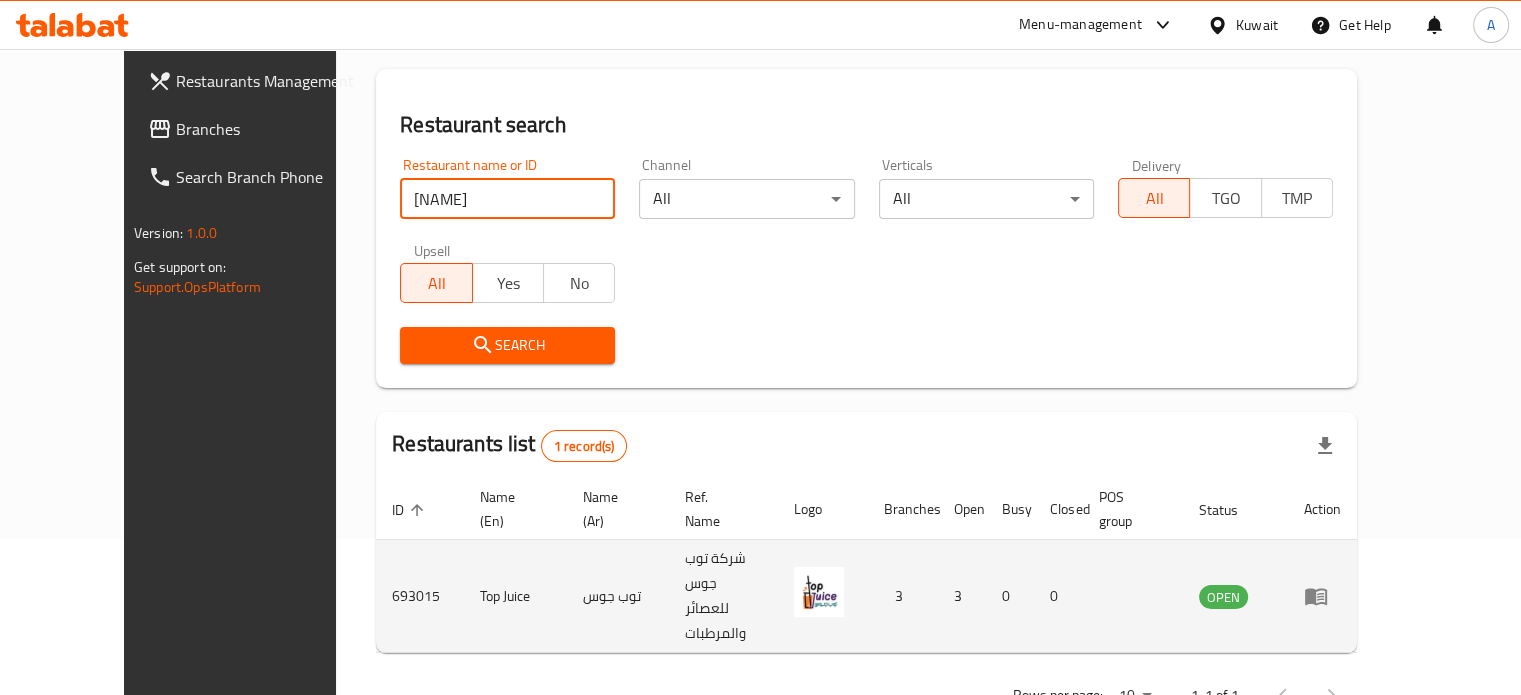click on "693015" at bounding box center (420, 596) 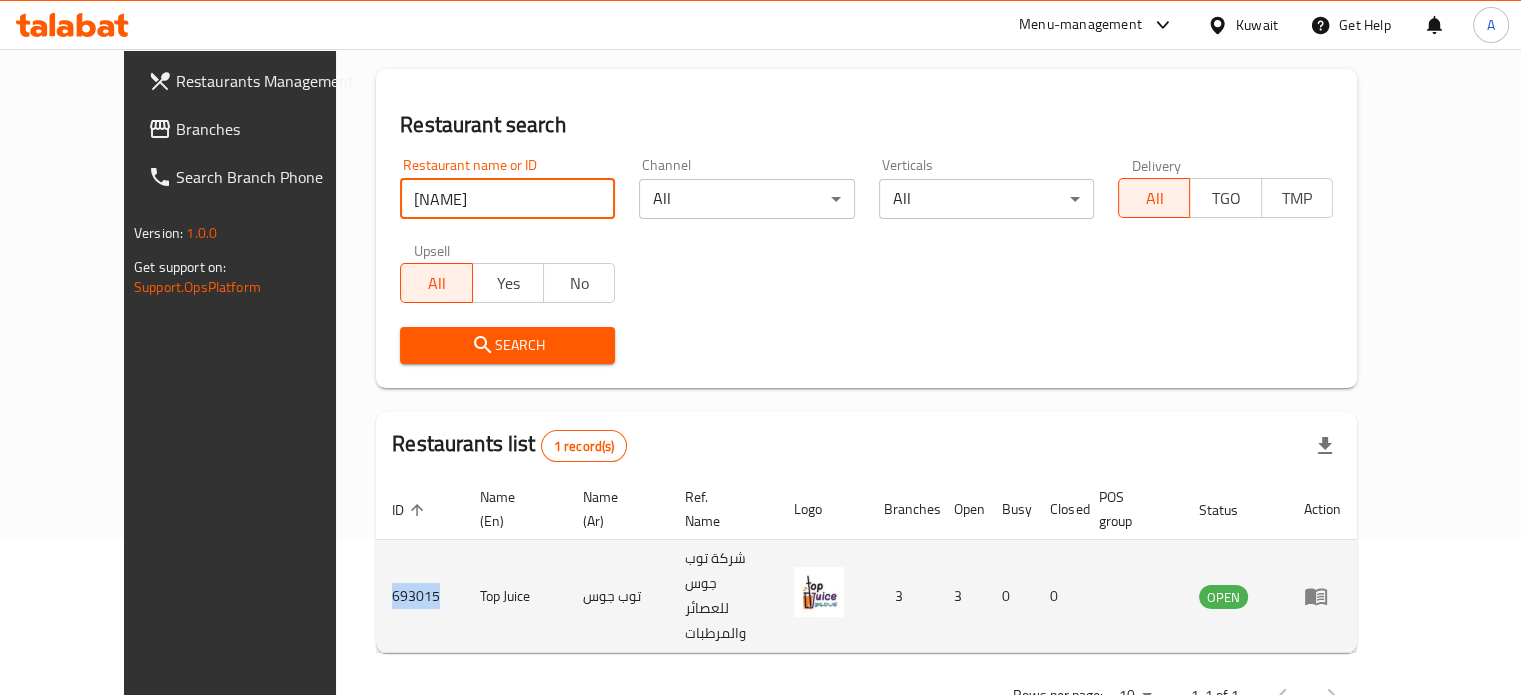 click on "693015" at bounding box center [420, 596] 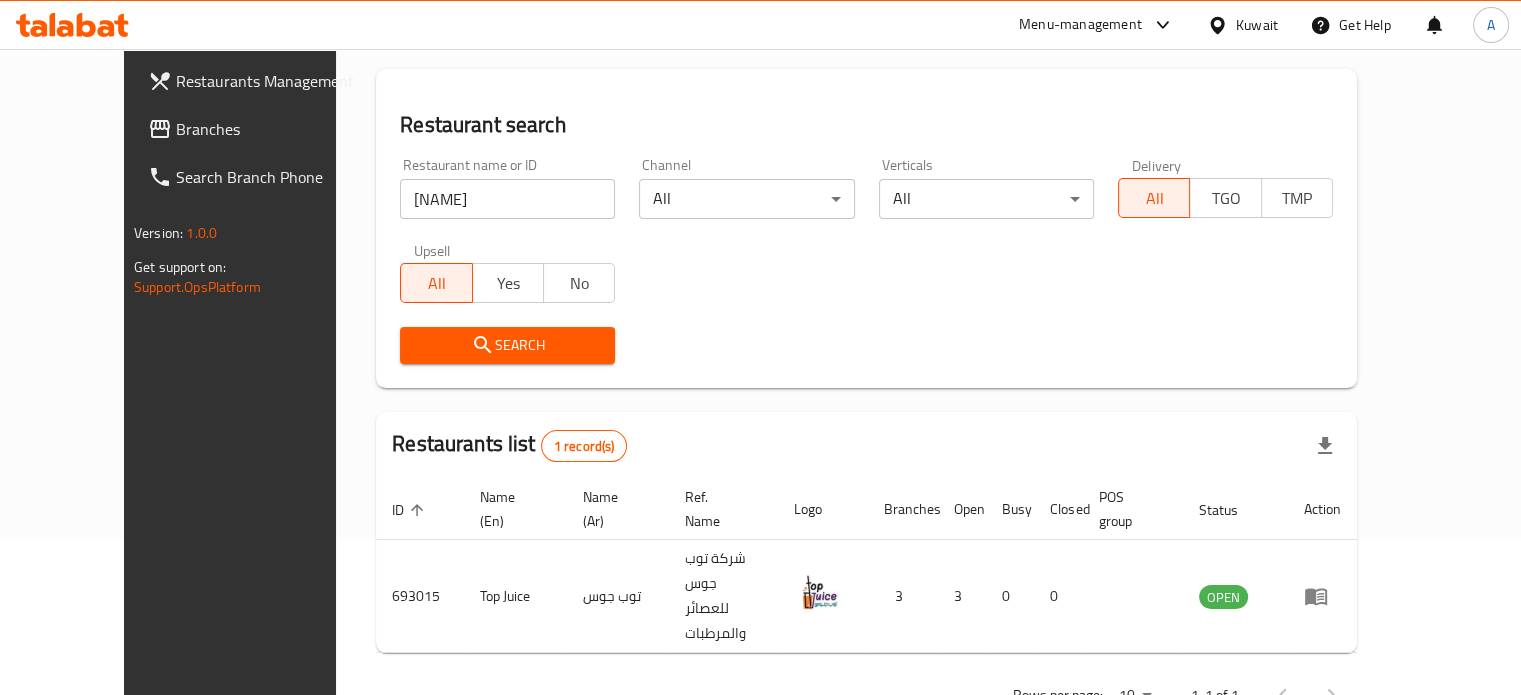 click on "[NAME]" at bounding box center (507, 199) 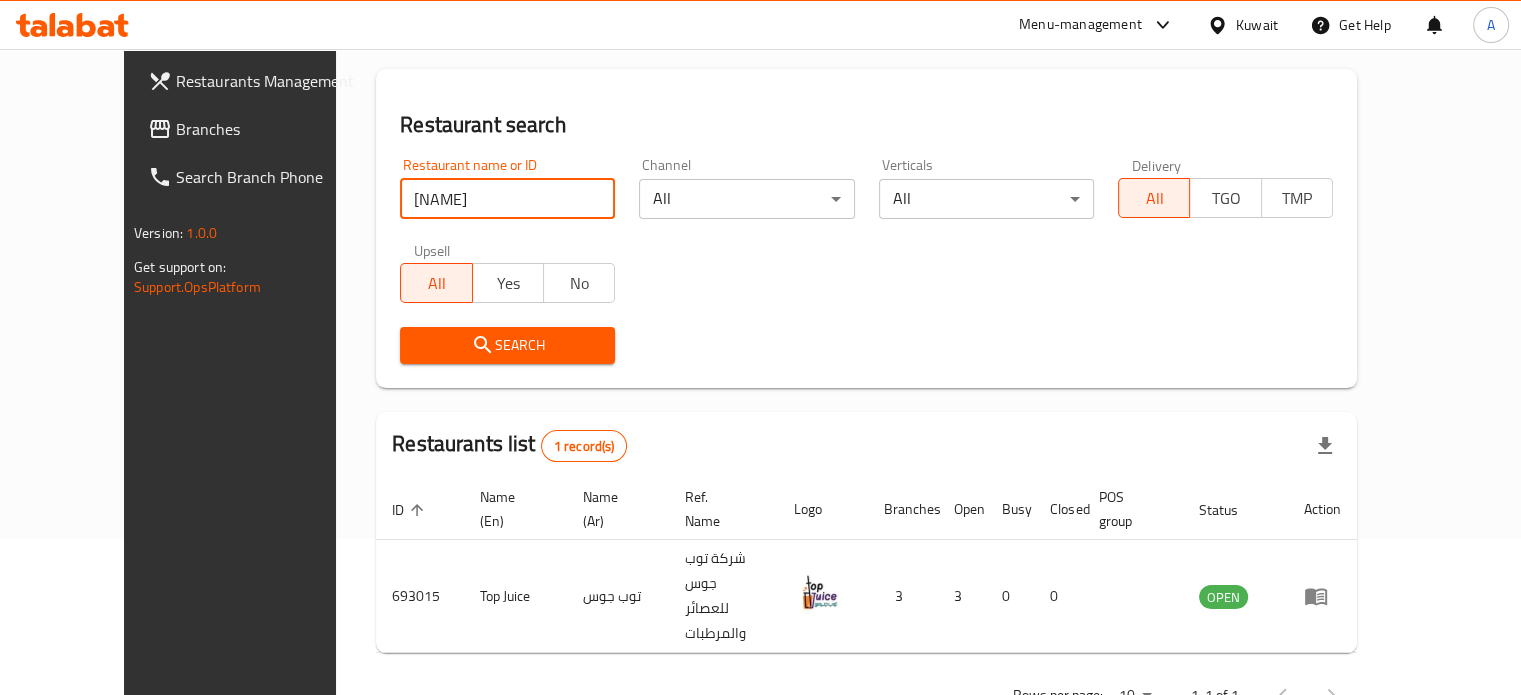 click on "[NAME]" at bounding box center [507, 199] 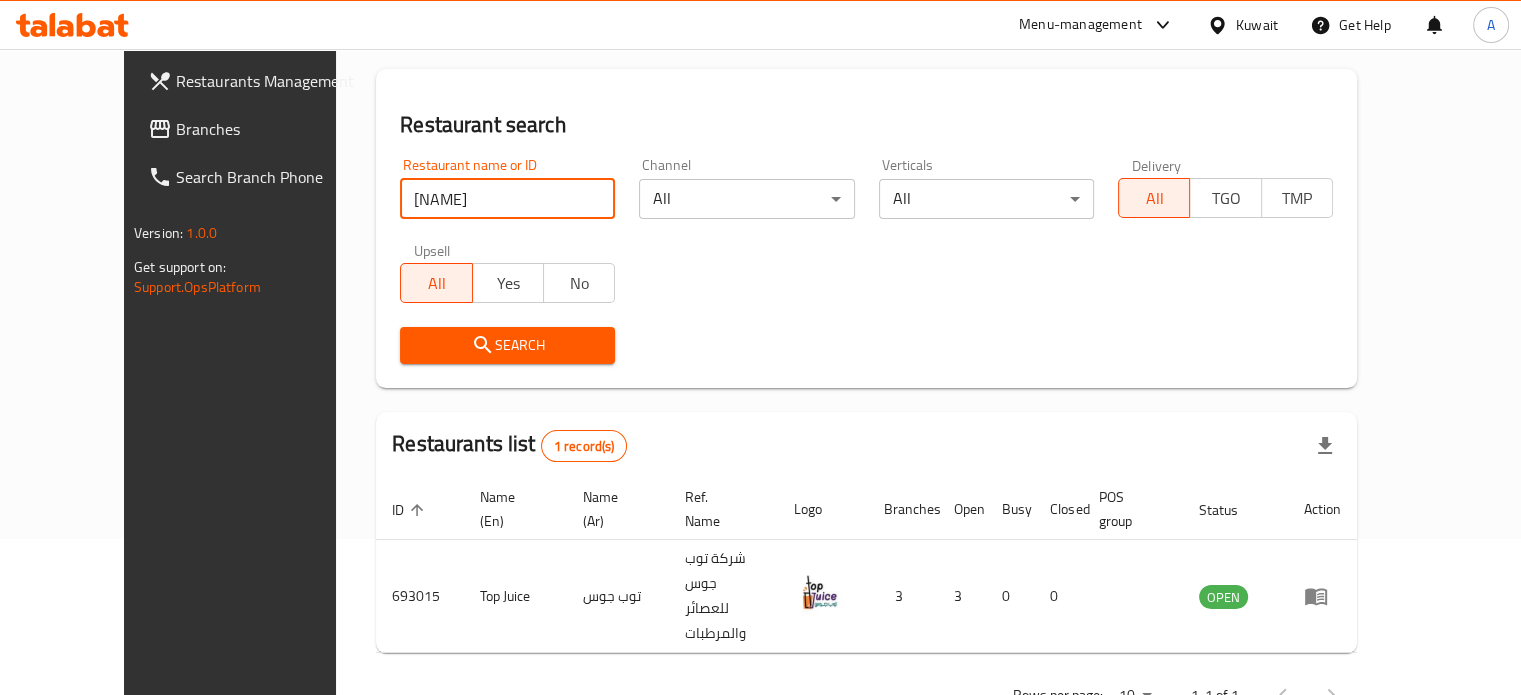 click on "Search" at bounding box center (507, 345) 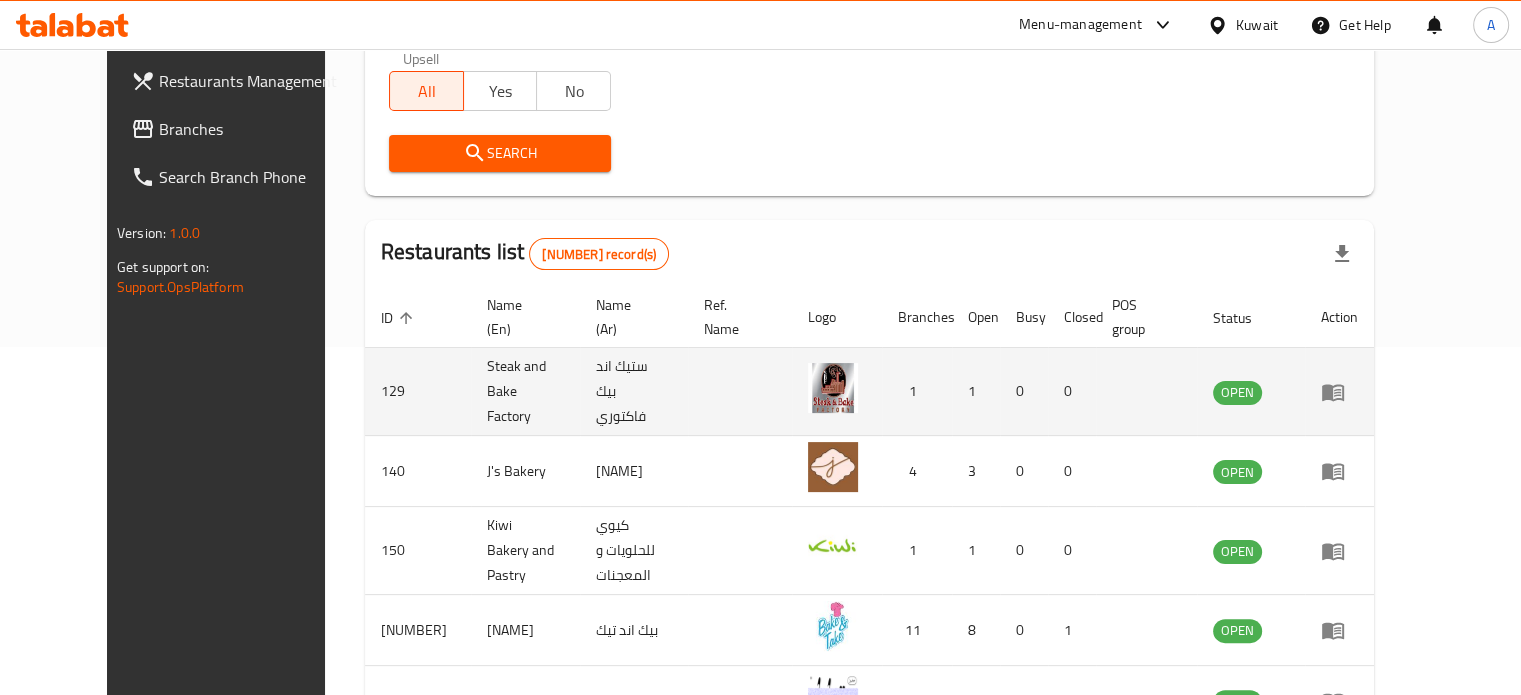scroll, scrollTop: 396, scrollLeft: 0, axis: vertical 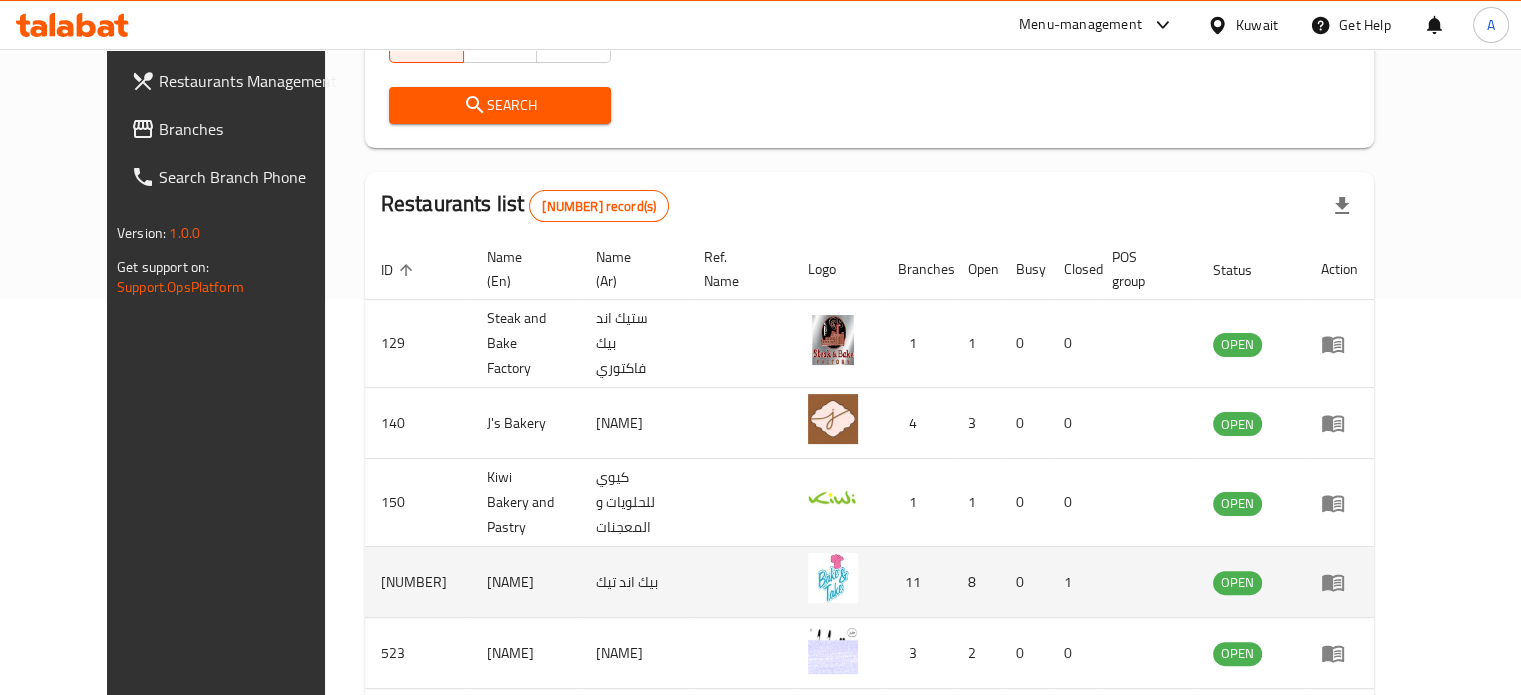 click on "[NUMBER]" at bounding box center (418, 582) 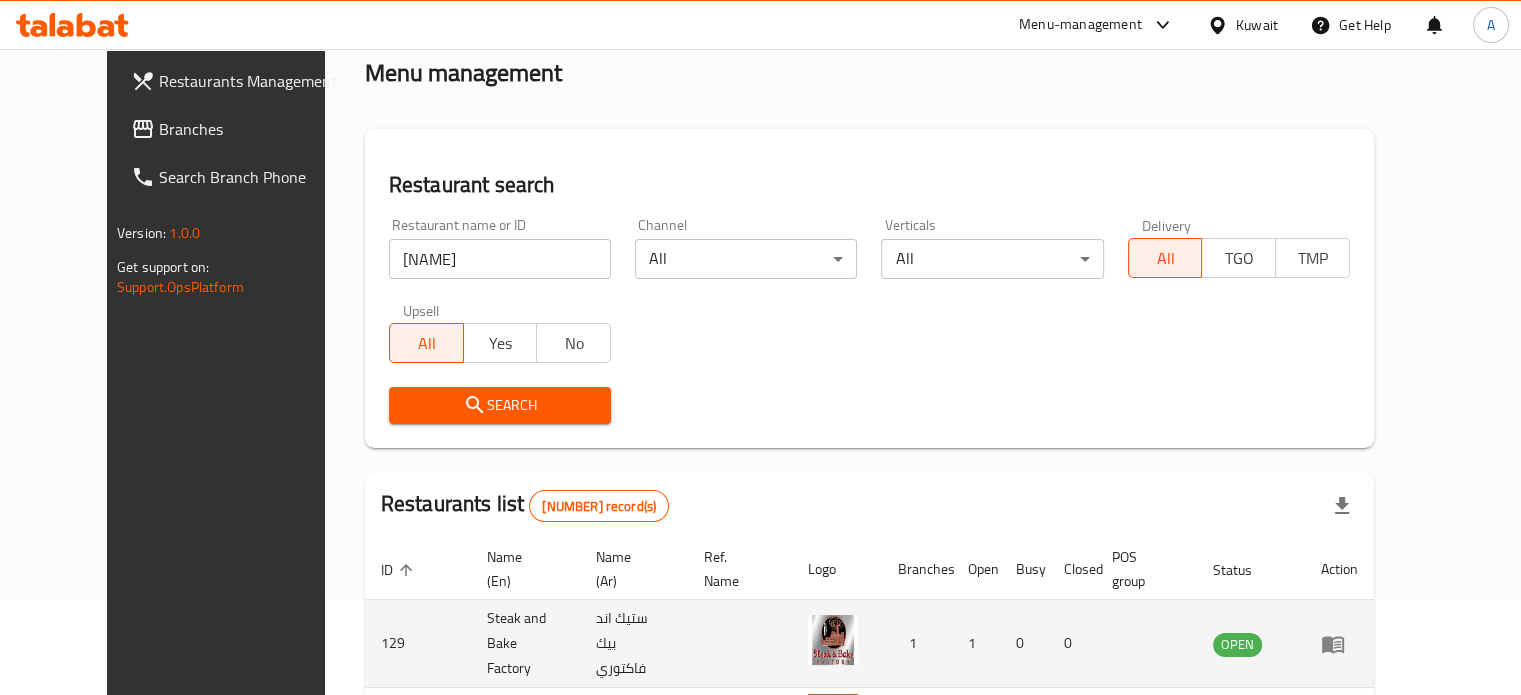 scroll, scrollTop: 0, scrollLeft: 0, axis: both 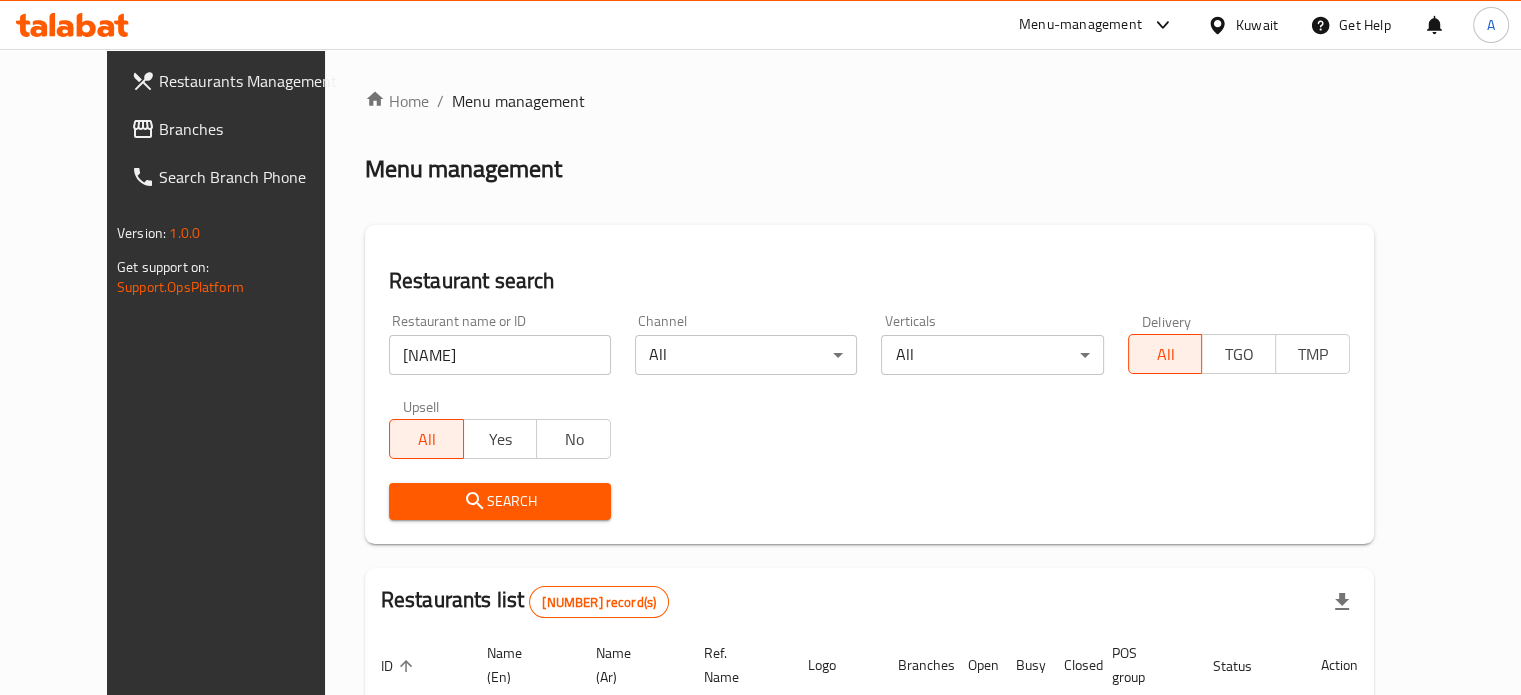 click on "[NAME]" at bounding box center (500, 355) 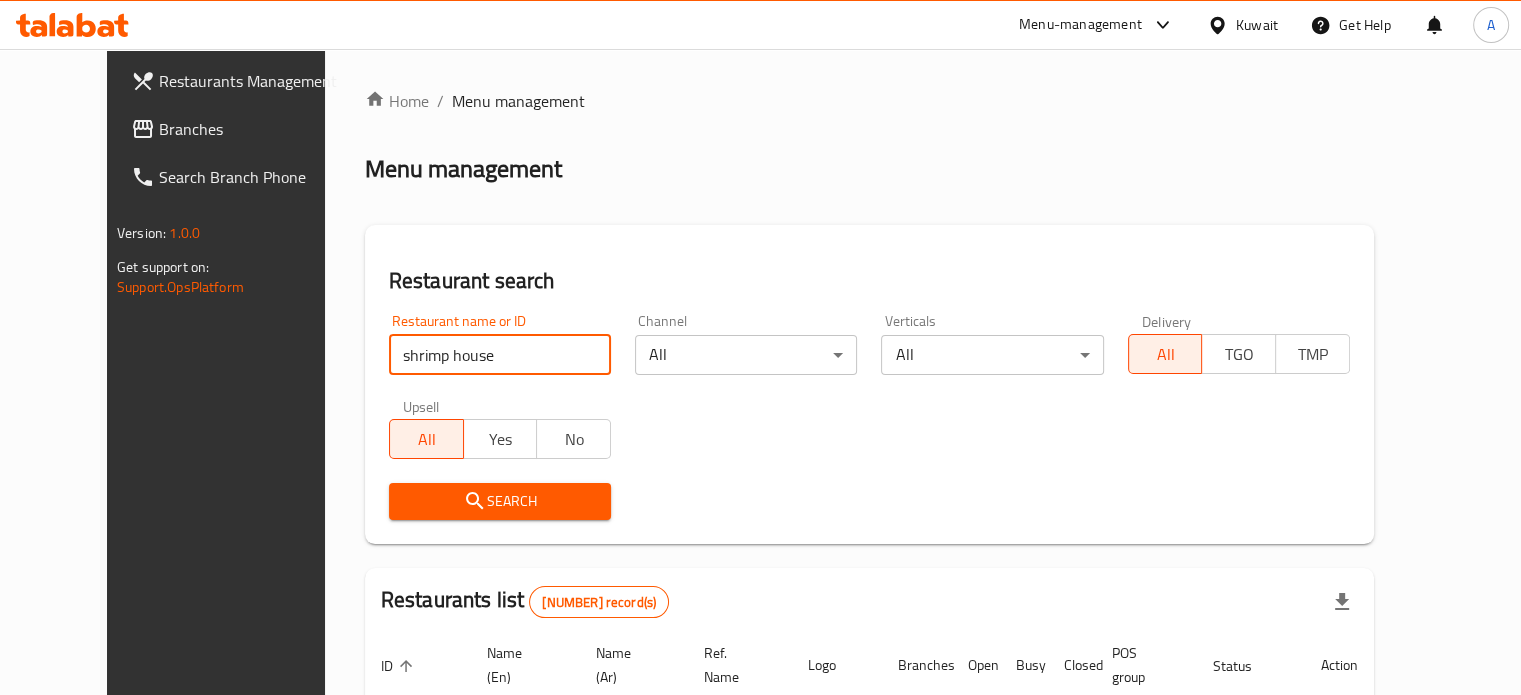 type on "shrimp house" 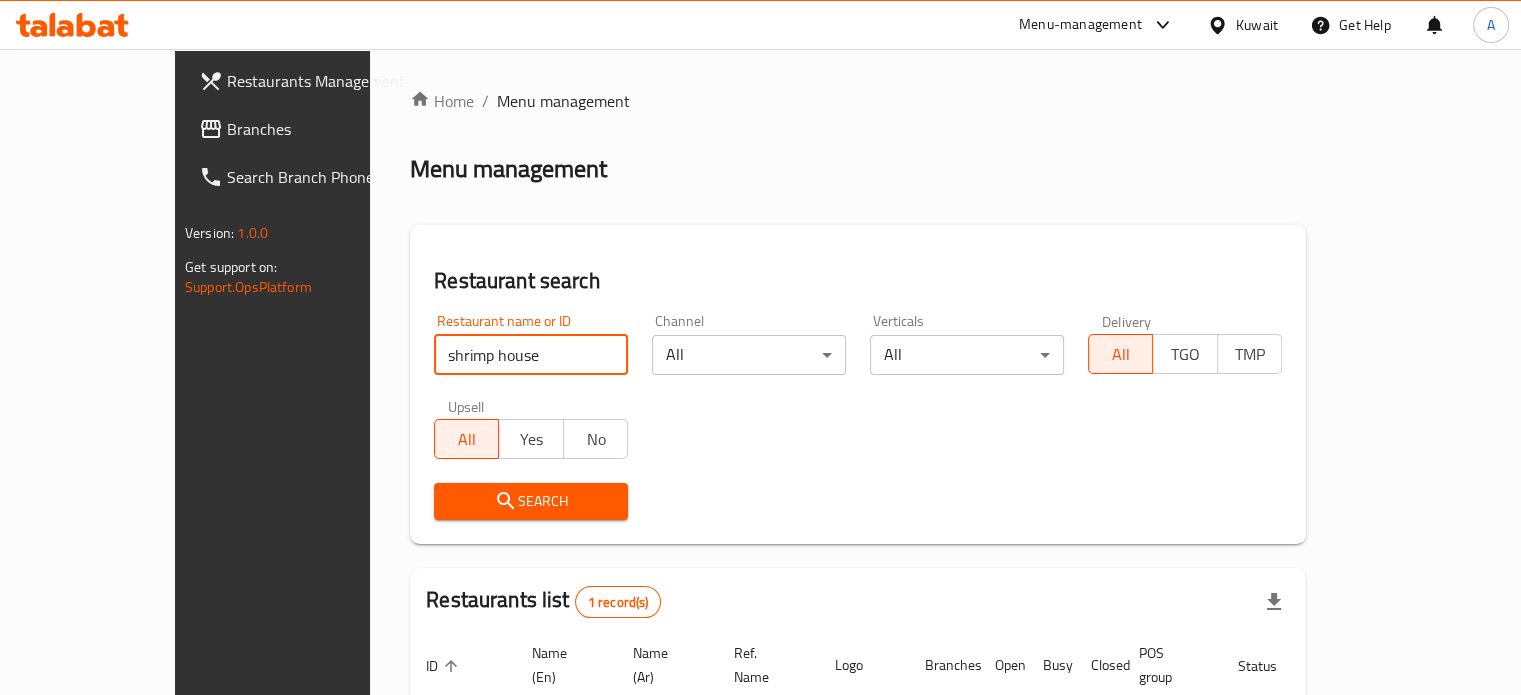 scroll, scrollTop: 156, scrollLeft: 0, axis: vertical 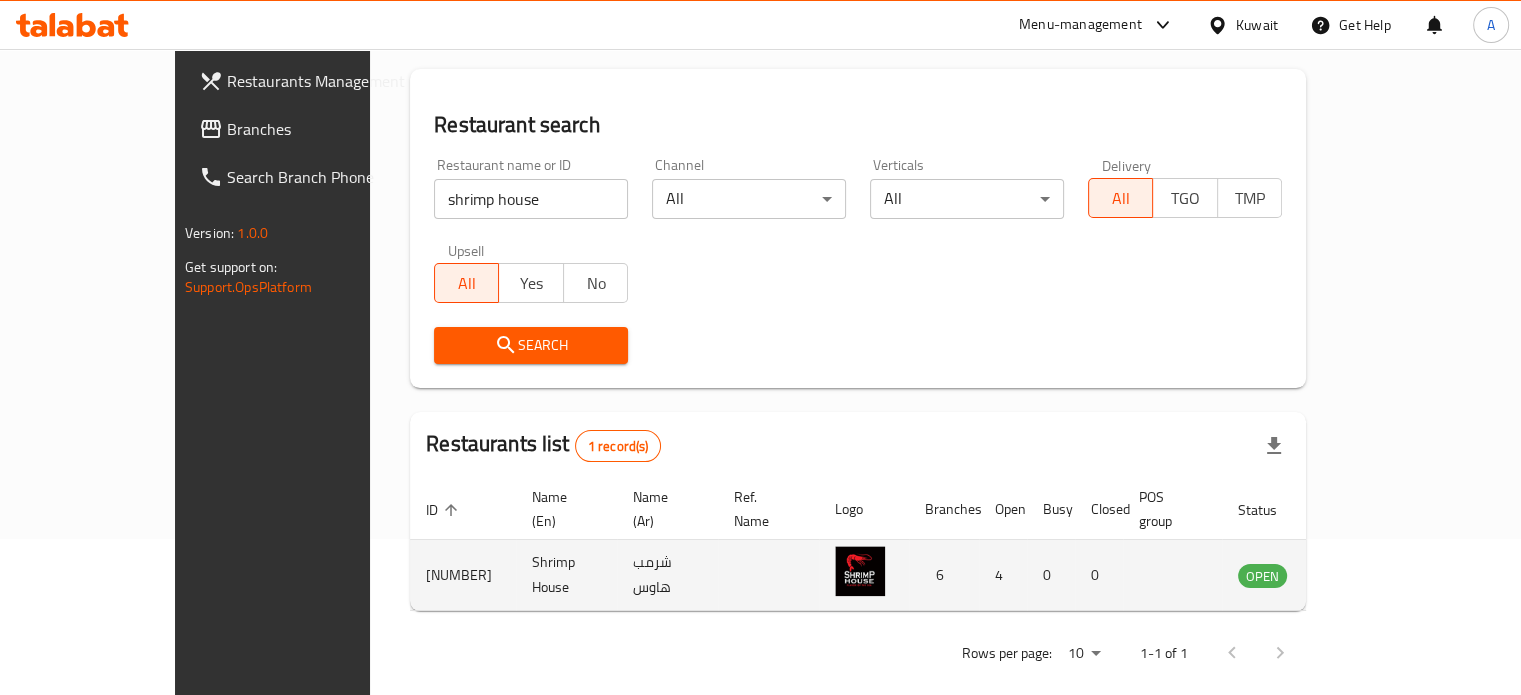 click on "[NUMBER]" at bounding box center [463, 575] 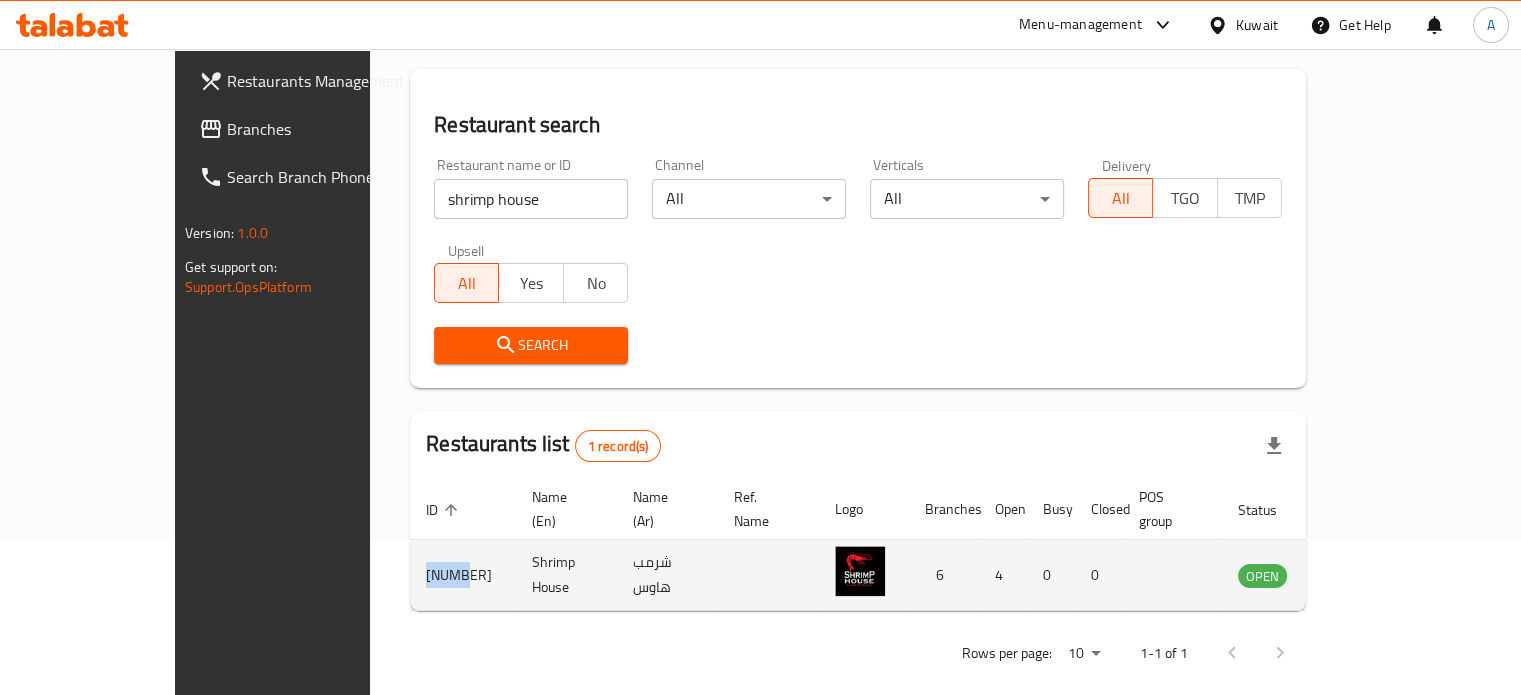 click on "[NUMBER]" at bounding box center [463, 575] 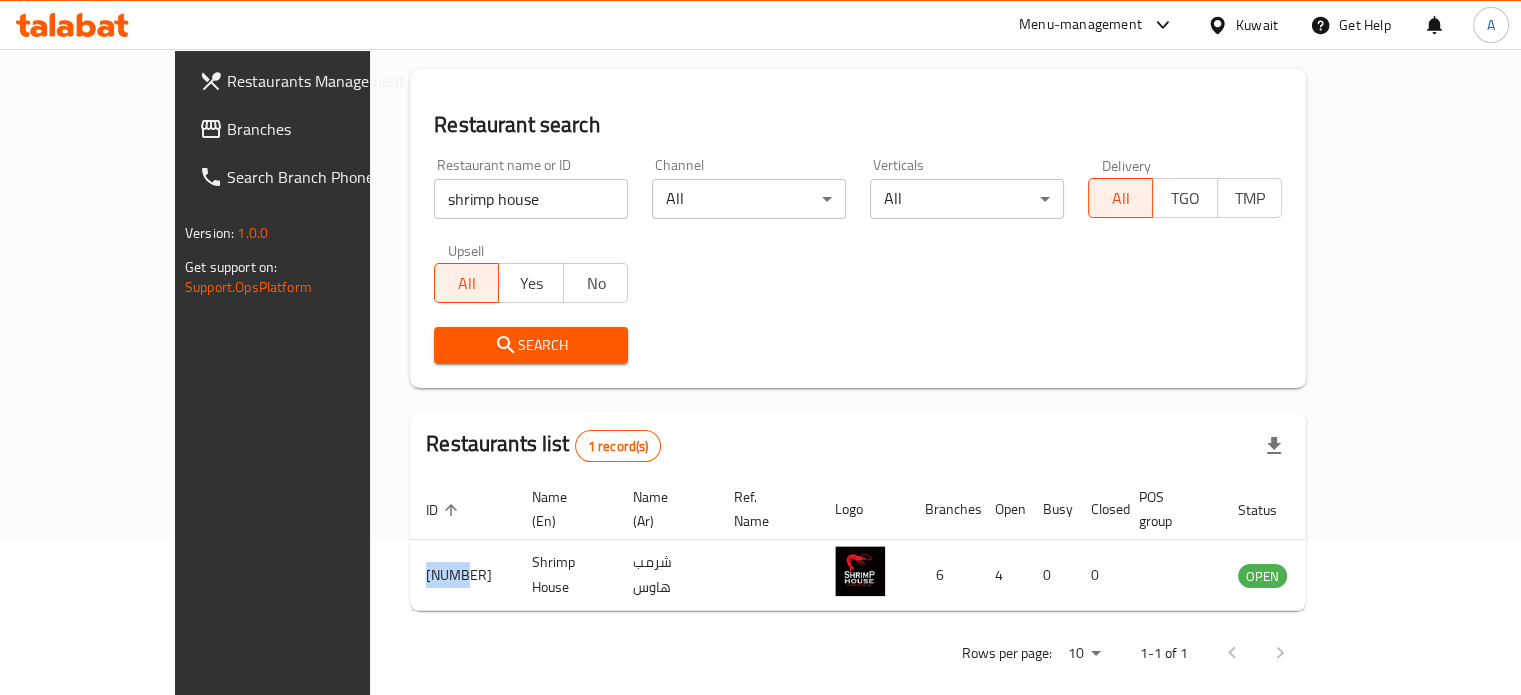click on "shrimp house" at bounding box center (531, 199) 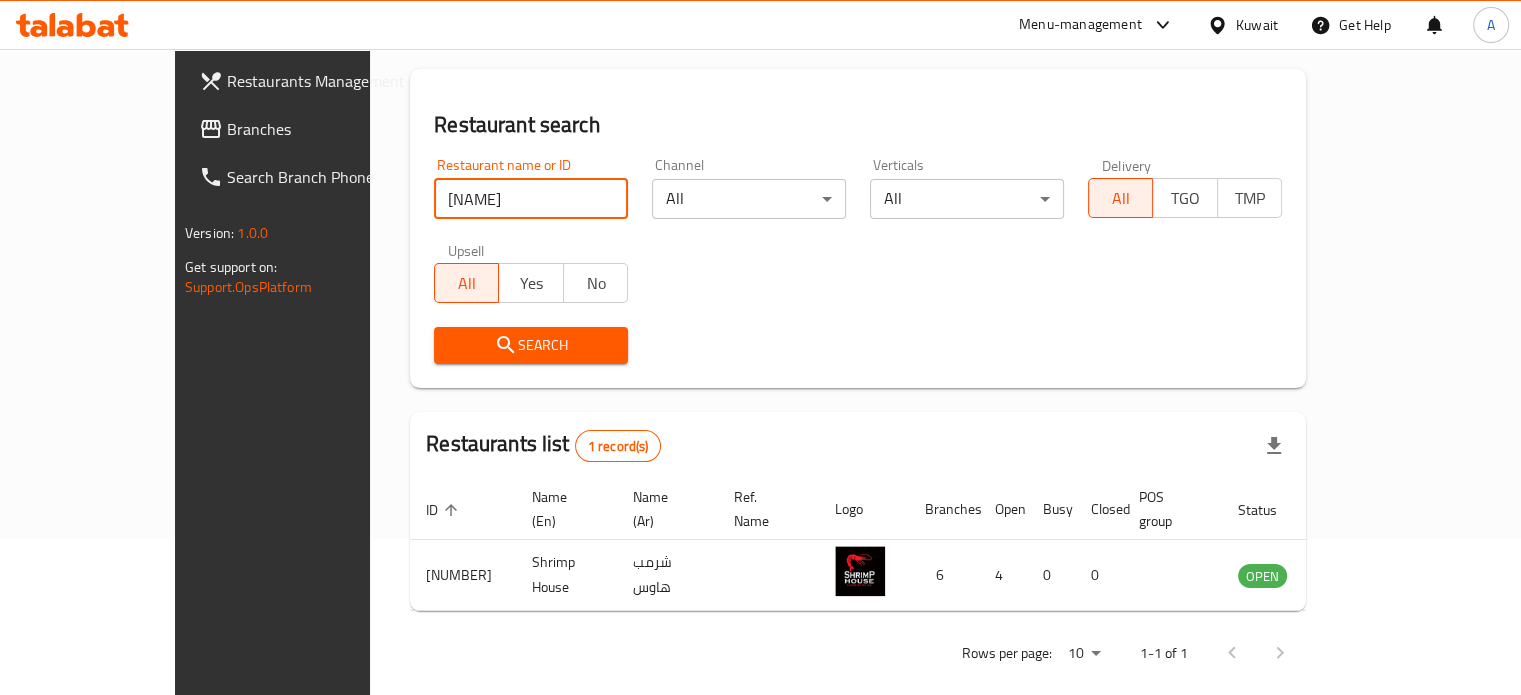 type on "[NAME]" 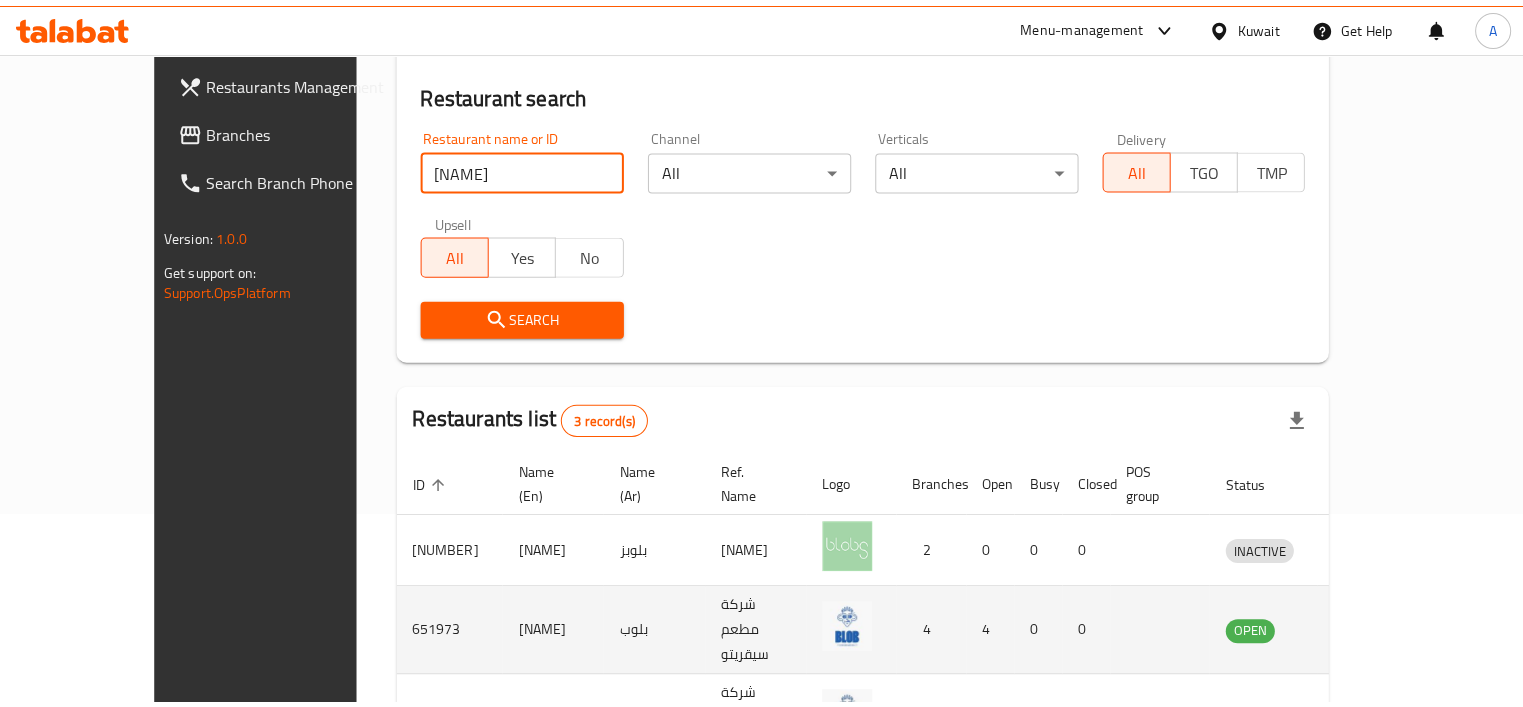 scroll, scrollTop: 188, scrollLeft: 0, axis: vertical 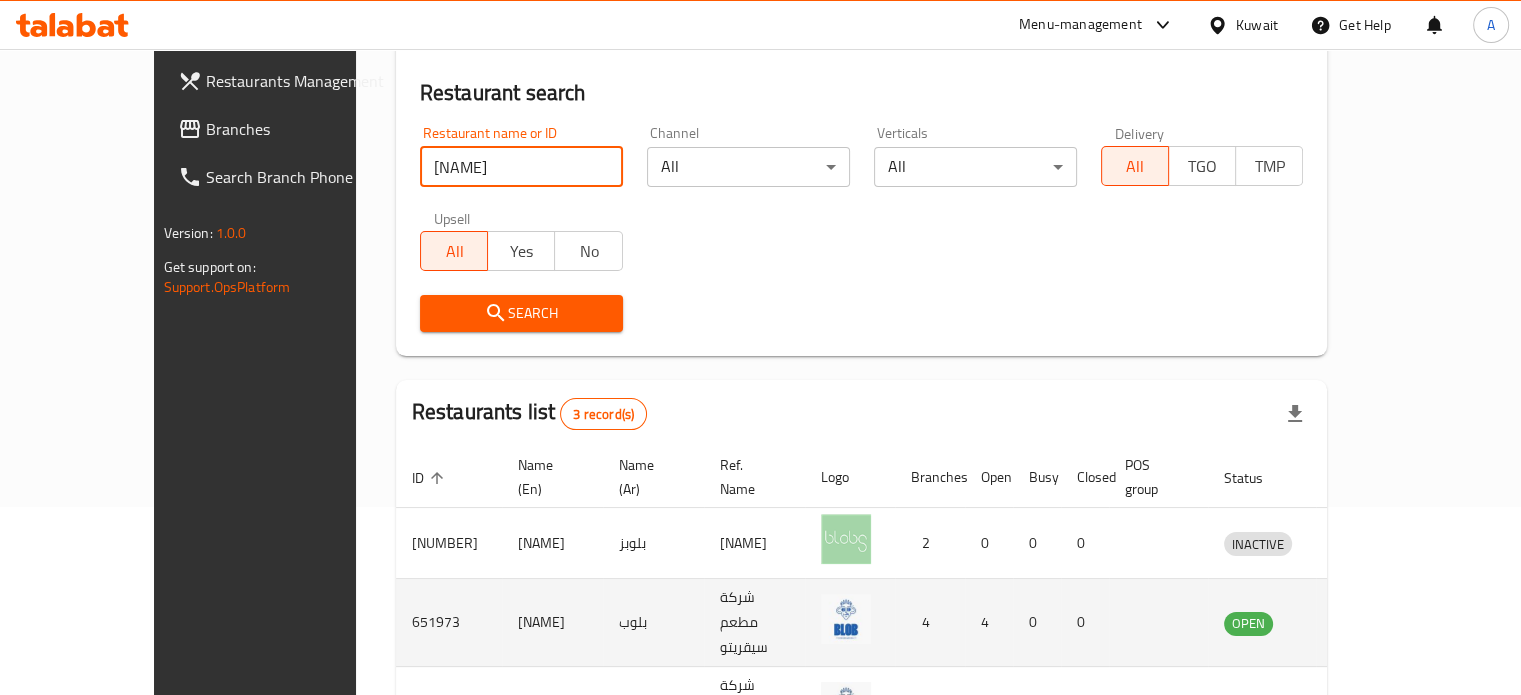 click on "651973" at bounding box center (449, 623) 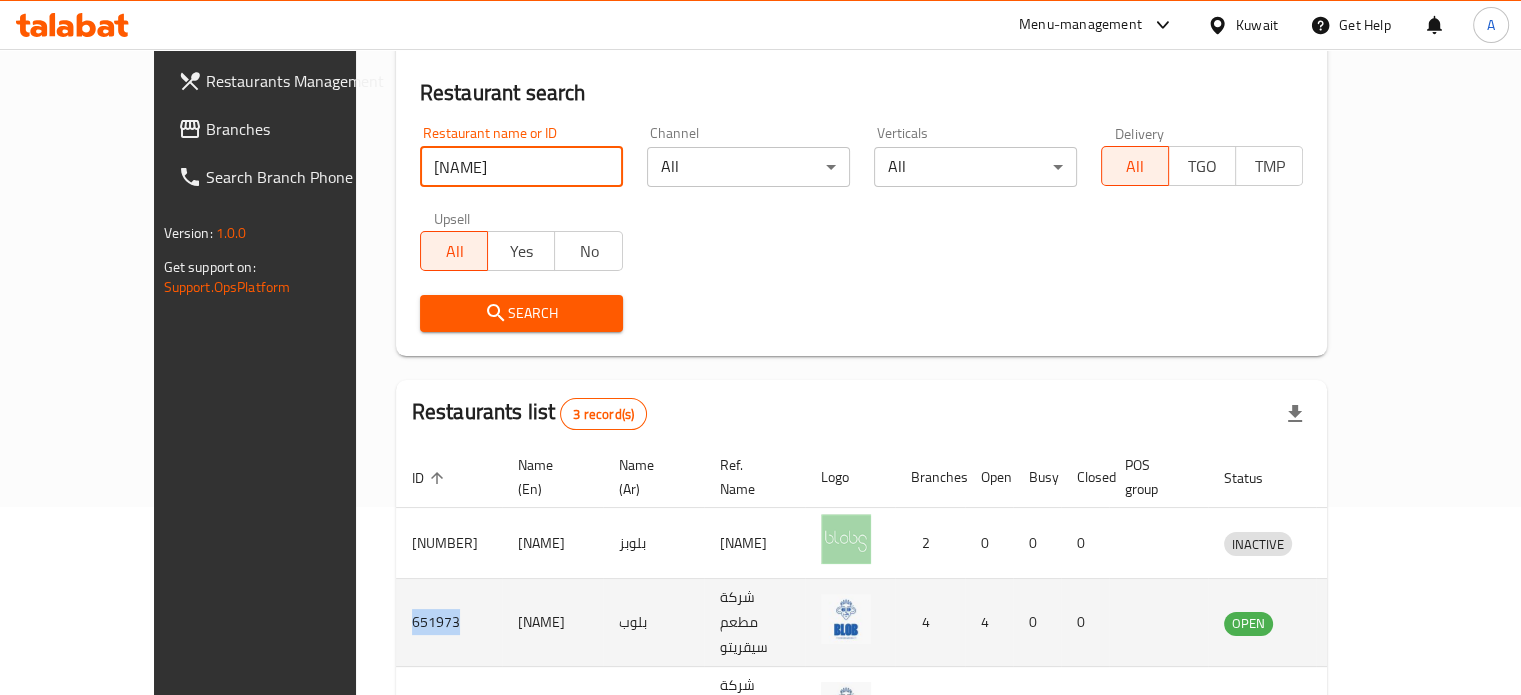 click on "651973" at bounding box center (449, 623) 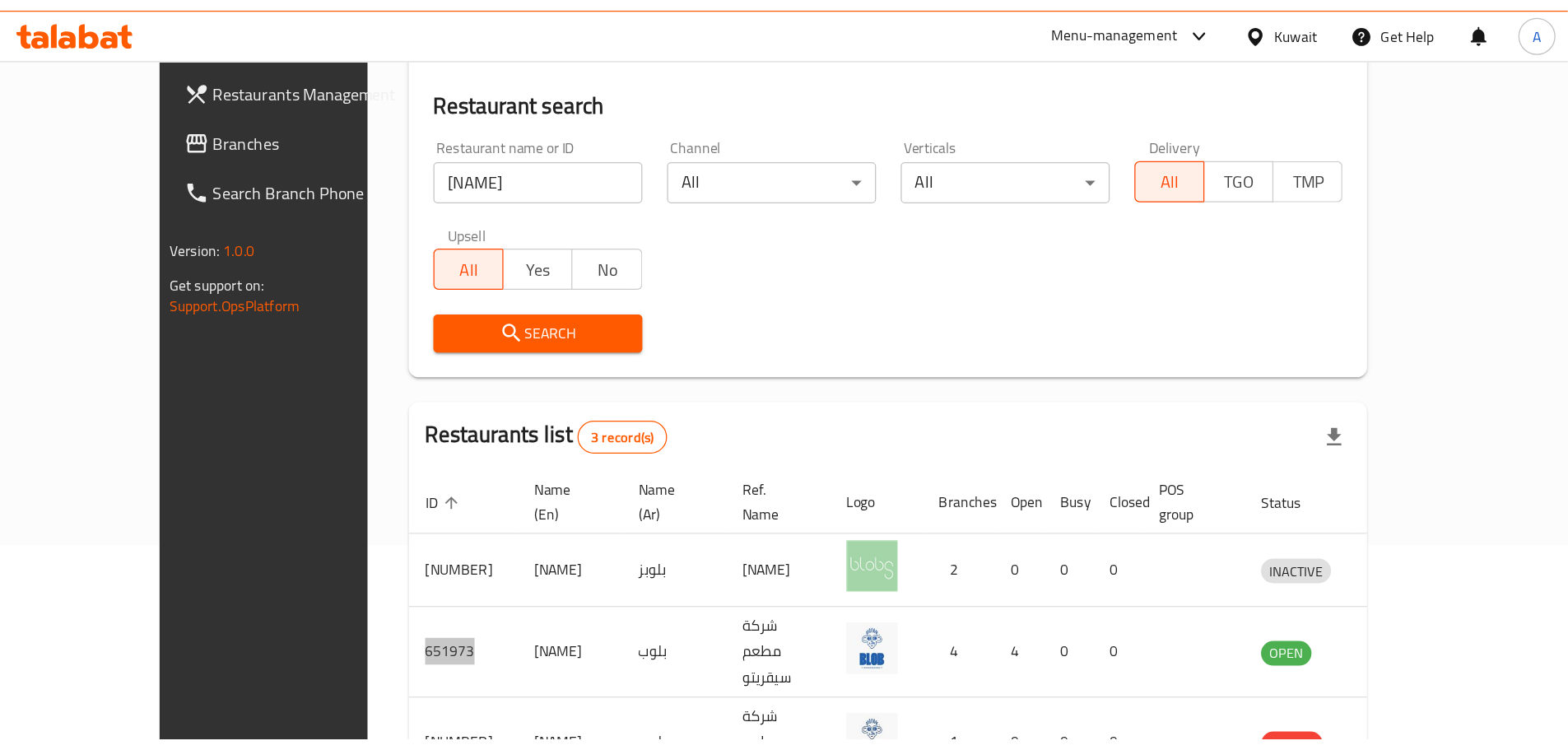 scroll, scrollTop: 69, scrollLeft: 0, axis: vertical 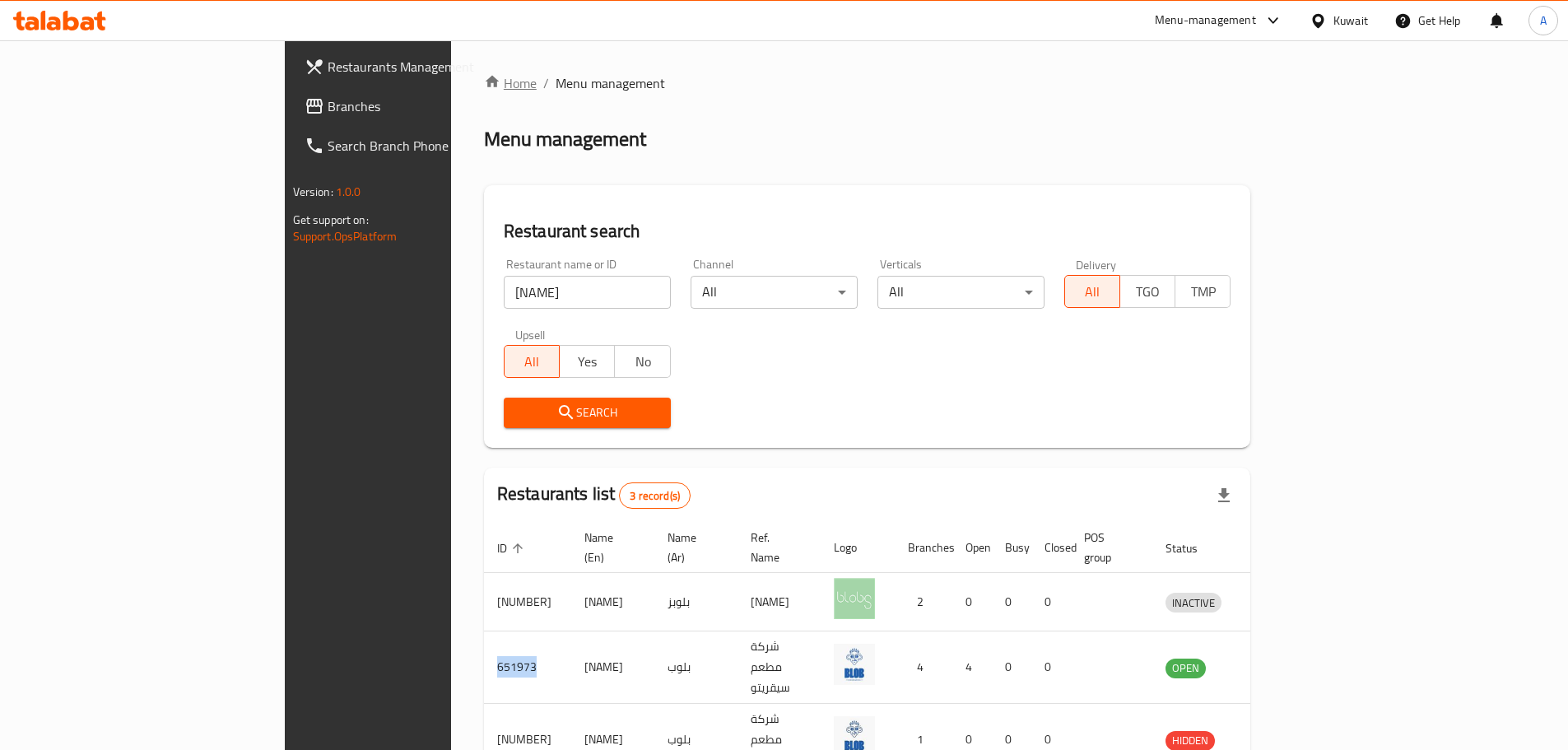 click on "Home" at bounding box center [510, 83] 